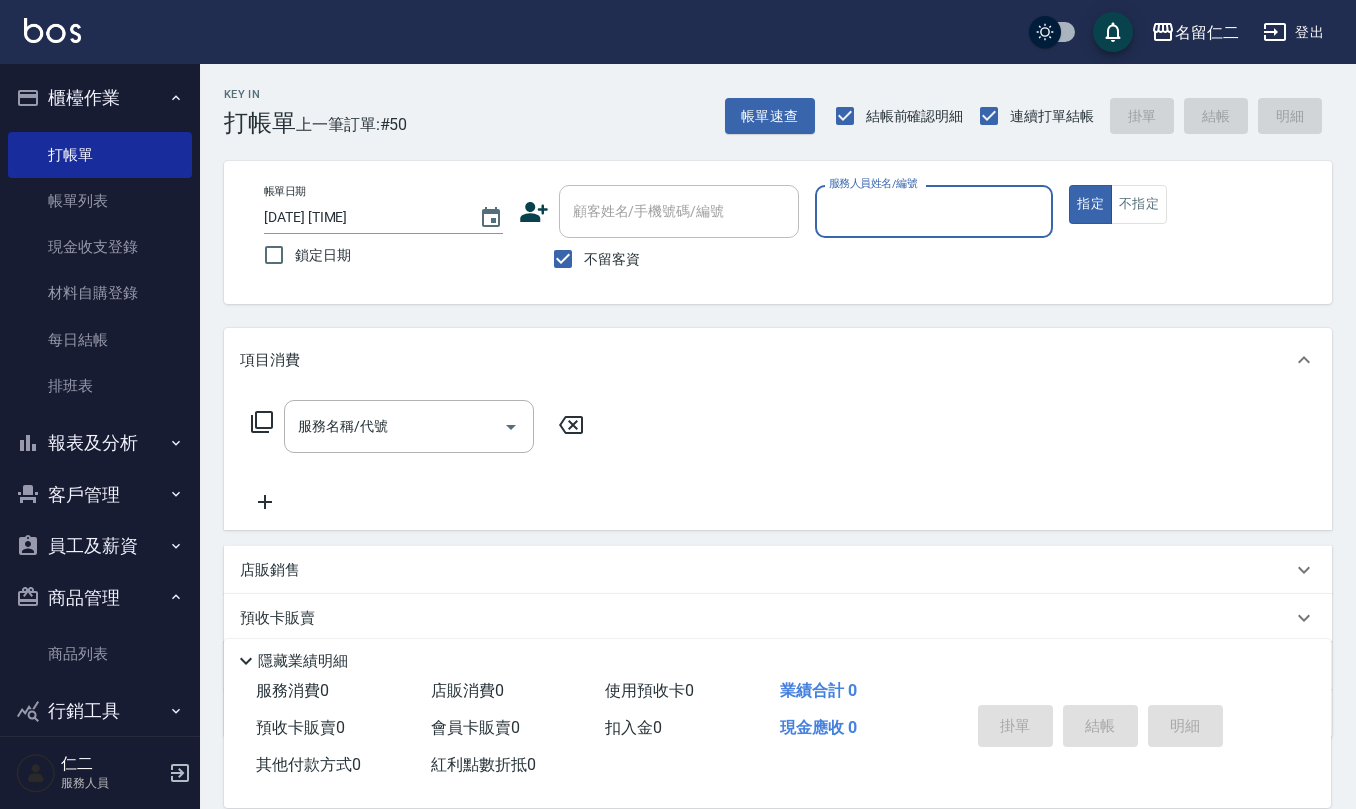 scroll, scrollTop: 0, scrollLeft: 0, axis: both 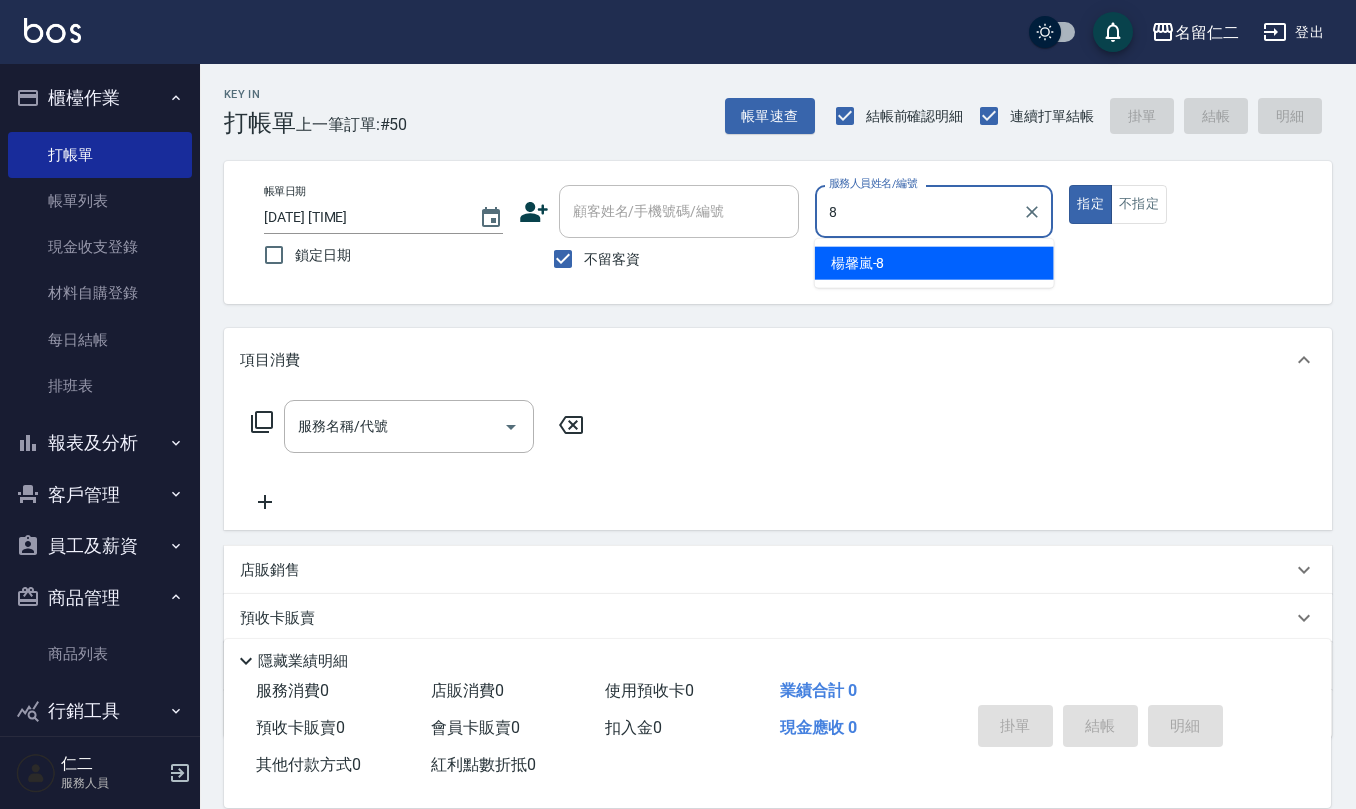 type on "楊馨嵐-8" 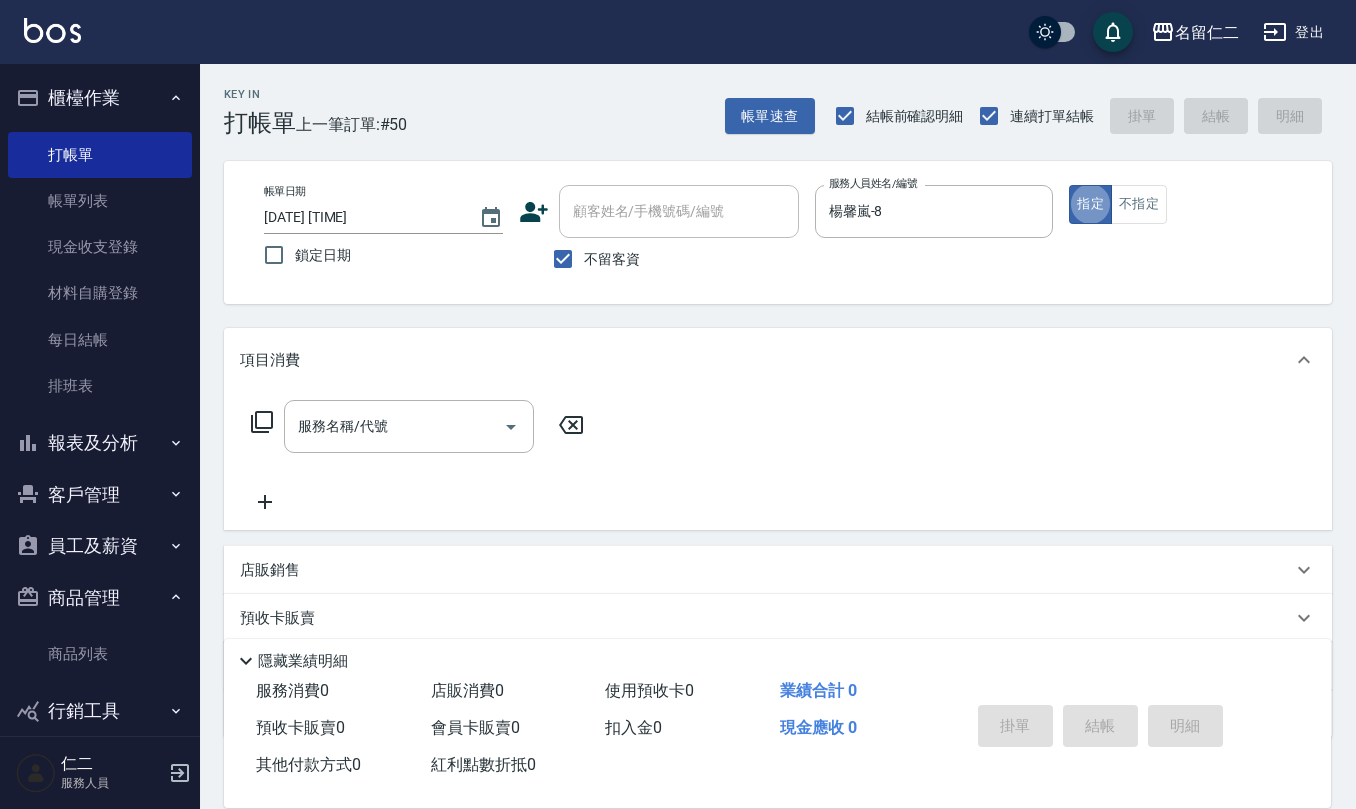 type on "true" 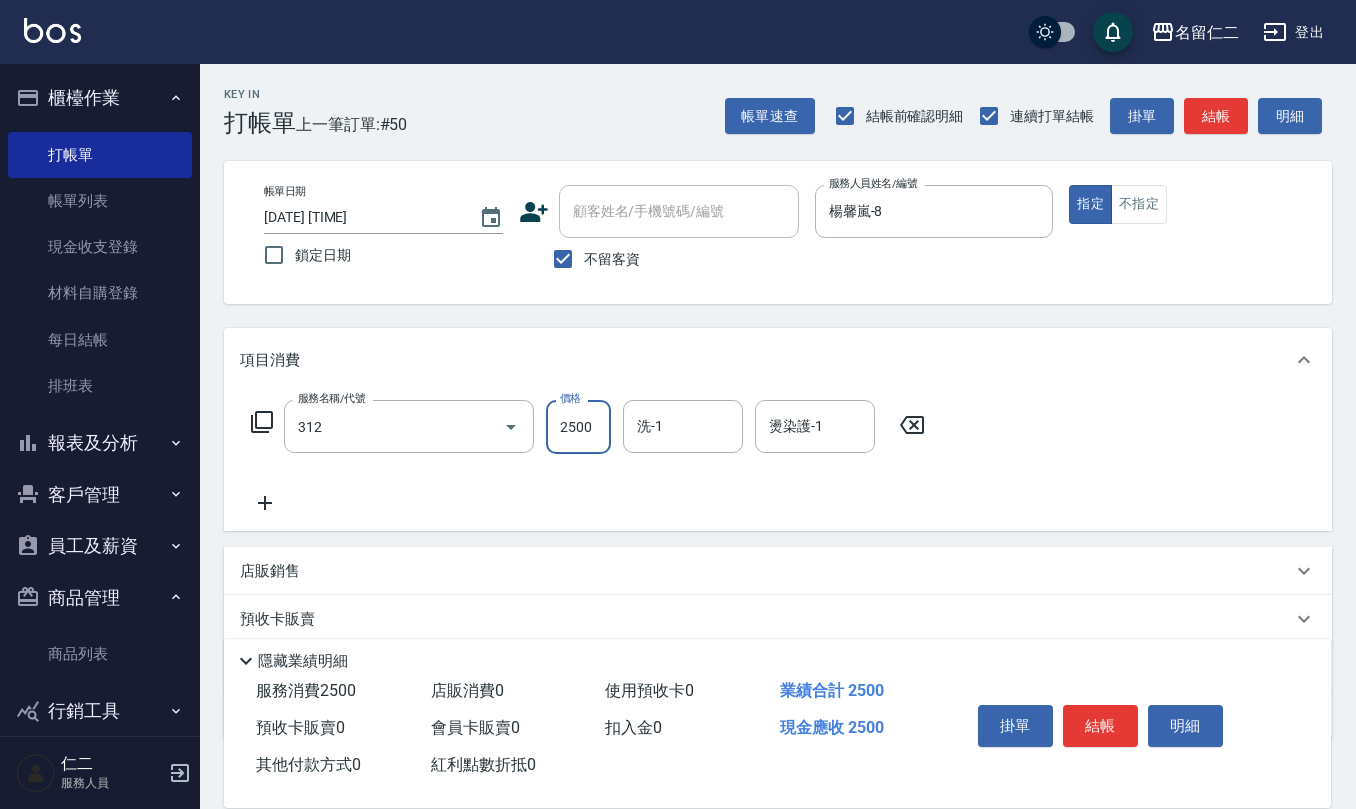 type on "有氧水離子燙2500(312)" 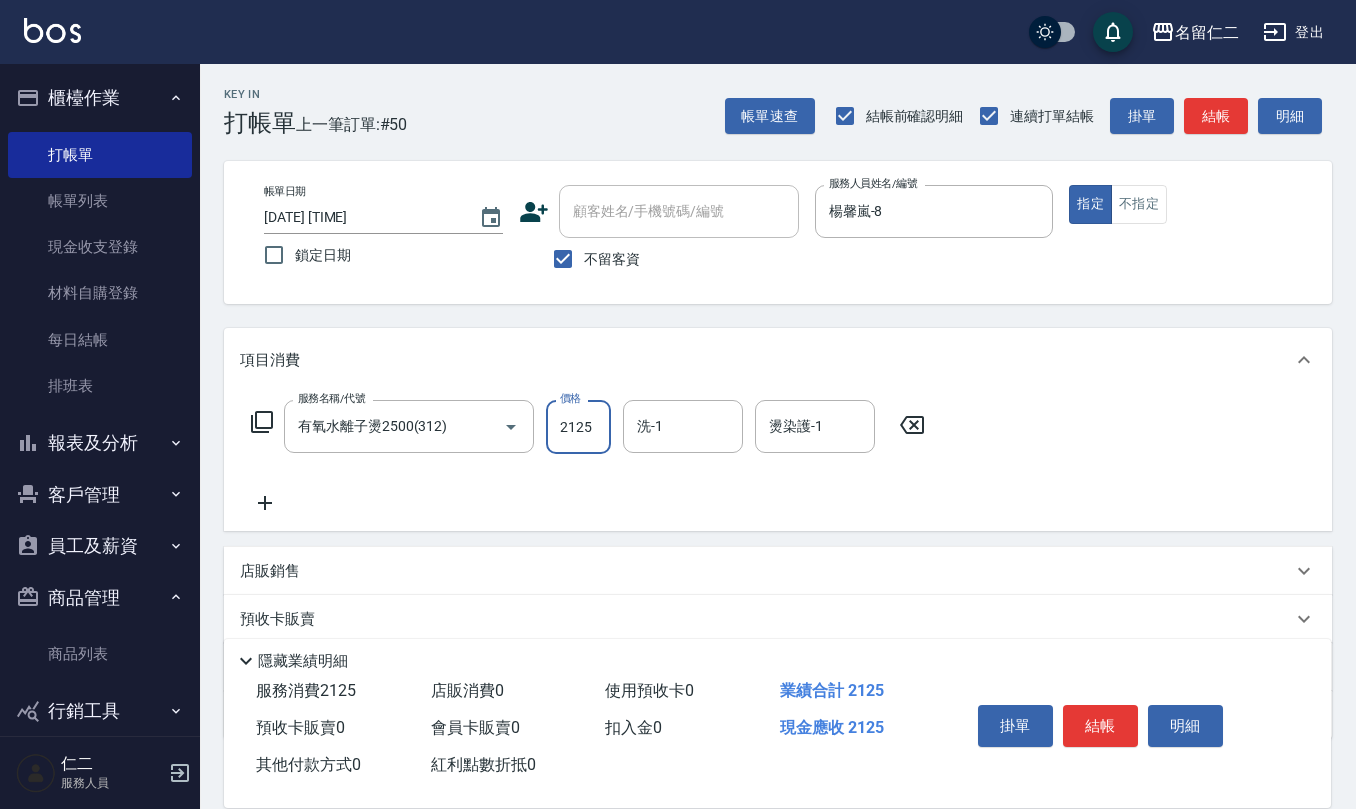 type on "2125" 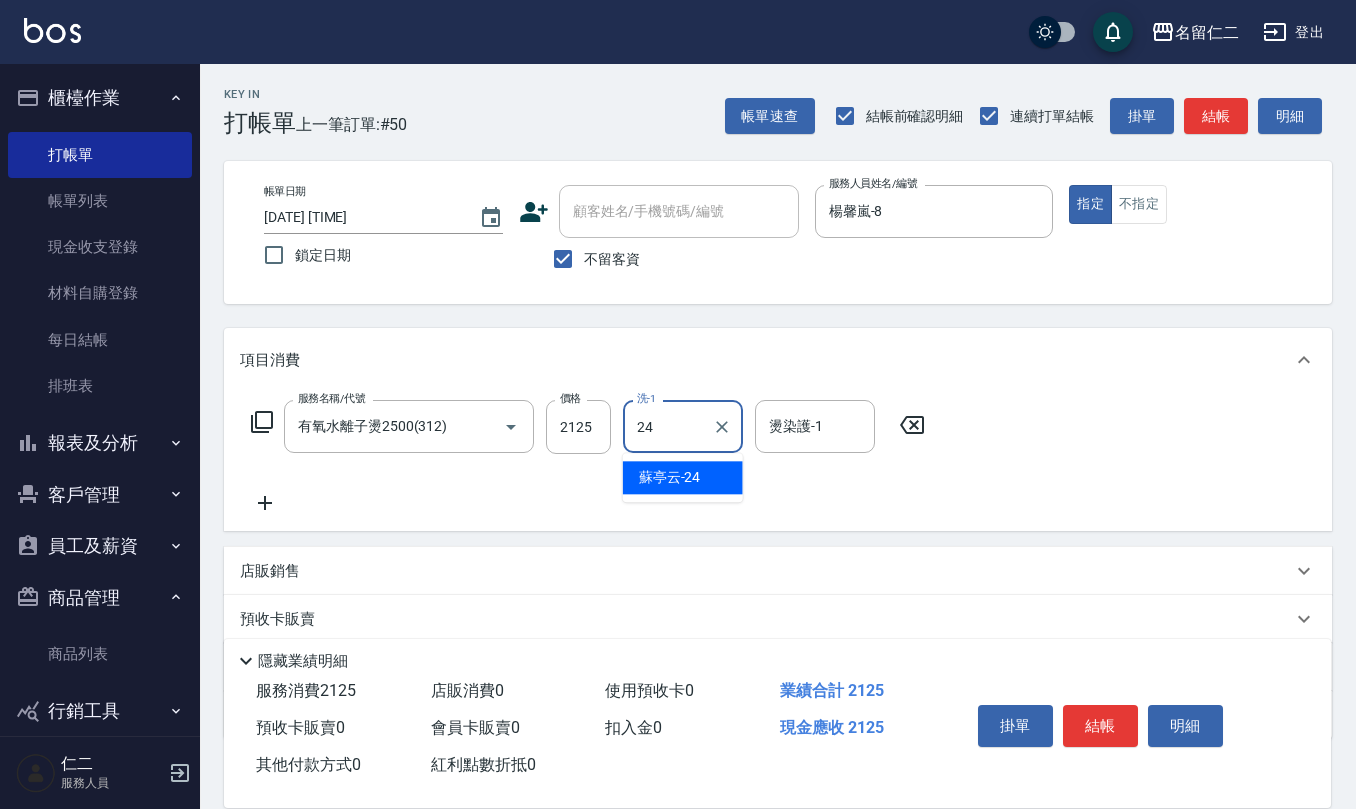 type on "蘇亭云-24" 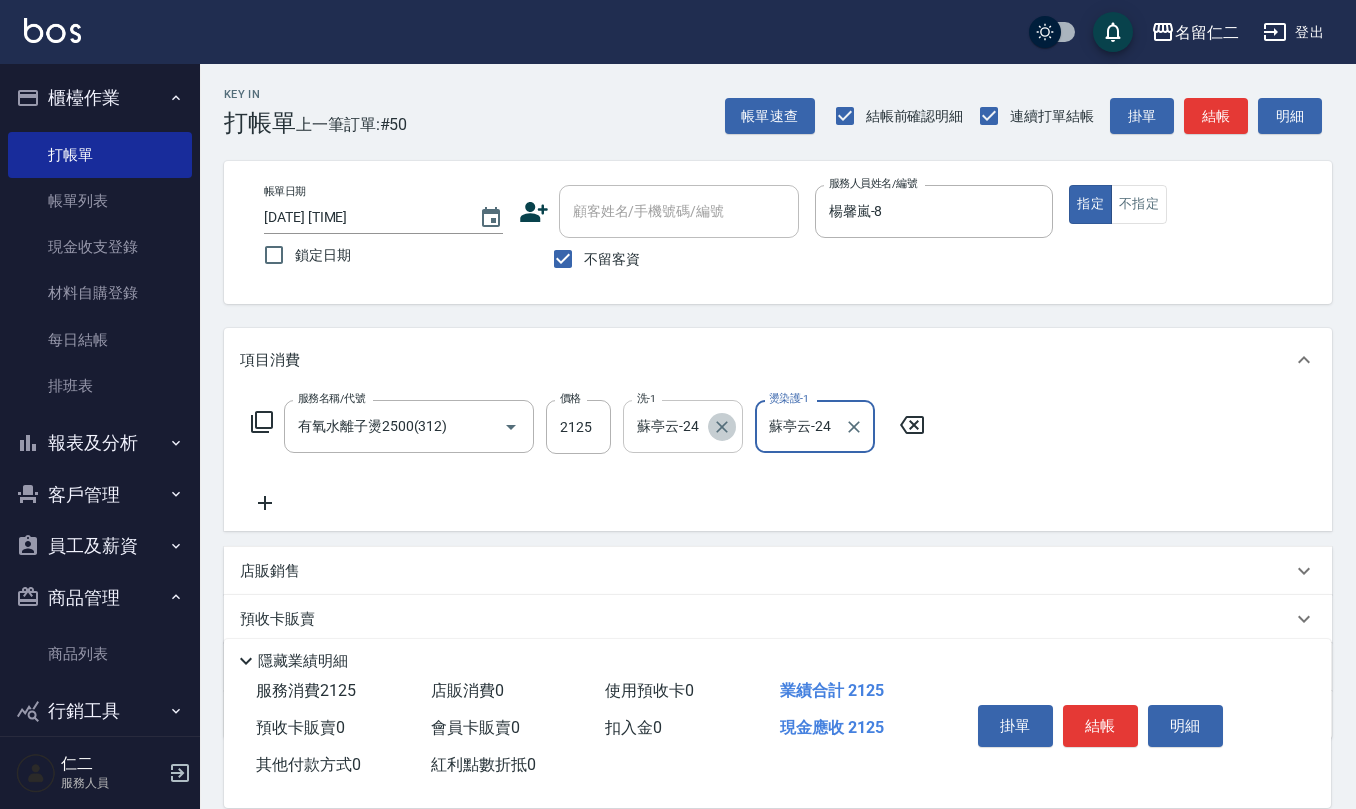 click at bounding box center (722, 427) 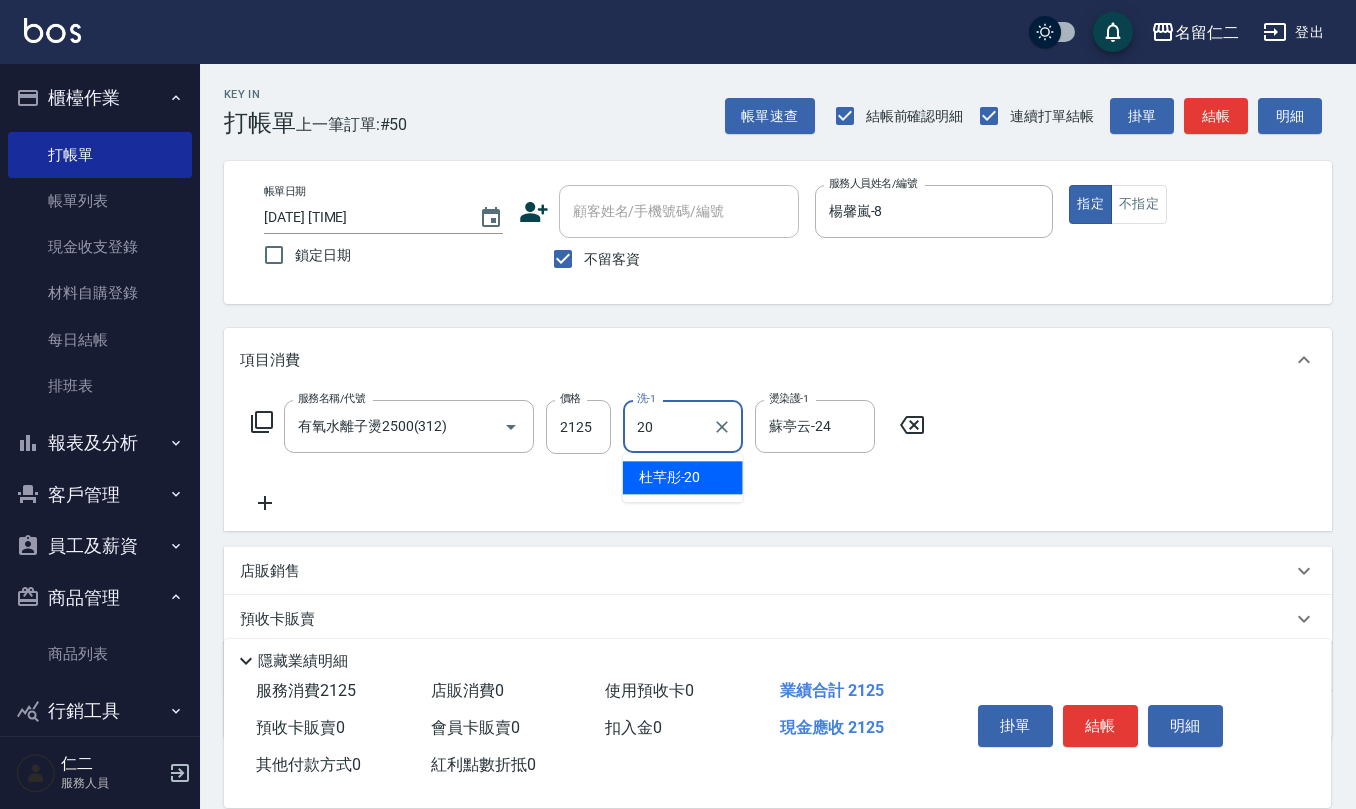 type on "杜芊彤-20" 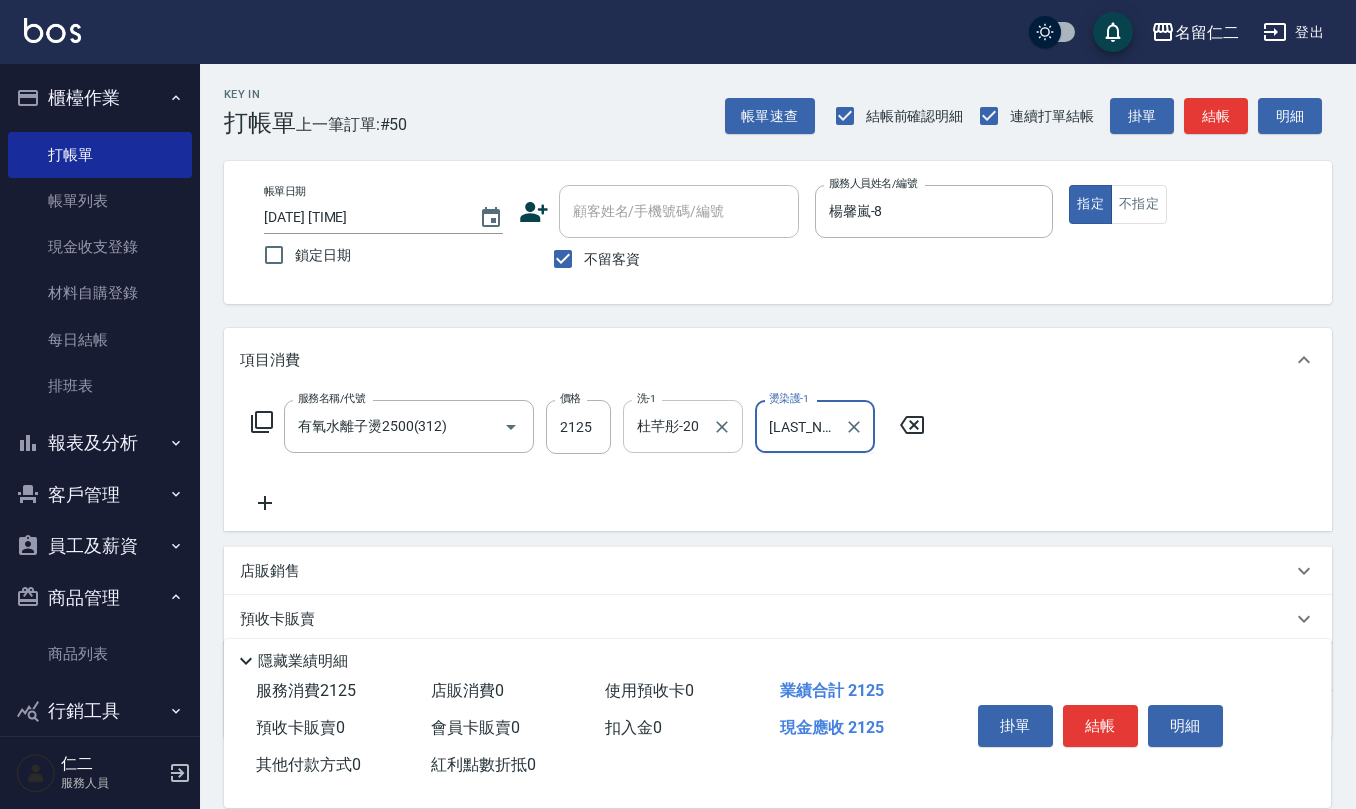 type on "蘇" 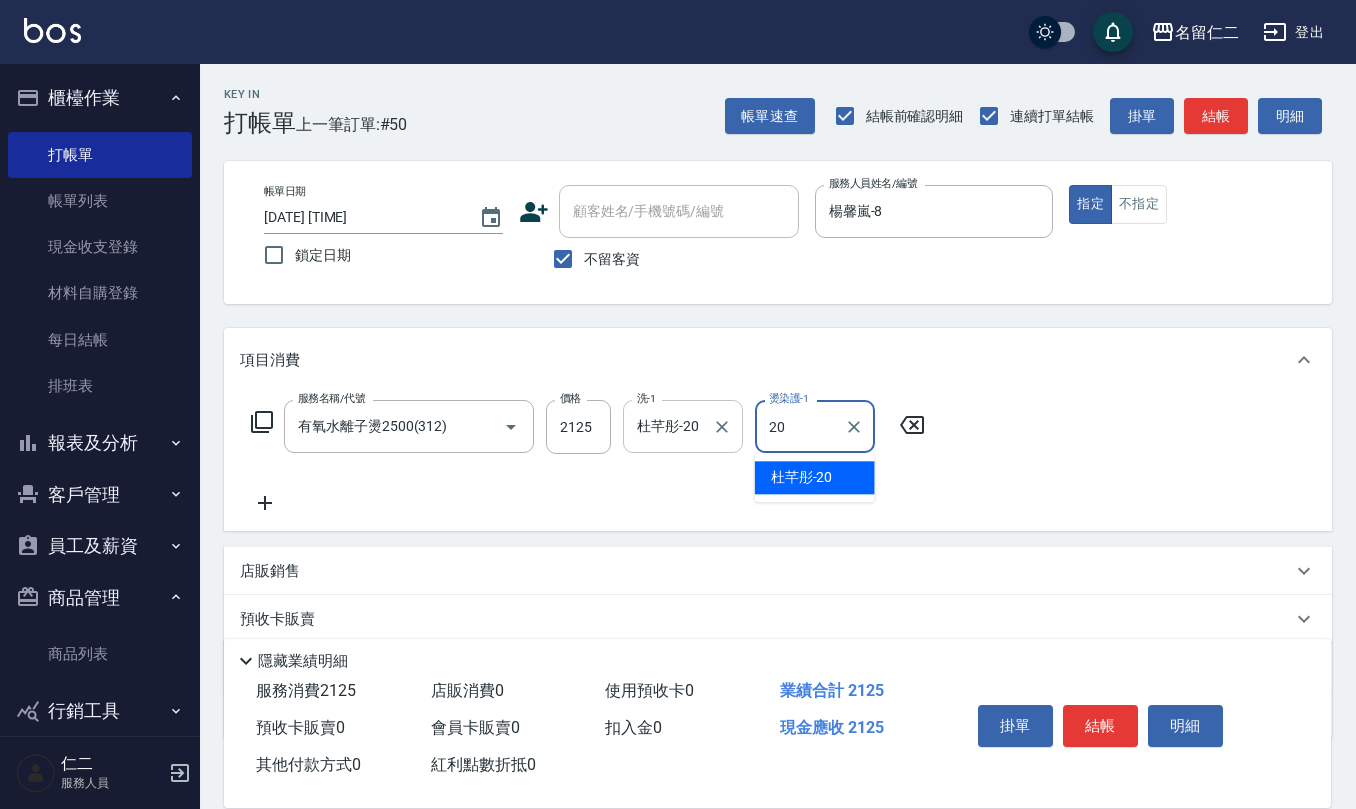 type on "杜芊彤-20" 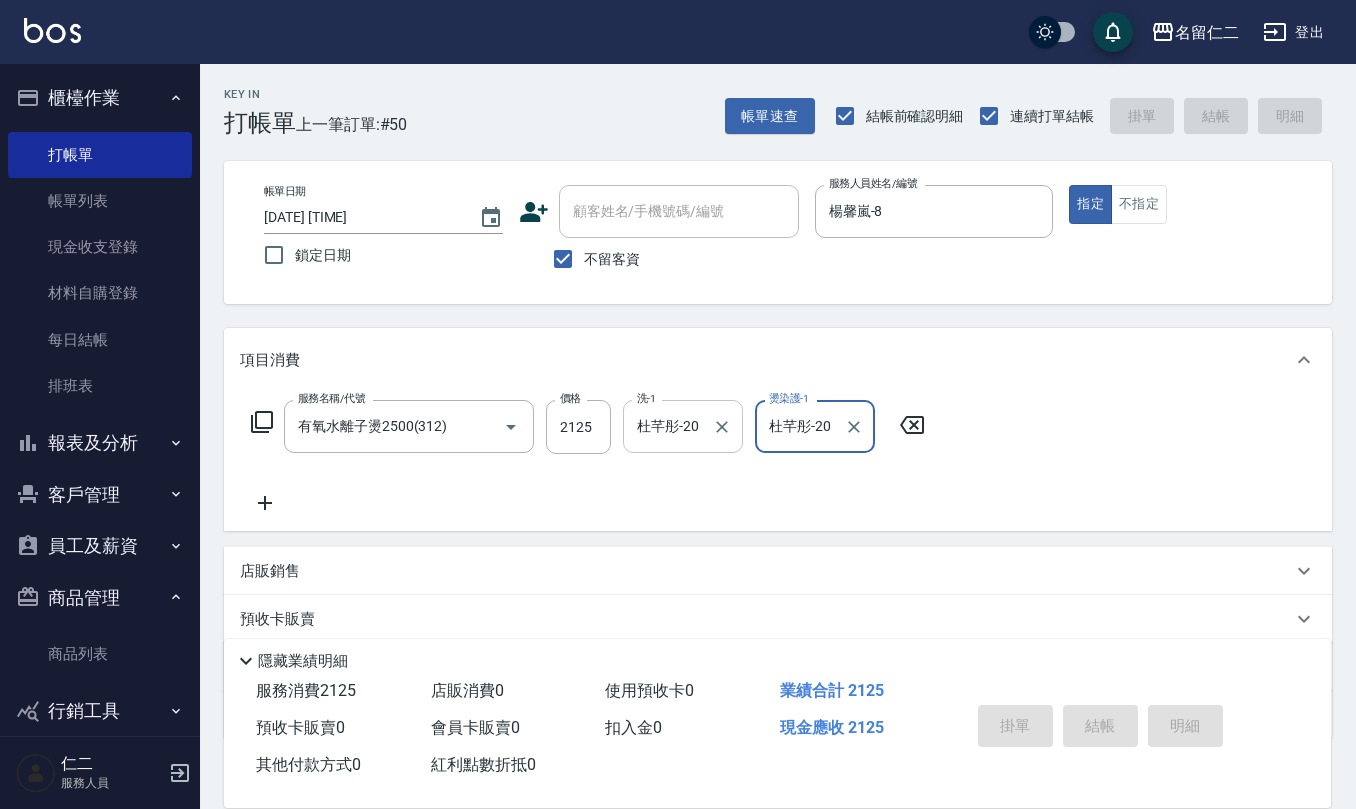 type on "[DATE] [TIME]" 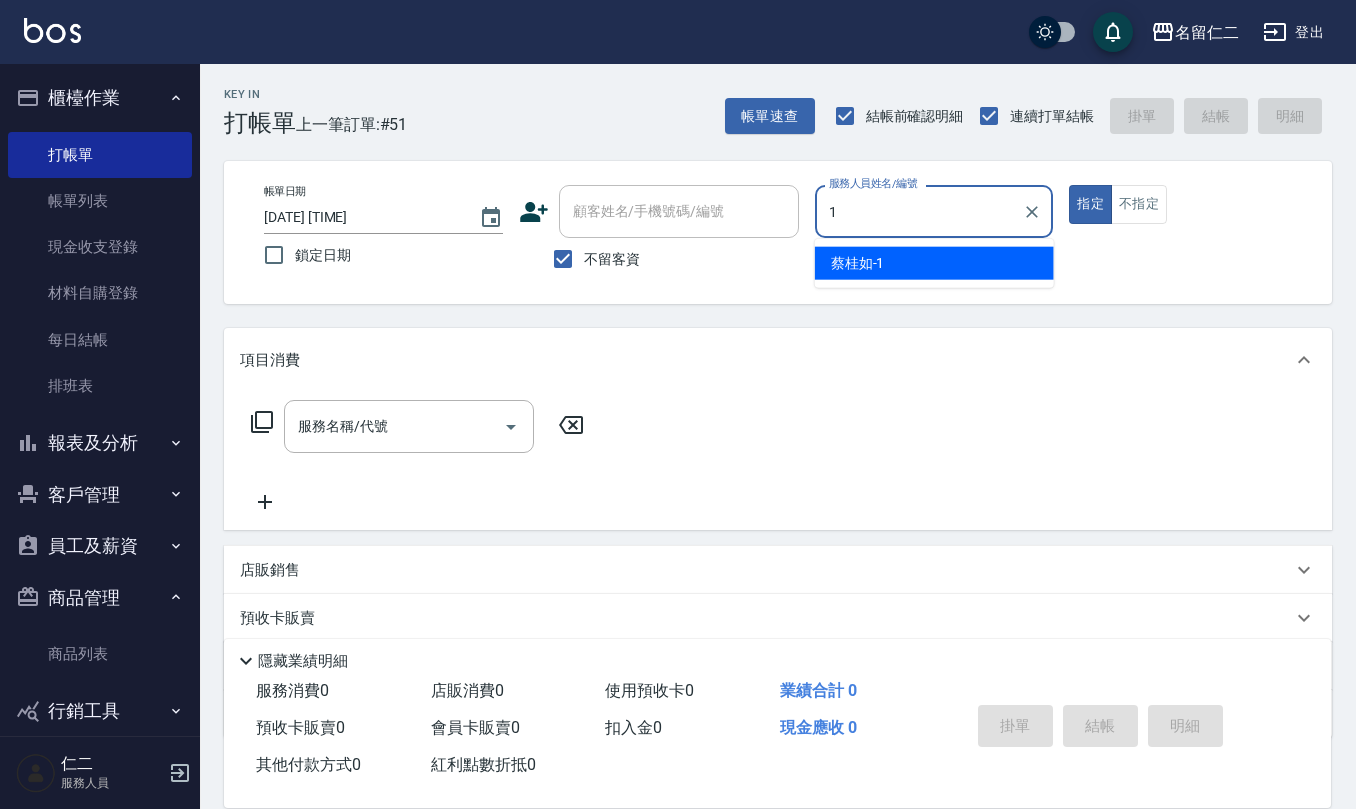 type on "蔡桂如-1" 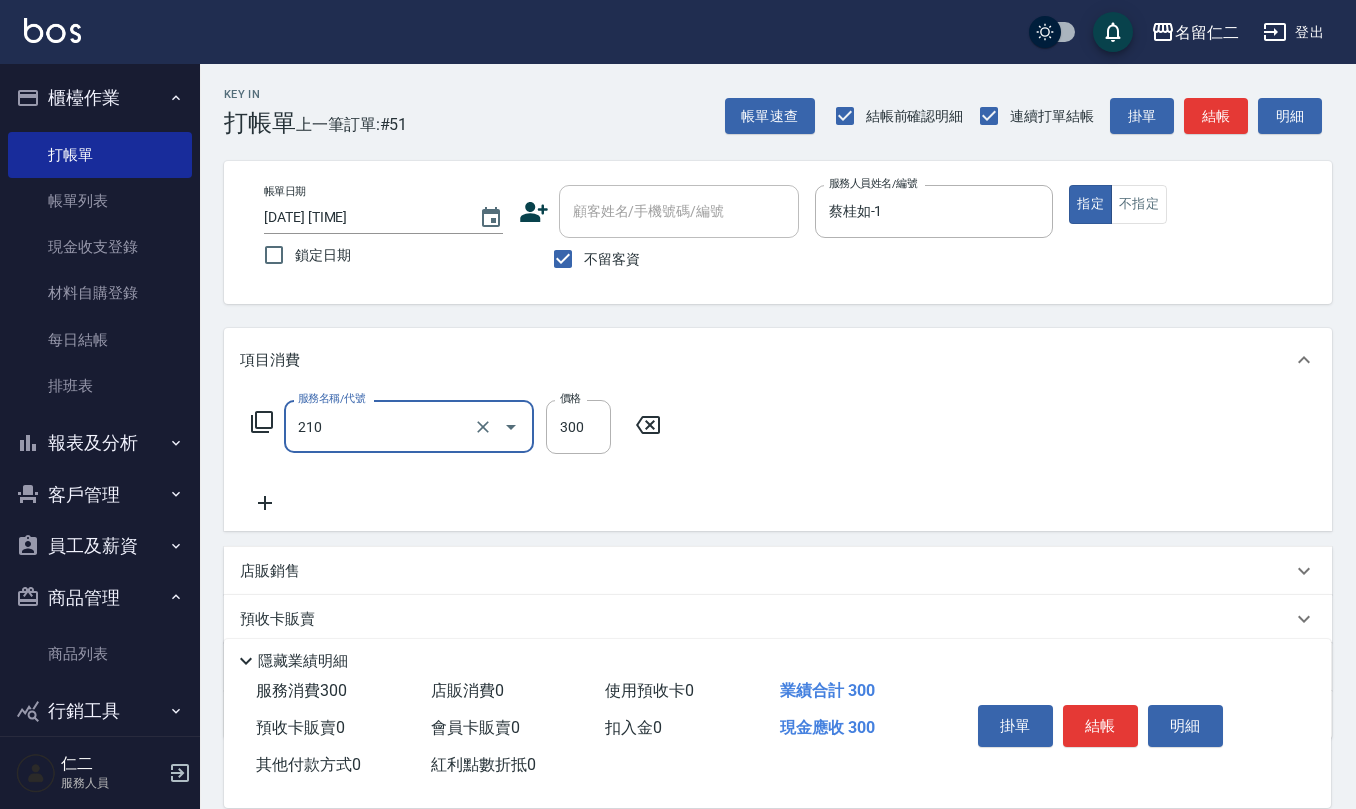 type on "歐娜洗髮精(210)" 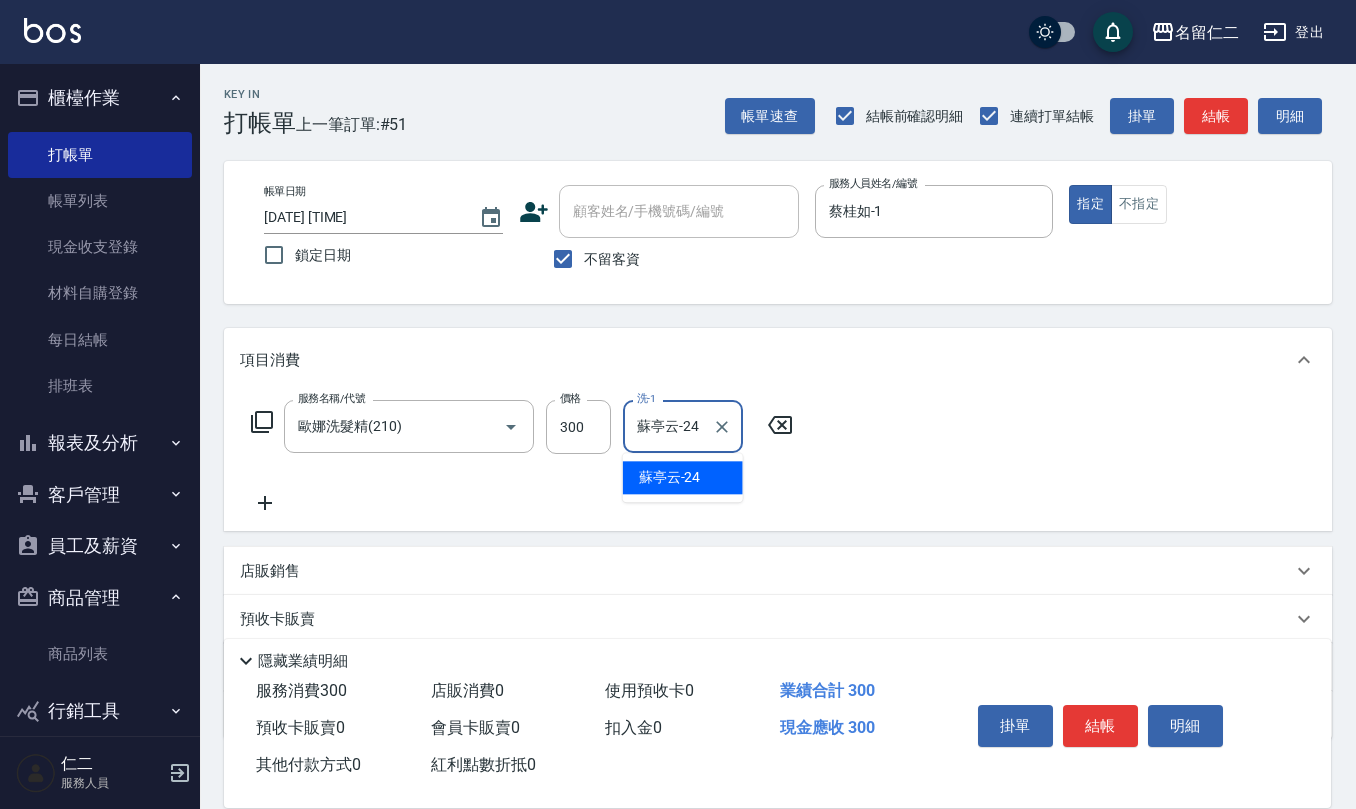 type on "蘇亭云-24" 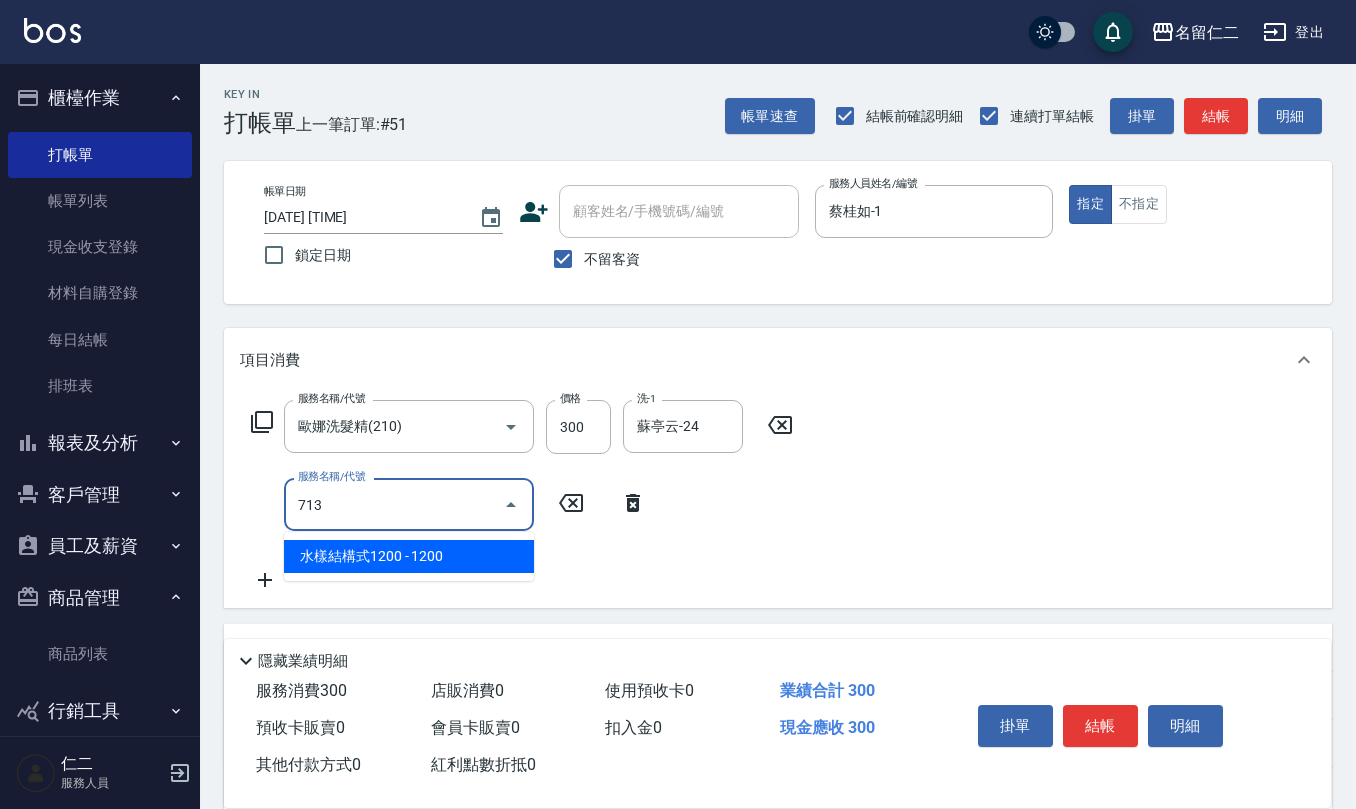 type on "水樣結構式1200(713)" 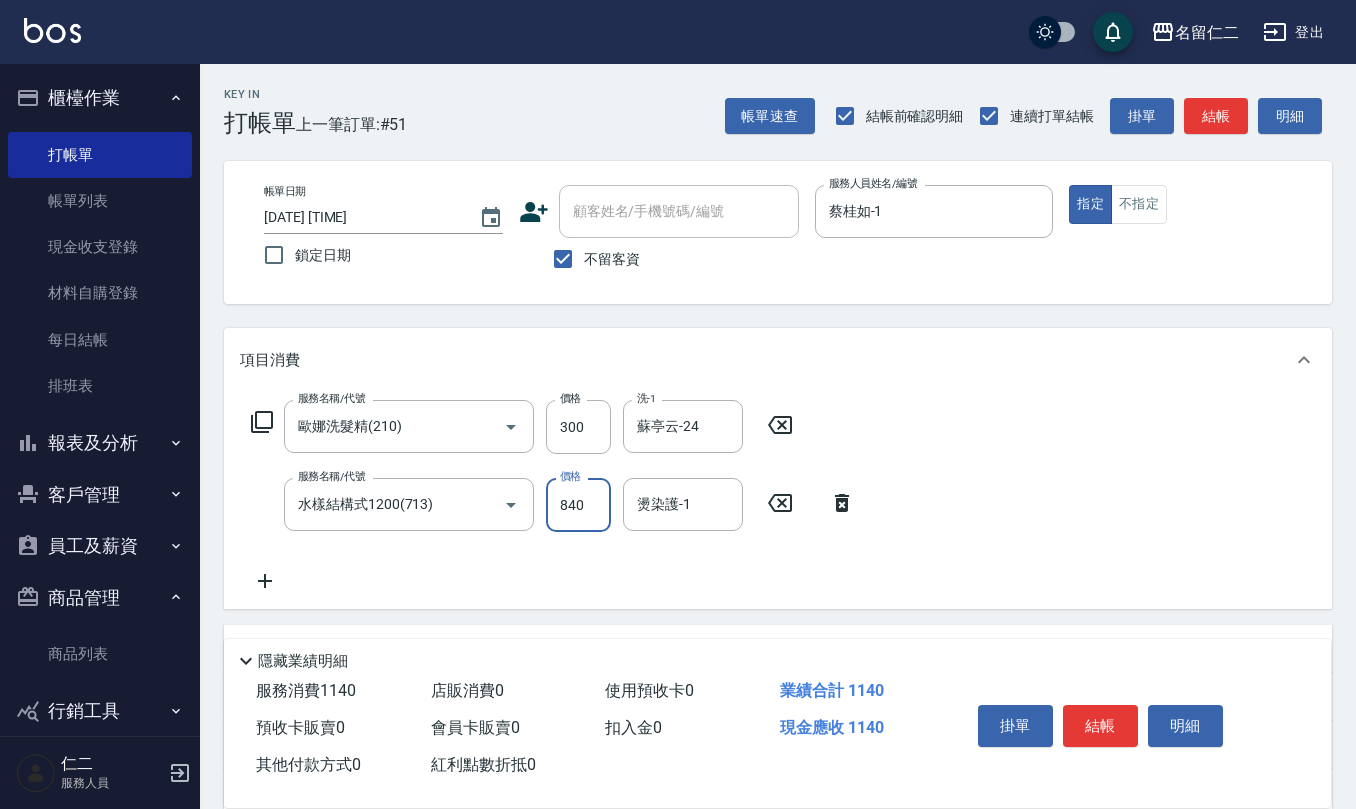 type on "840" 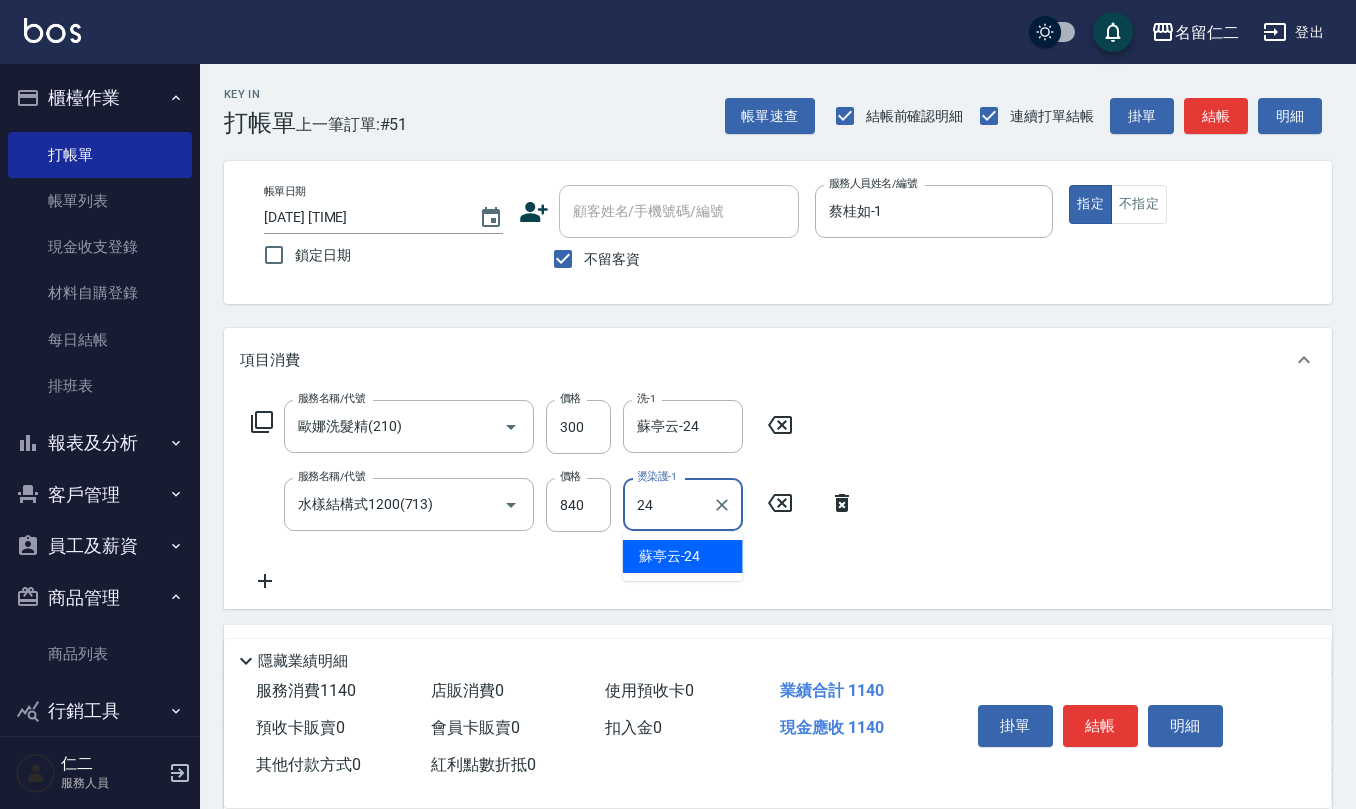 type on "蘇亭云-24" 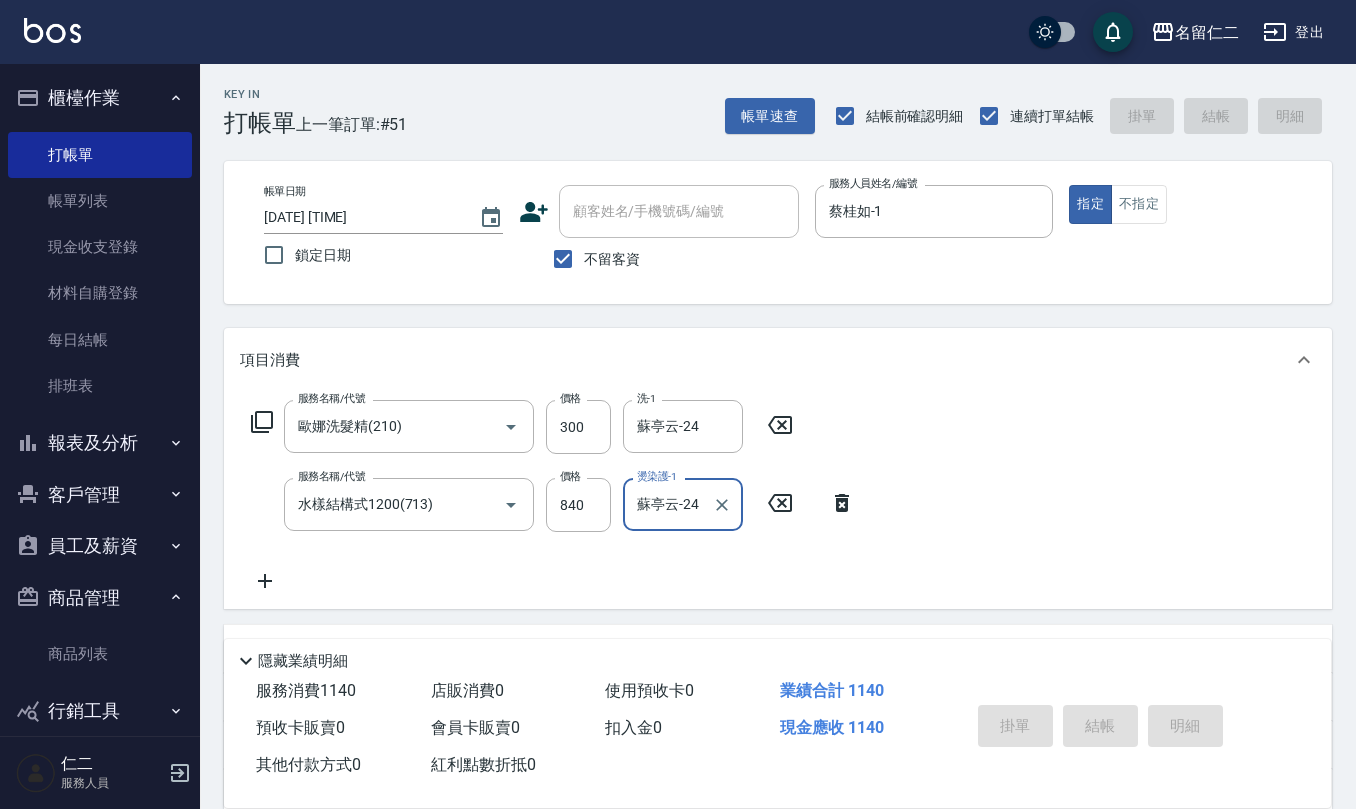 type 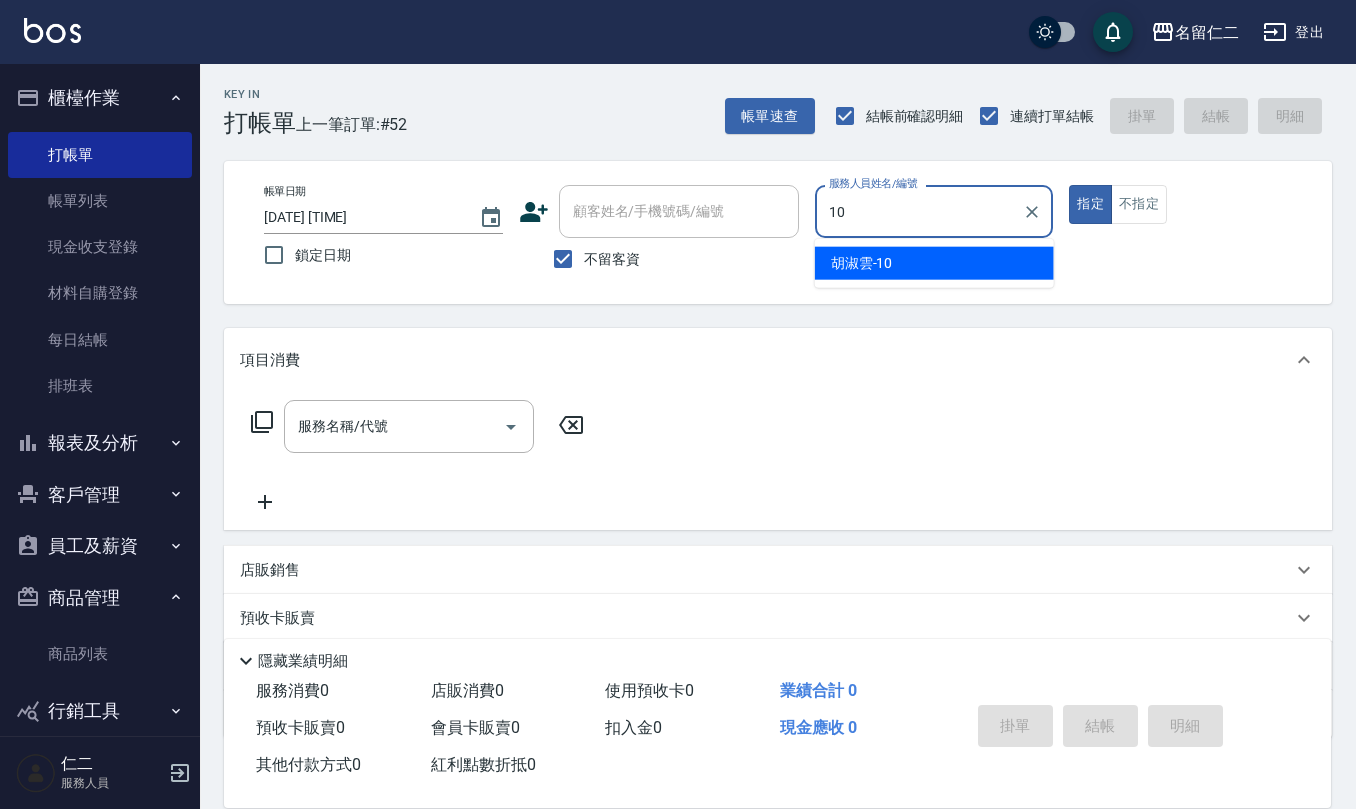 type on "胡淑雲-10" 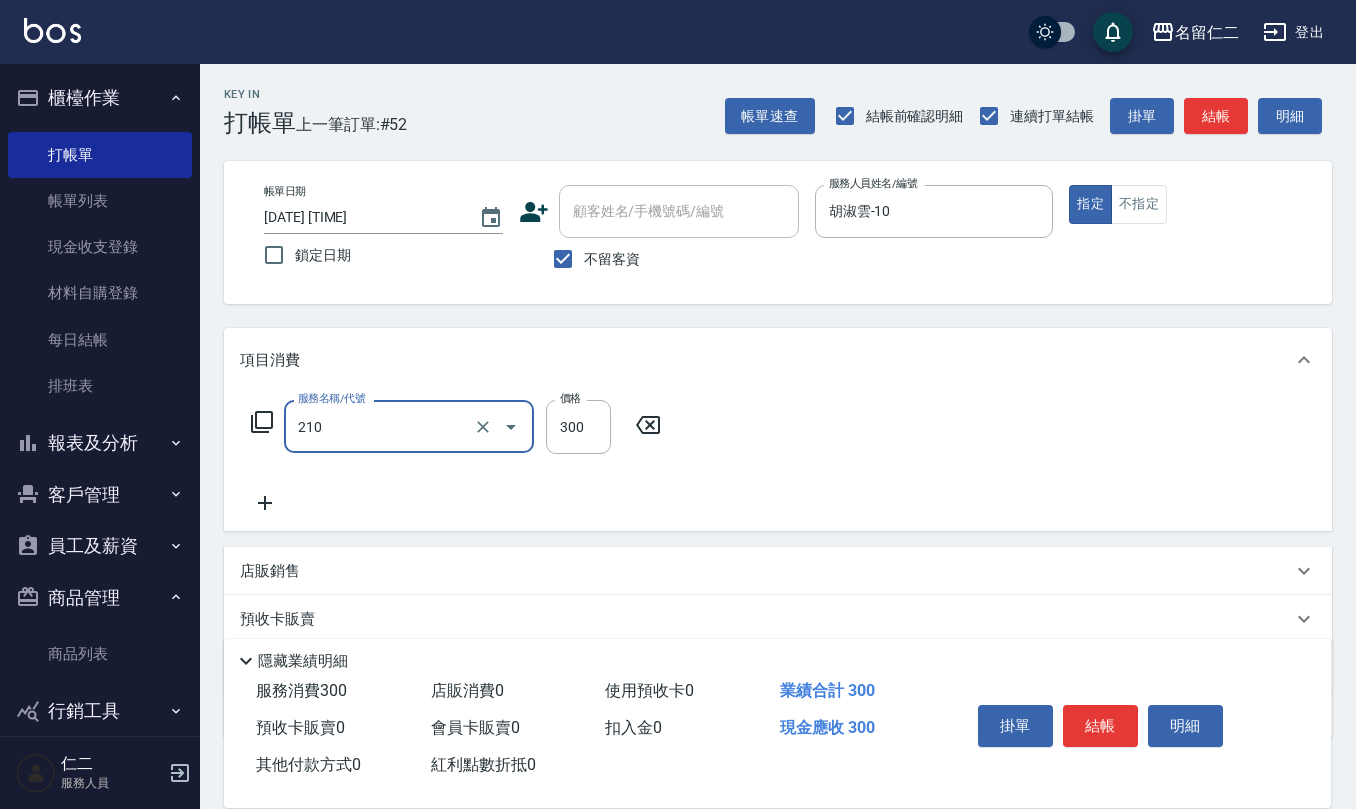 type on "歐娜洗髮精(210)" 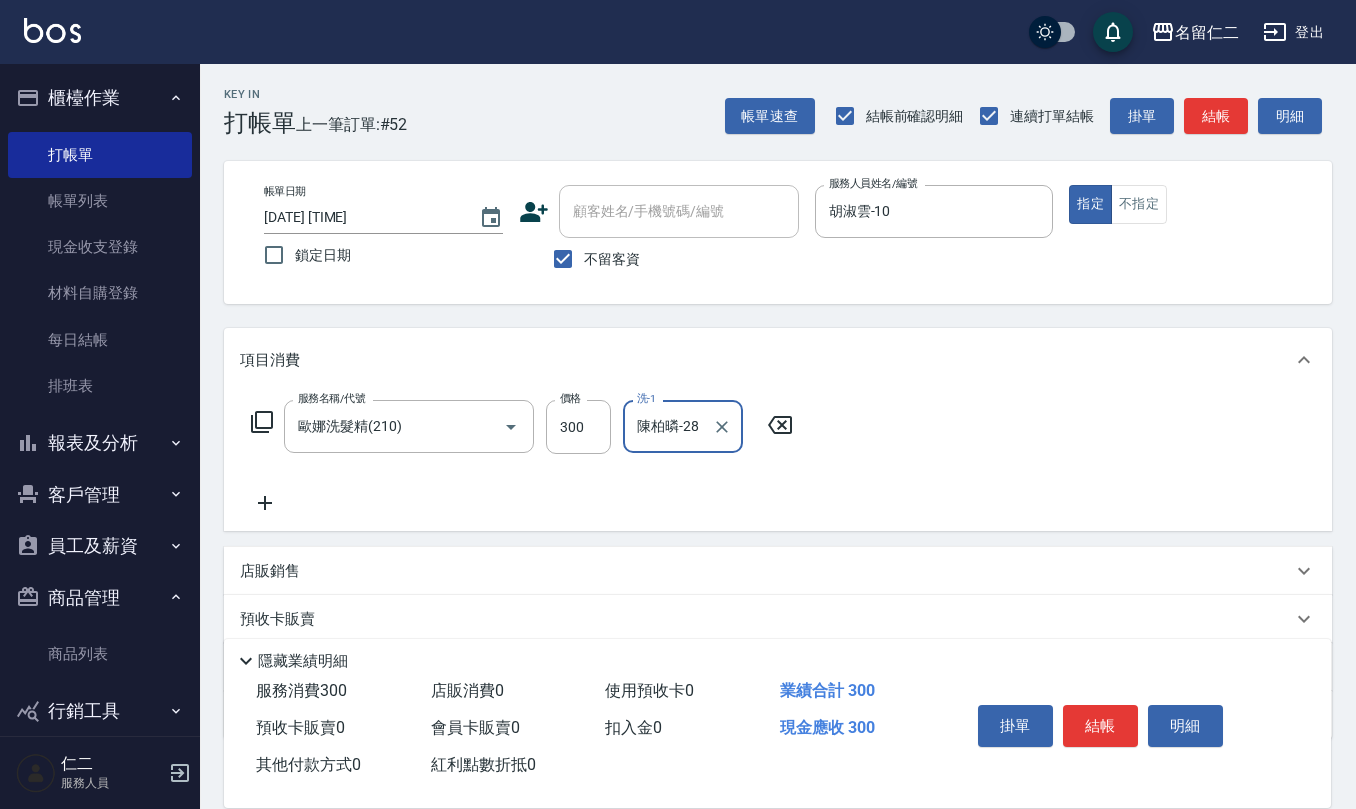 type on "陳柏暽-28" 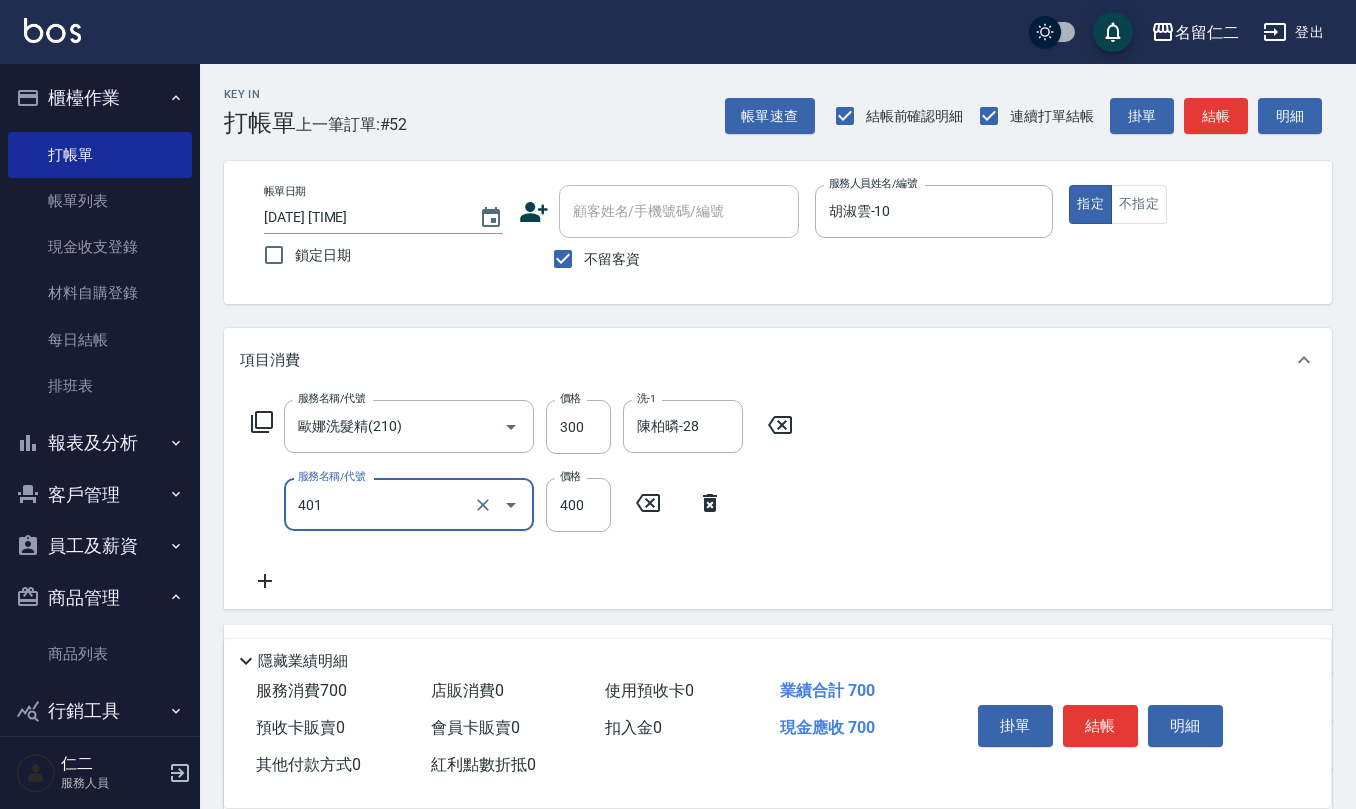 type on "剪髮(401)" 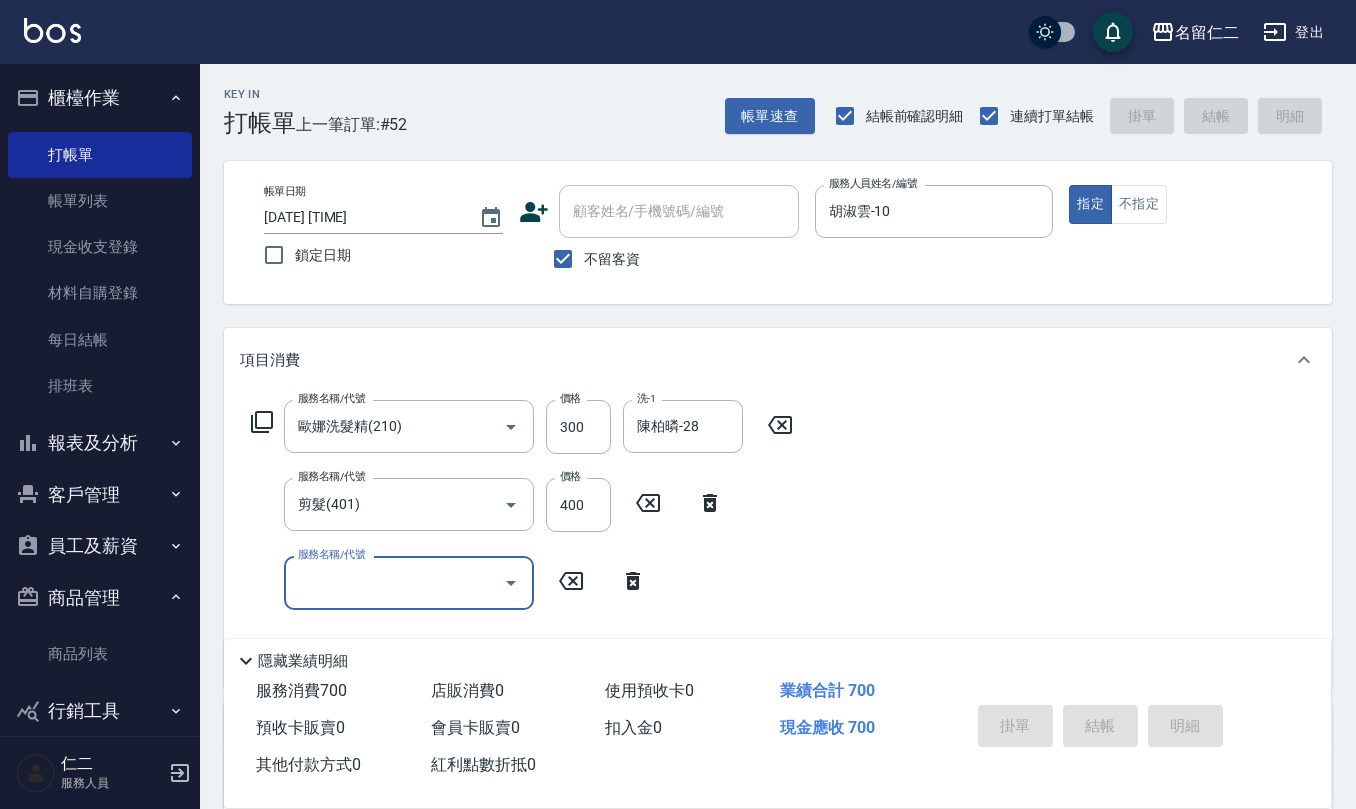 type on "[DATE] [TIME]" 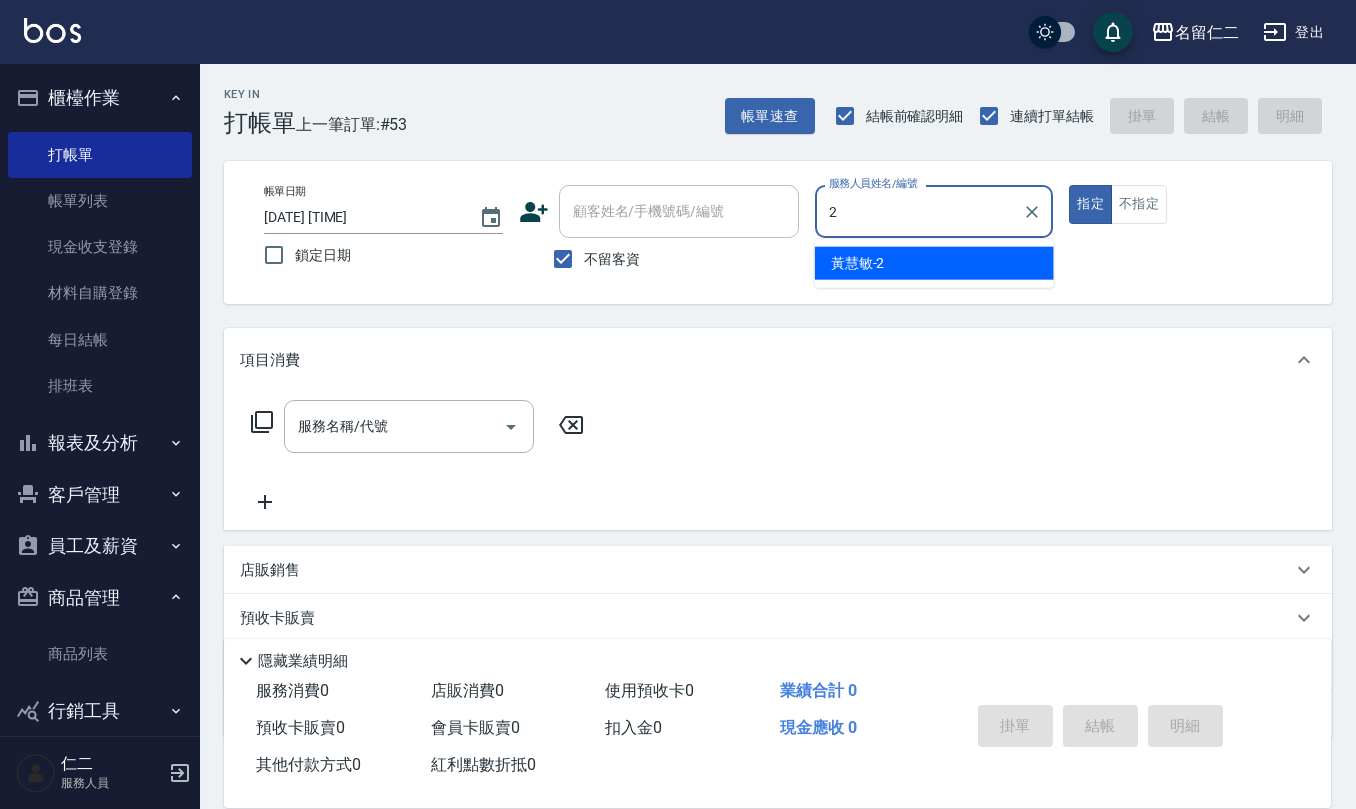 type on "黃慧敏-2" 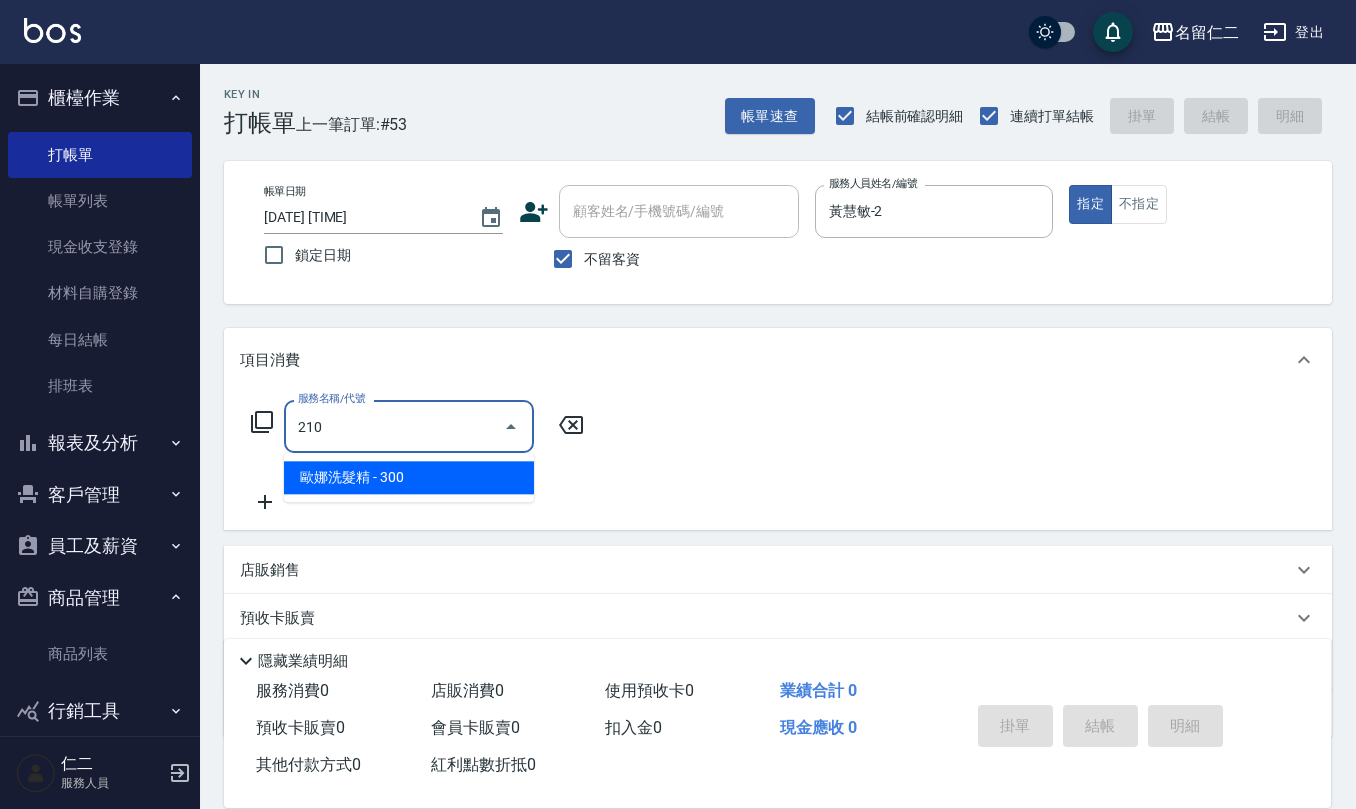 type on "歐娜洗髮精(210)" 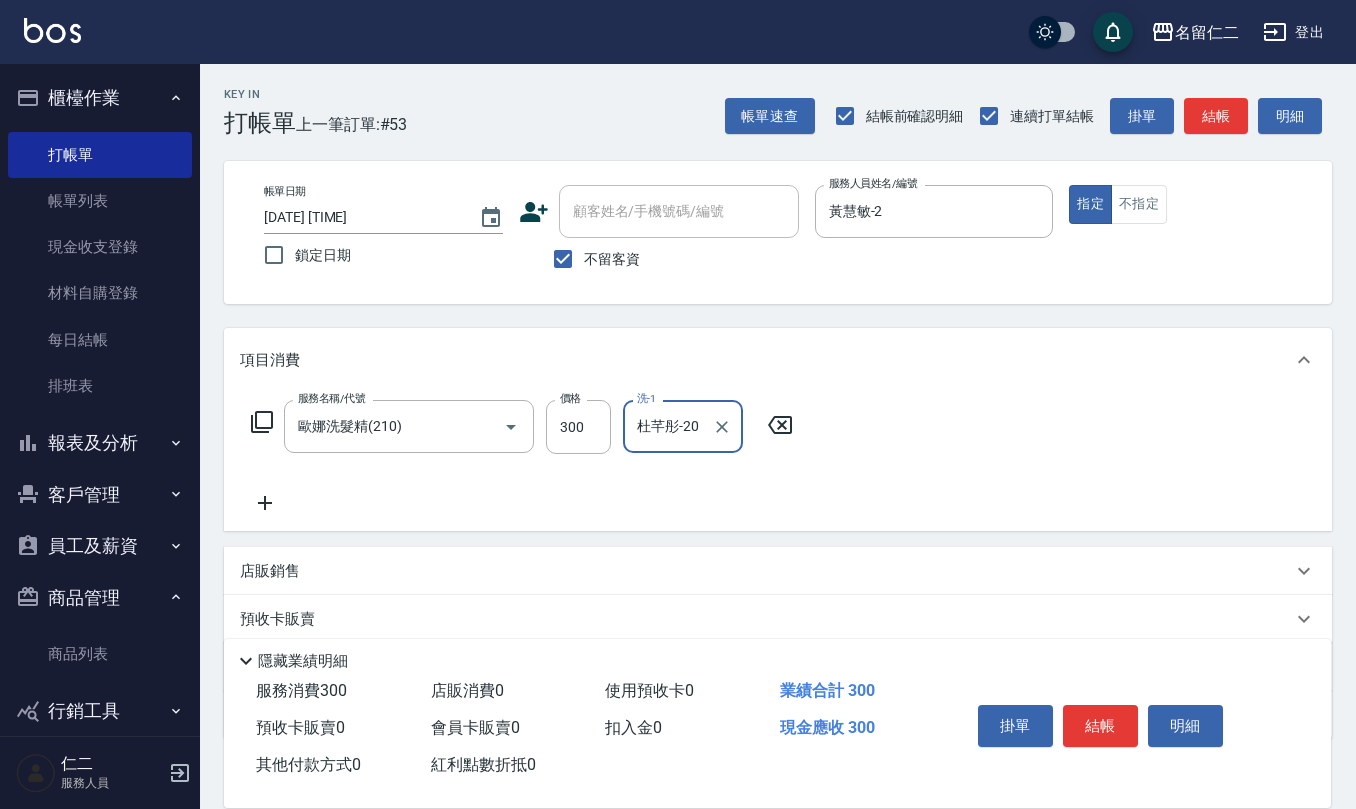 type on "杜芊彤-20" 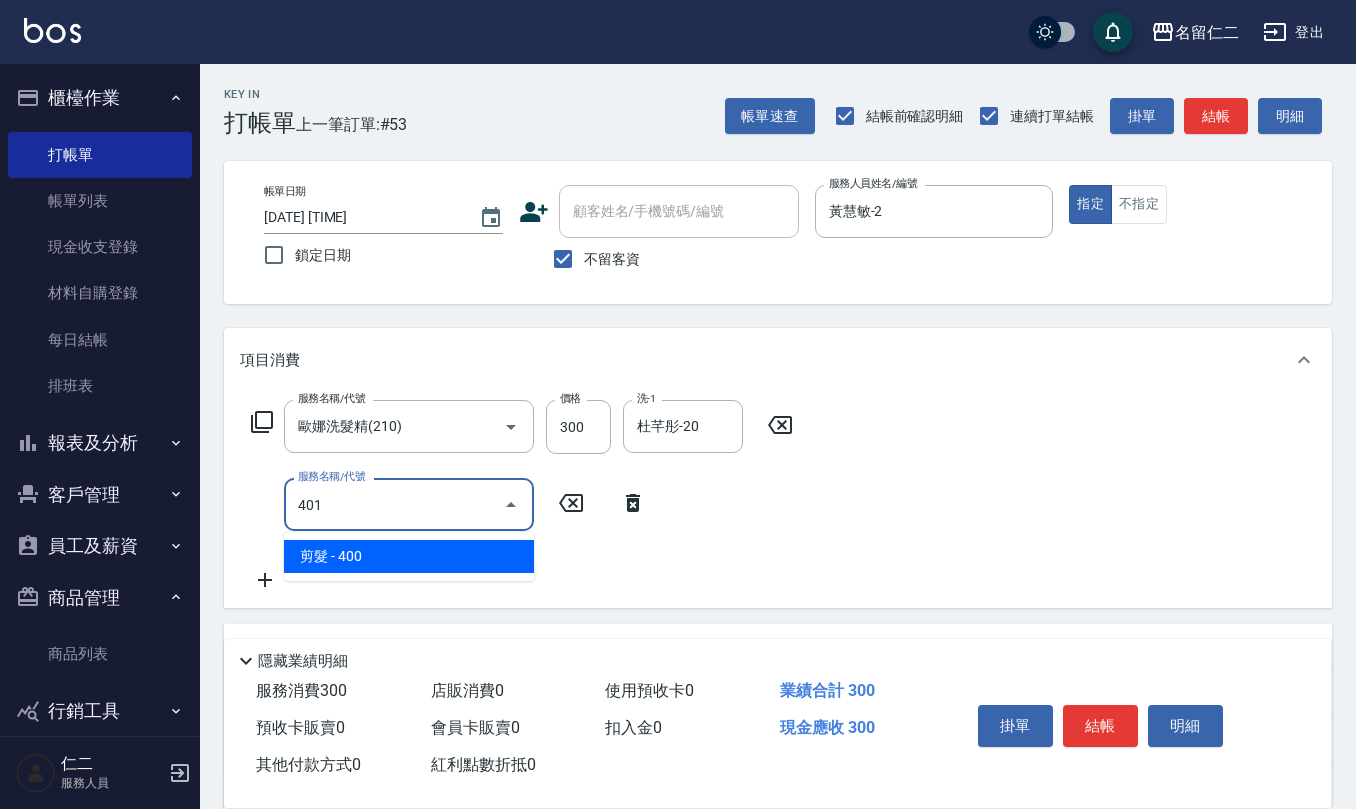 type on "剪髮(401)" 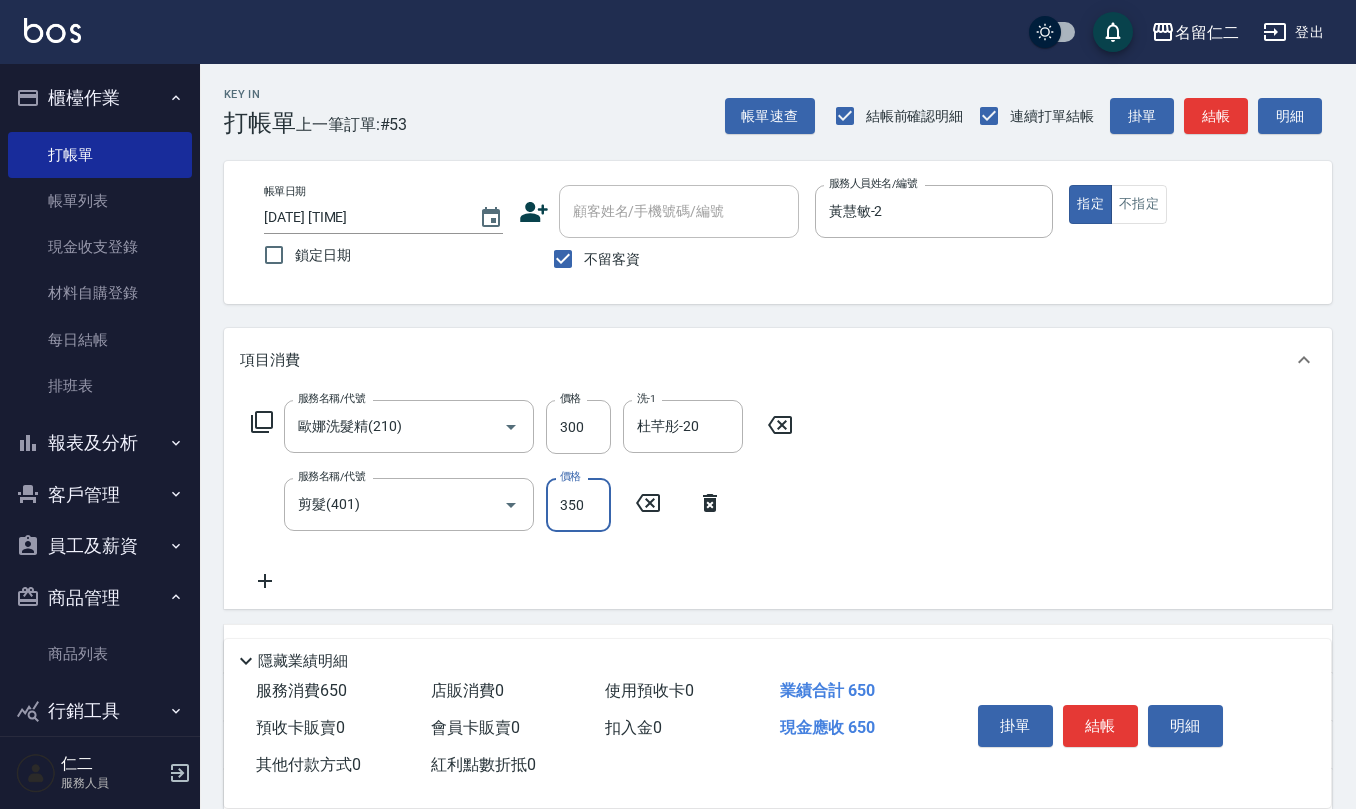 type on "350" 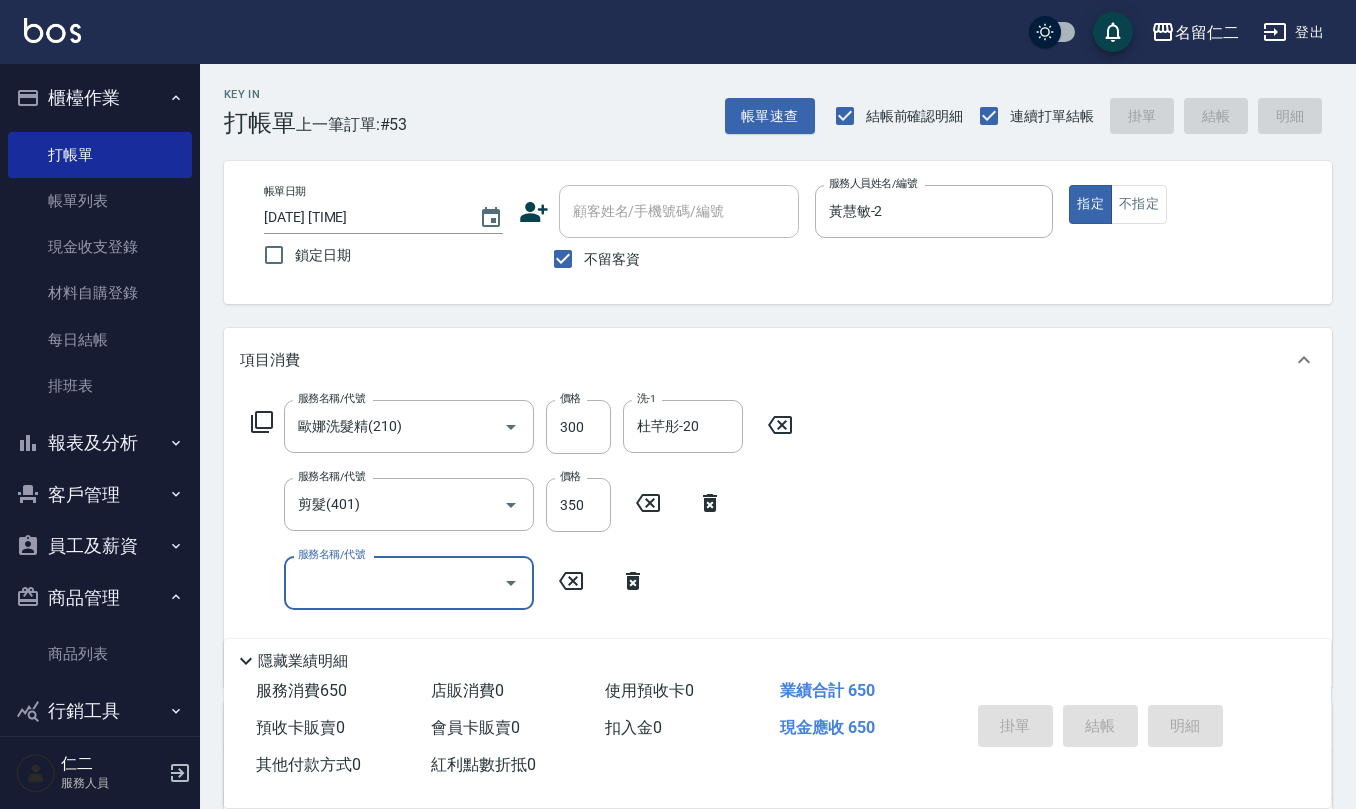 type on "[DATE] [TIME]" 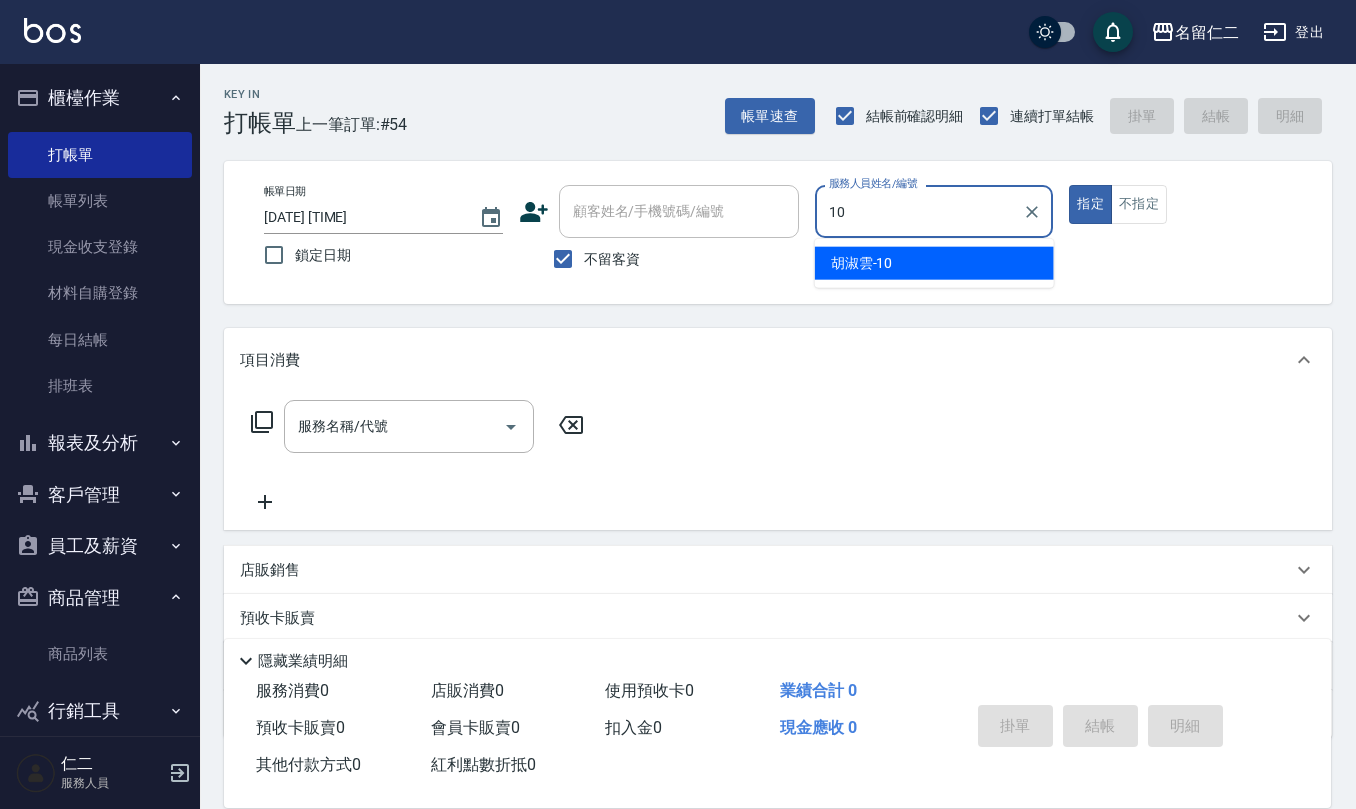 type on "胡淑雲-10" 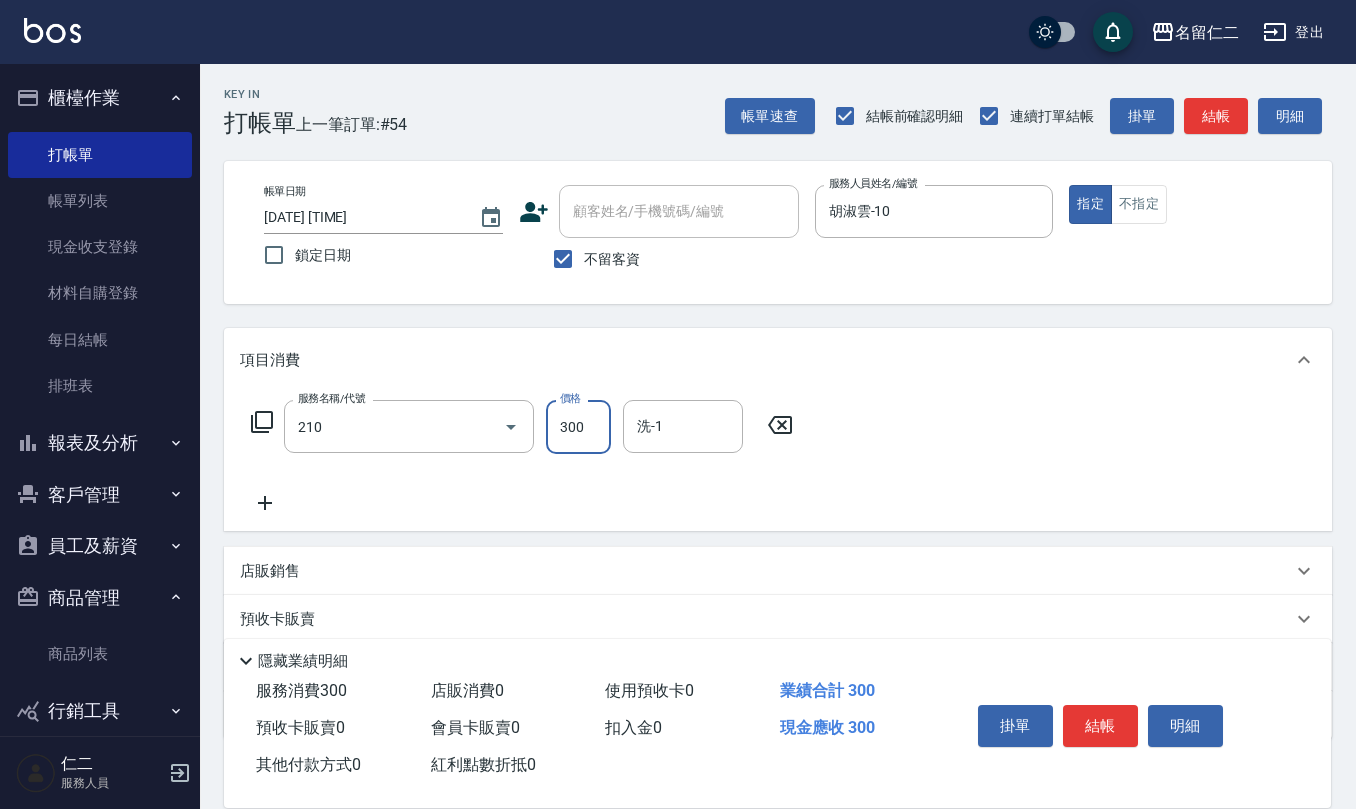 type on "歐娜洗髮精(210)" 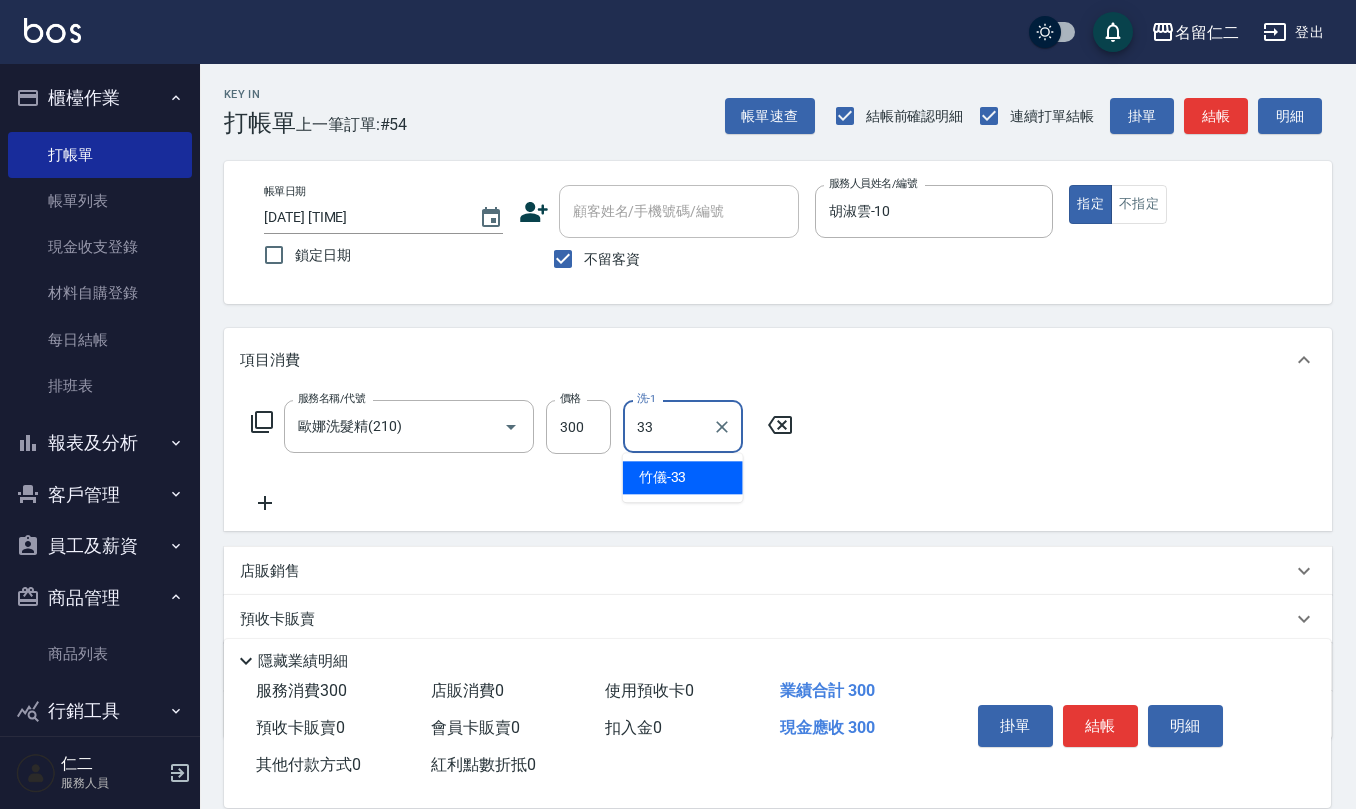 type on "竹儀-33" 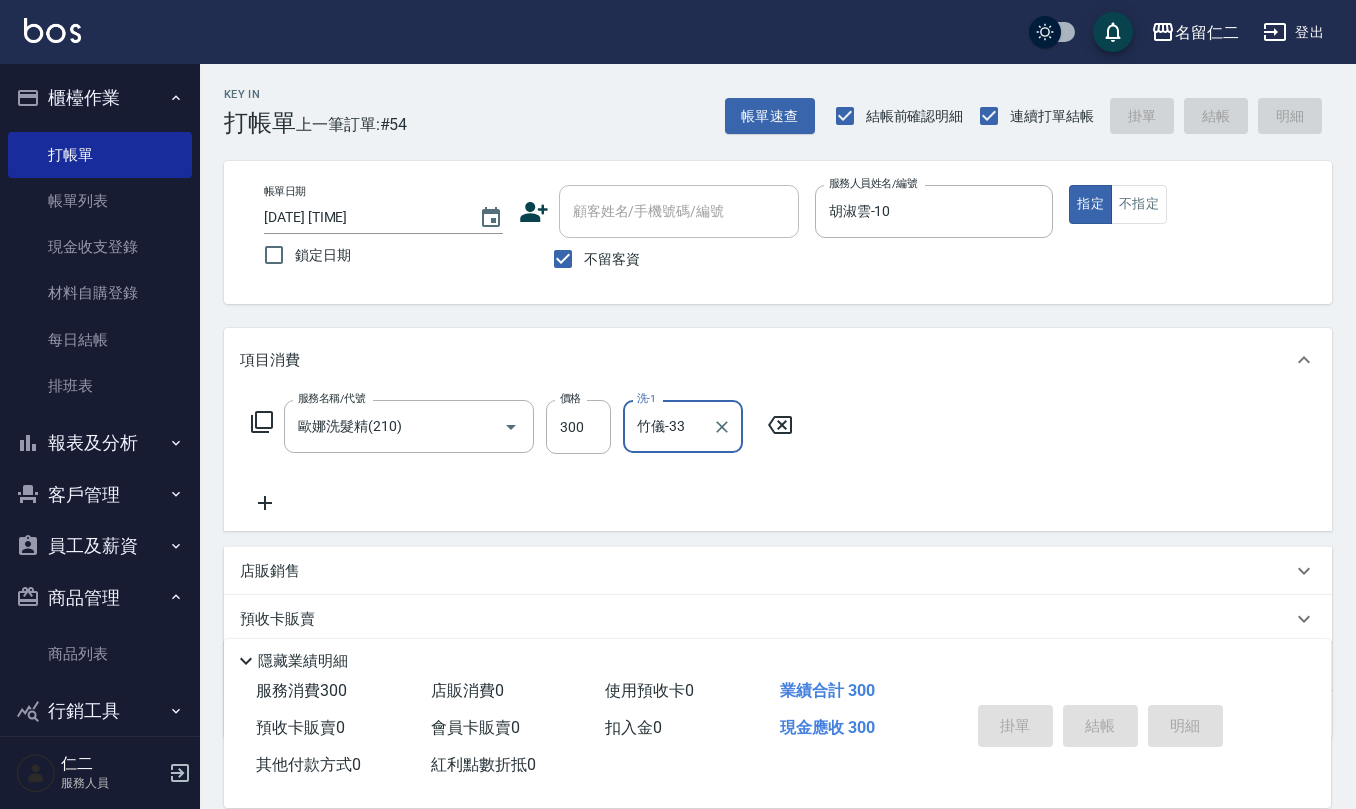 type 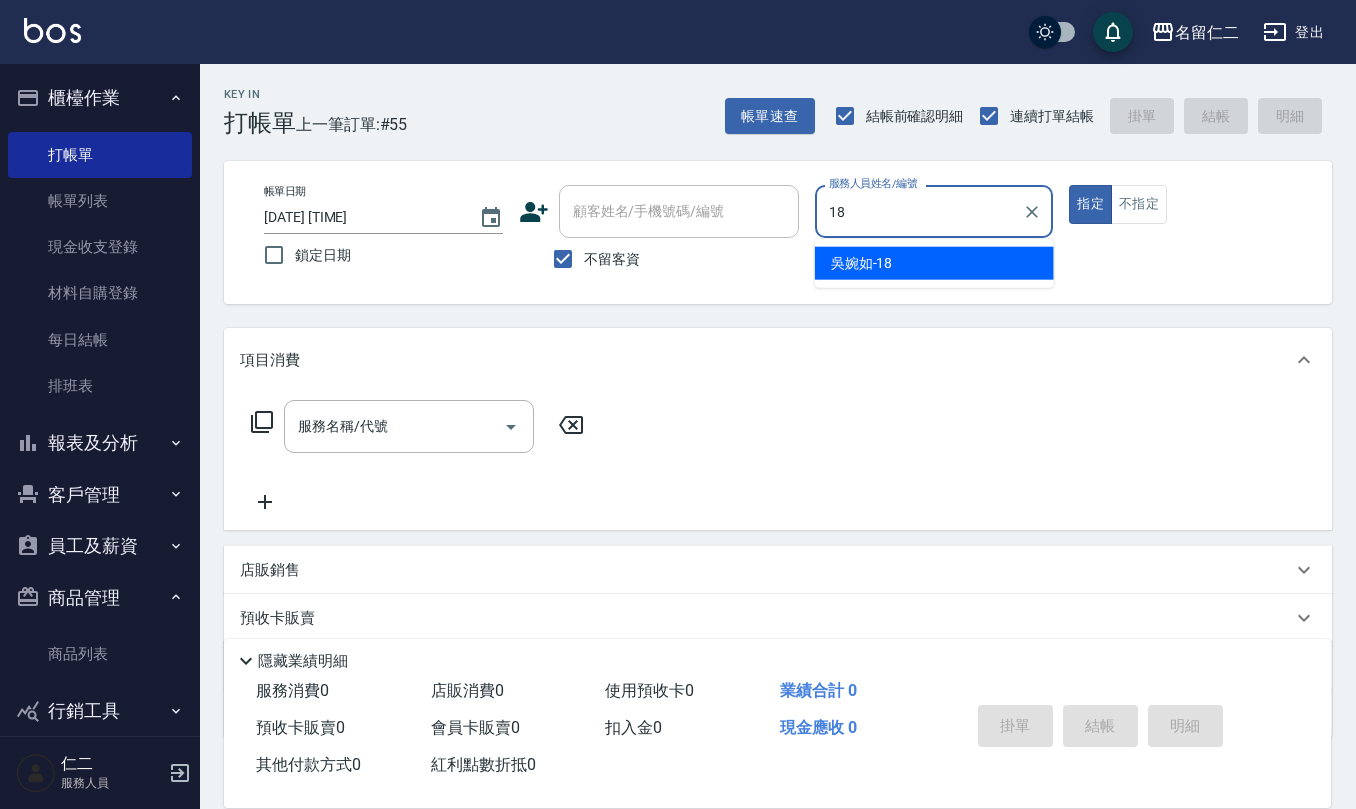 type on "吳婉如-18" 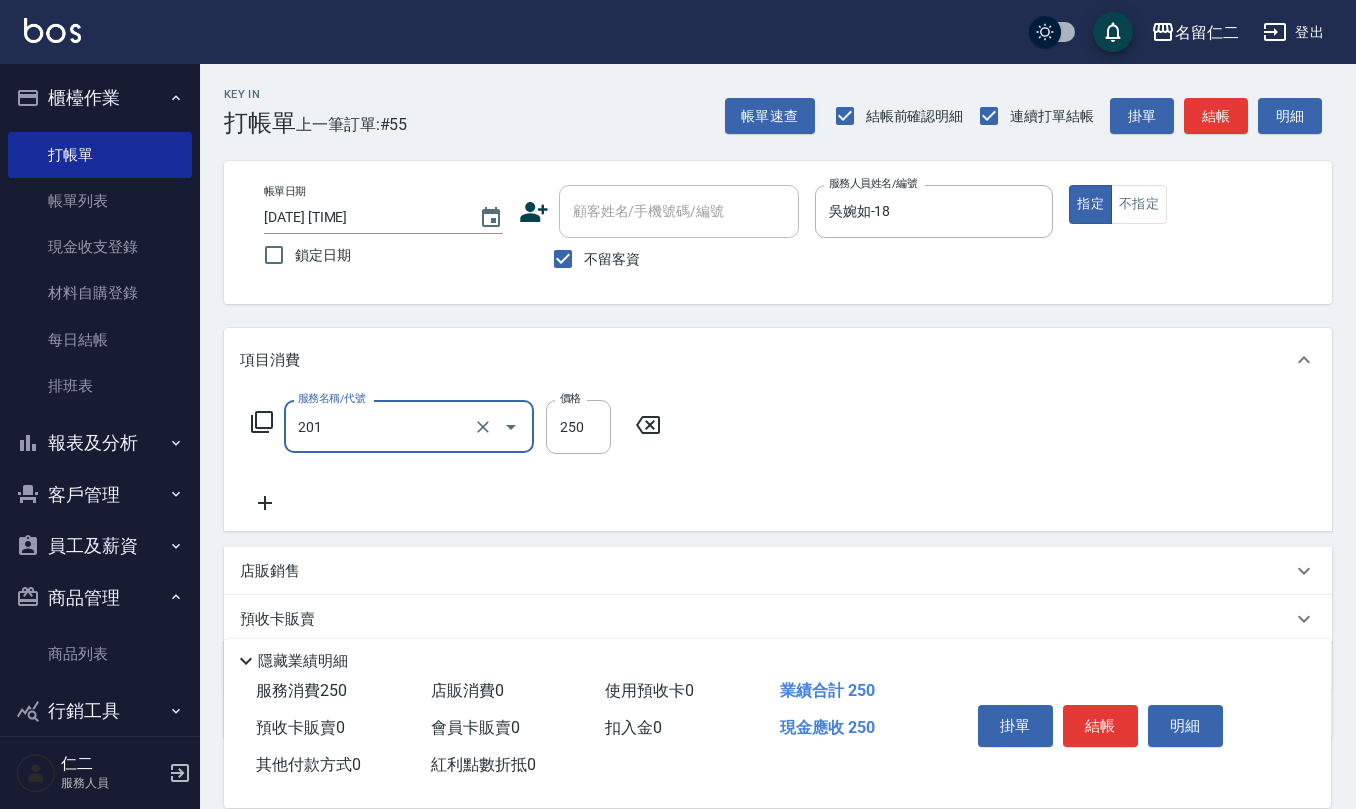 type on "洗髮(201)" 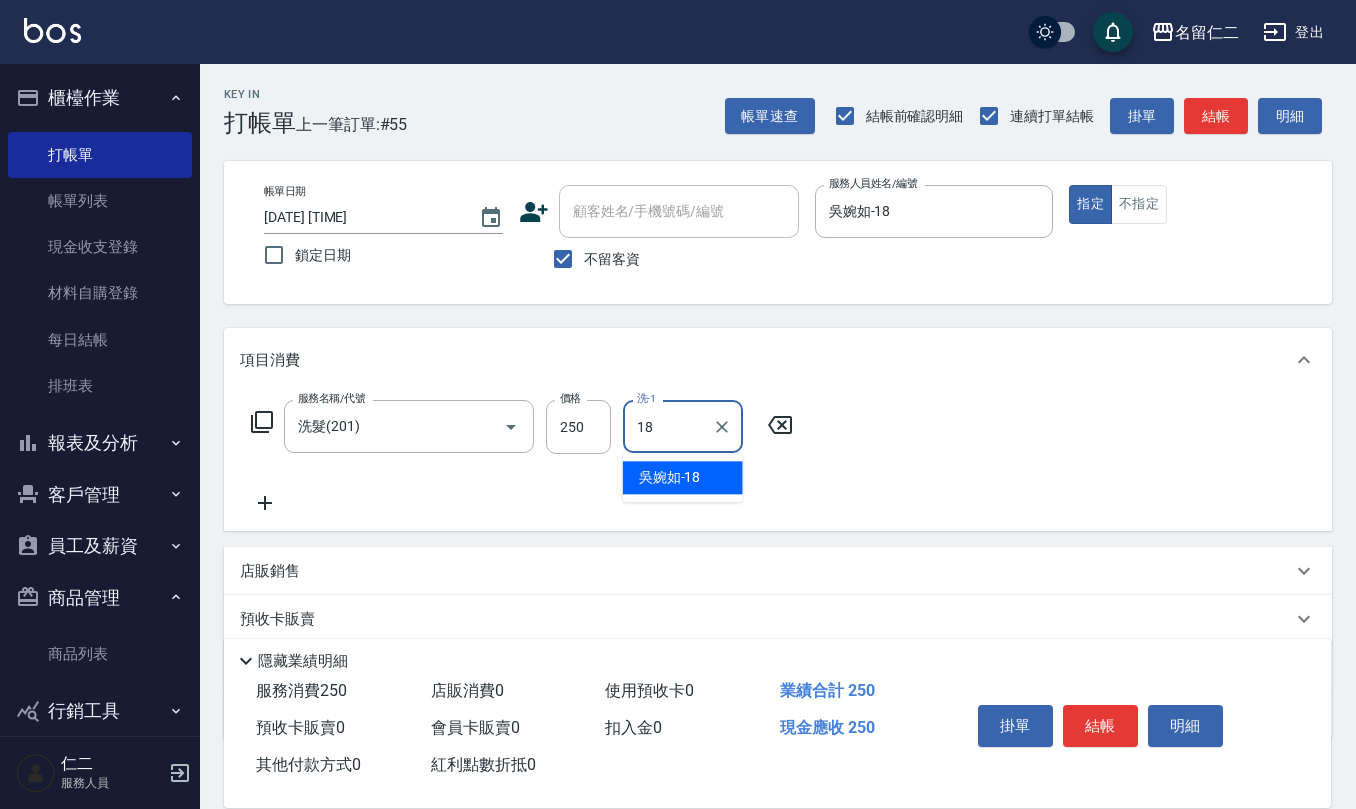 type on "吳婉如-18" 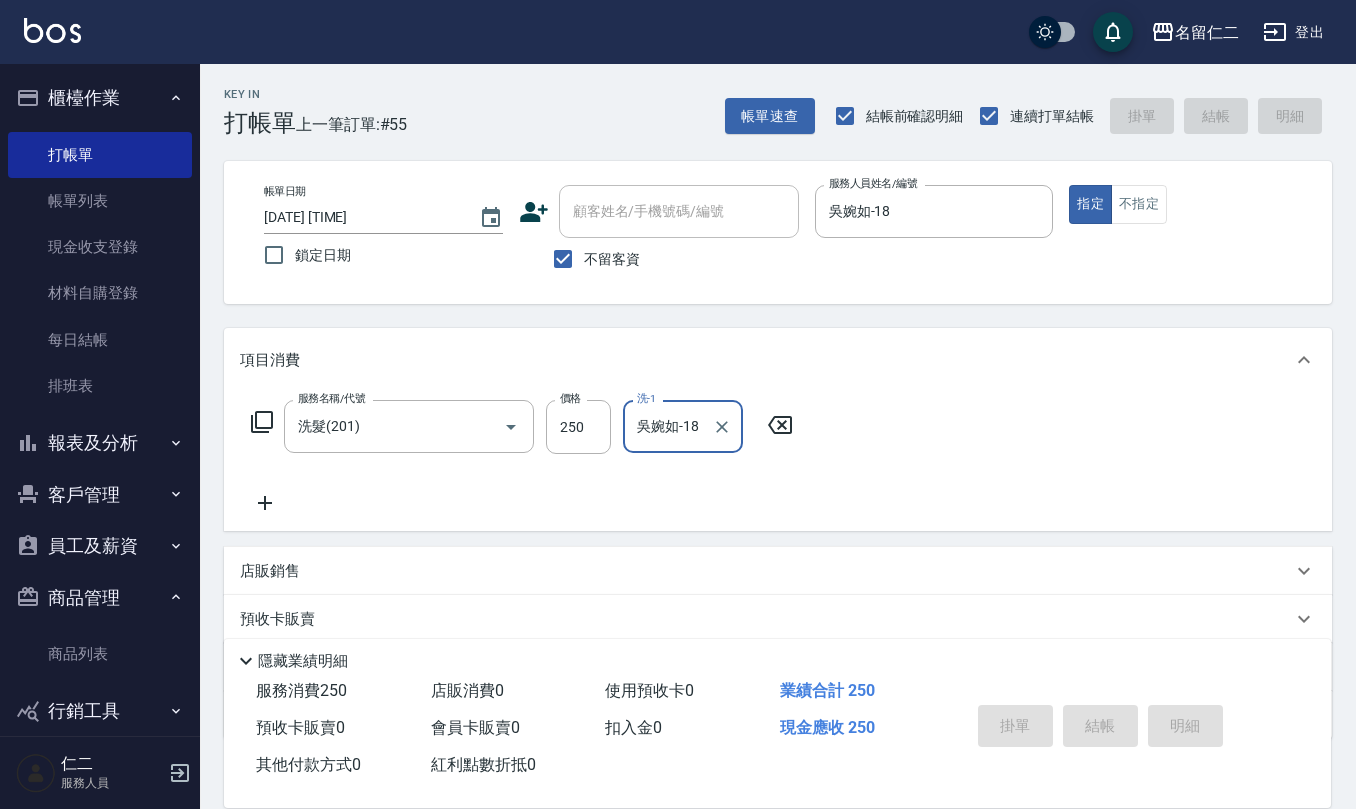 type 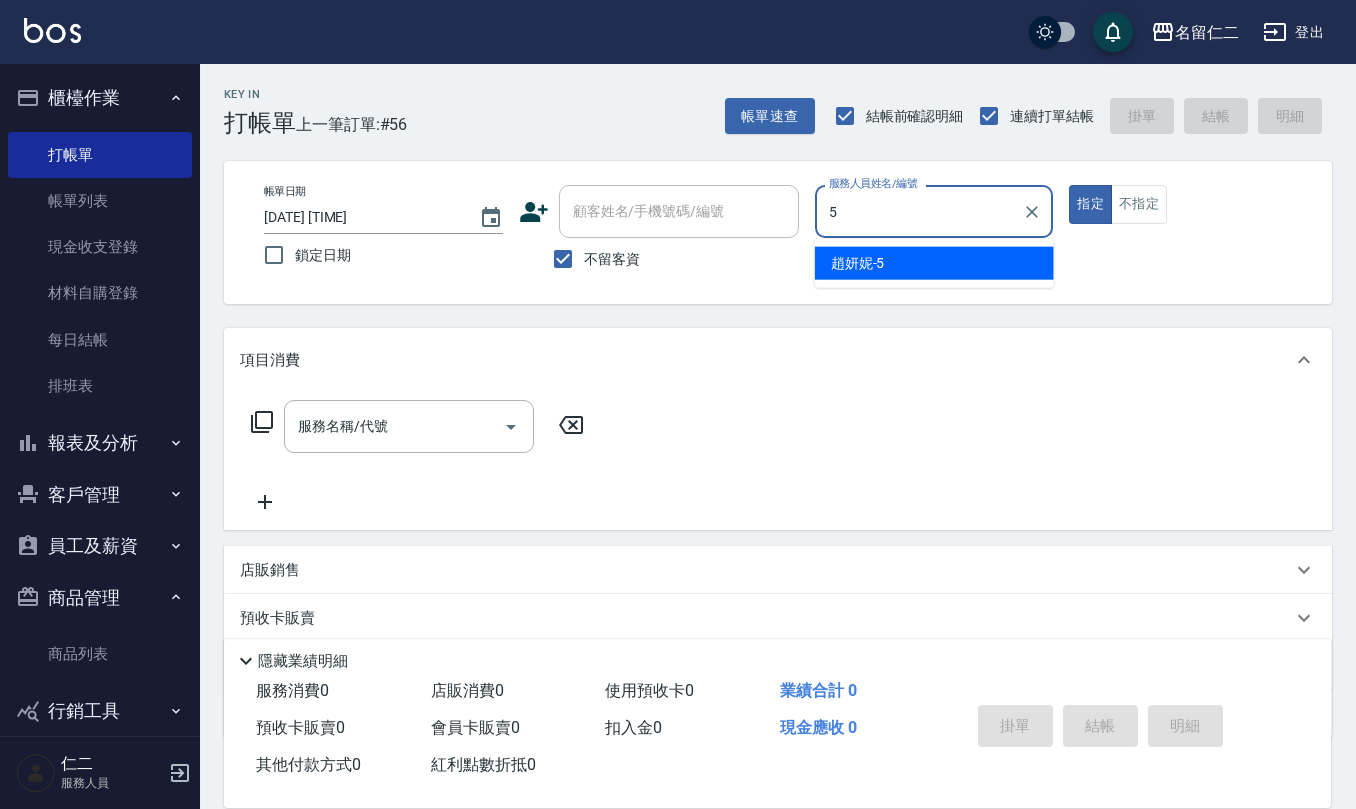 type on "趙妍妮-5" 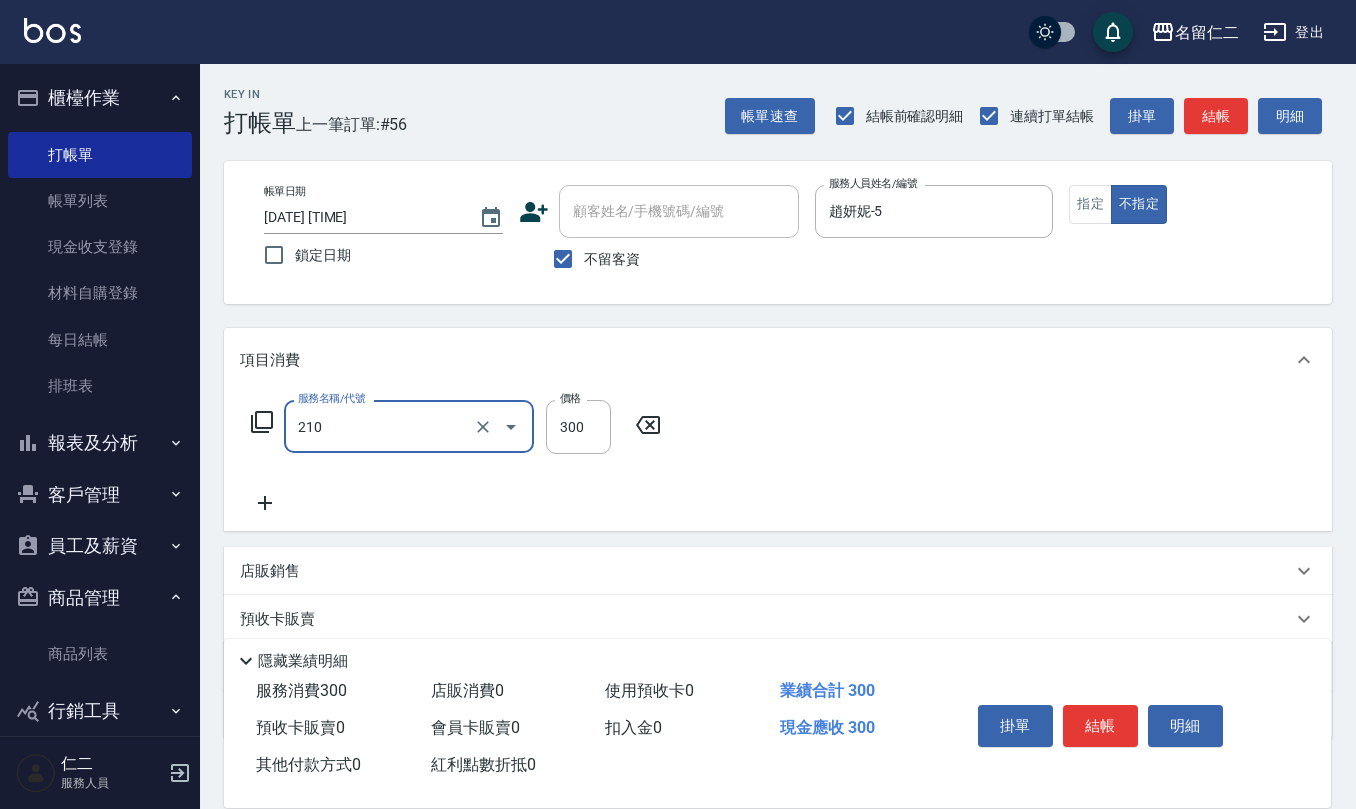 type on "歐娜洗髮精(210)" 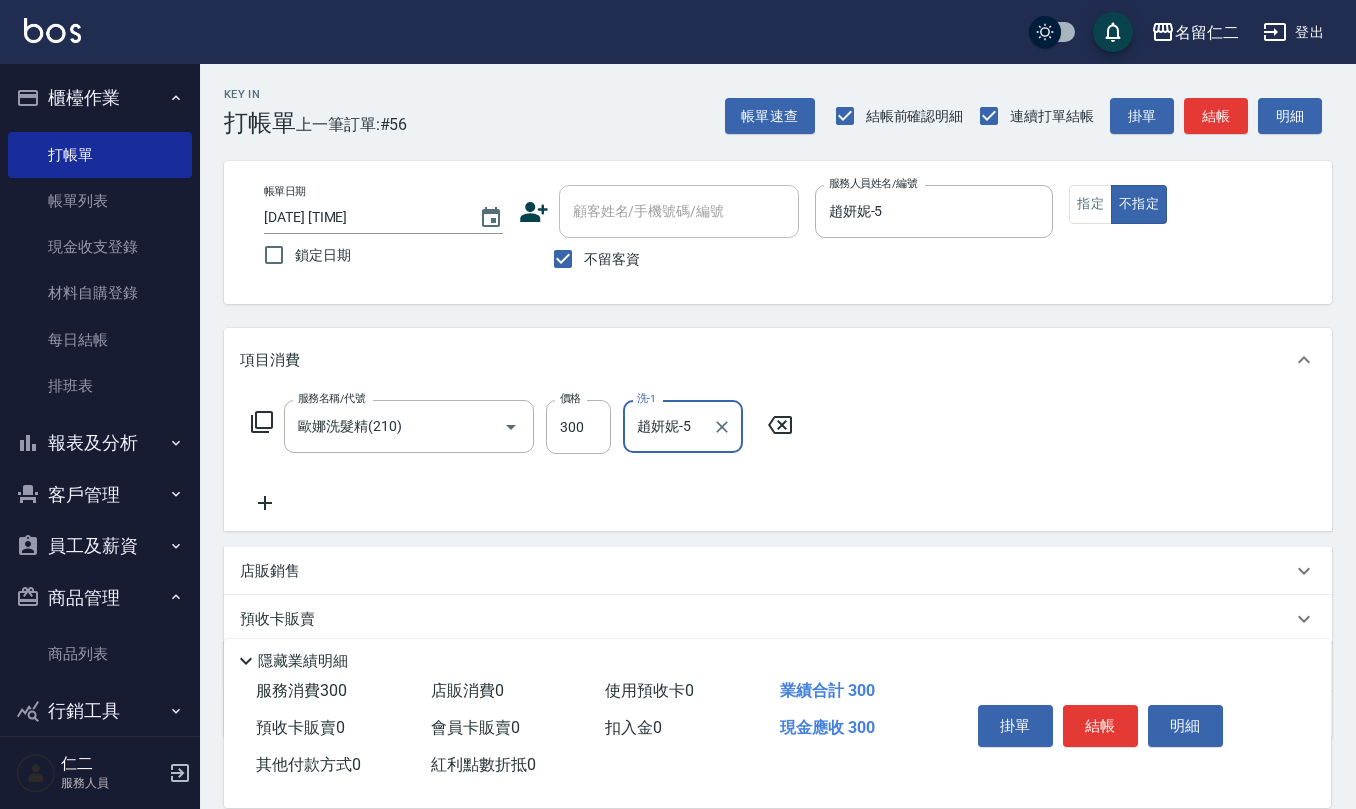 type on "趙妍妮-5" 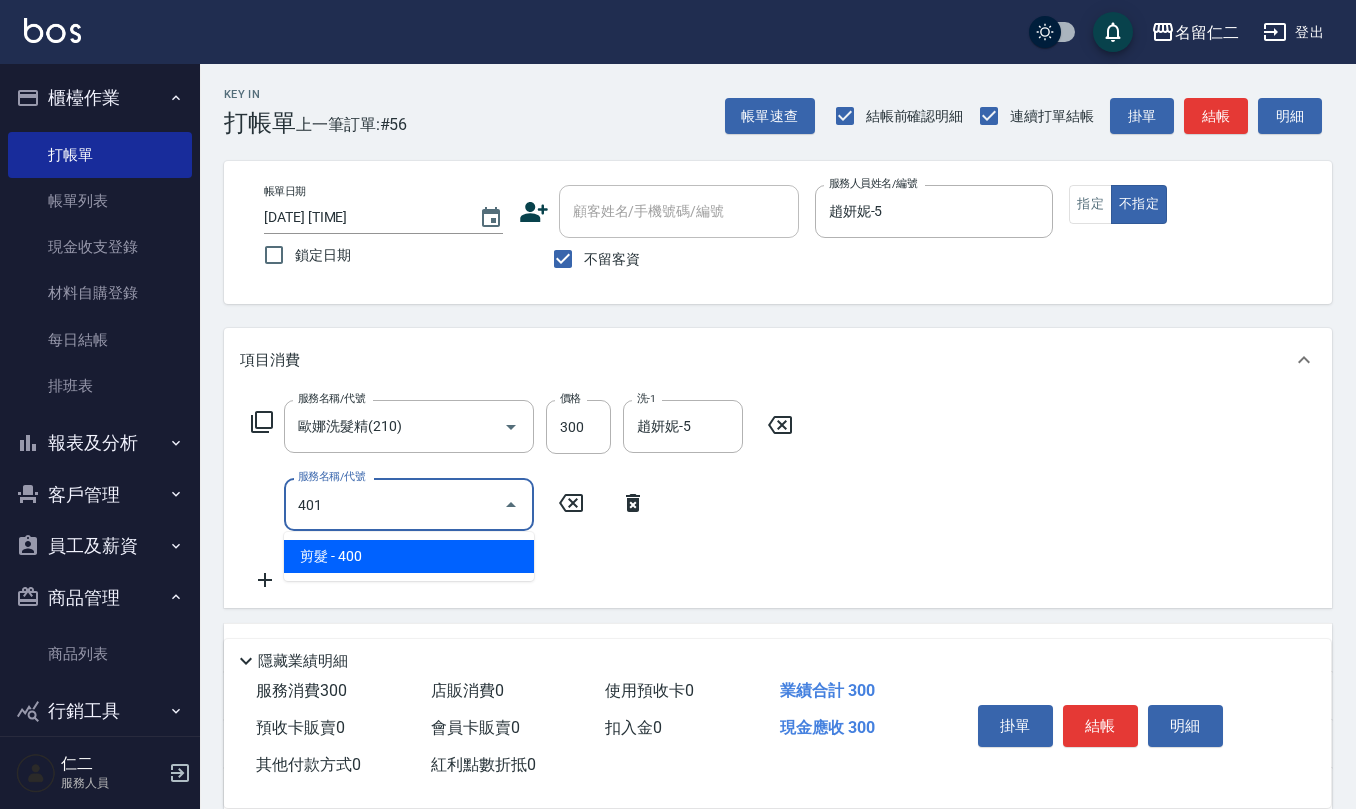 type on "剪髮(401)" 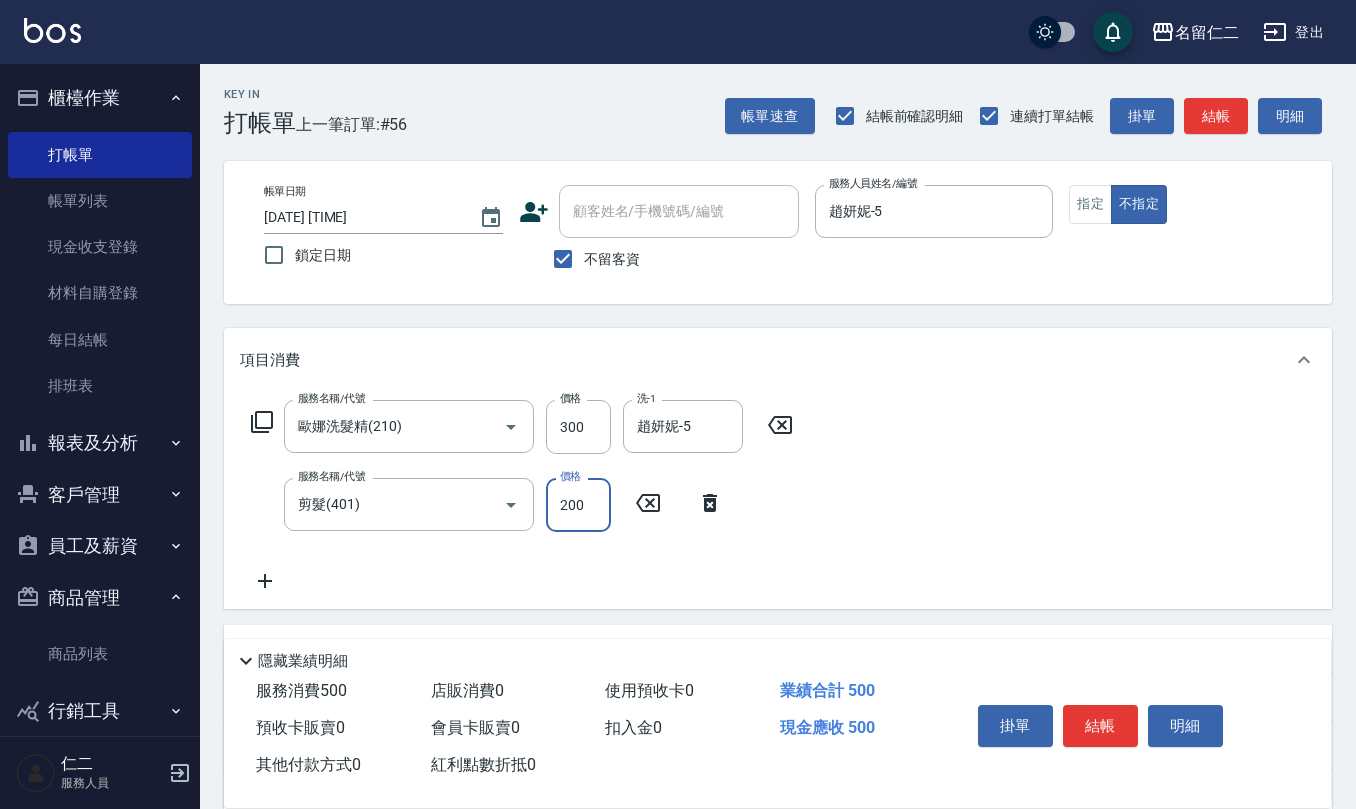 type on "200" 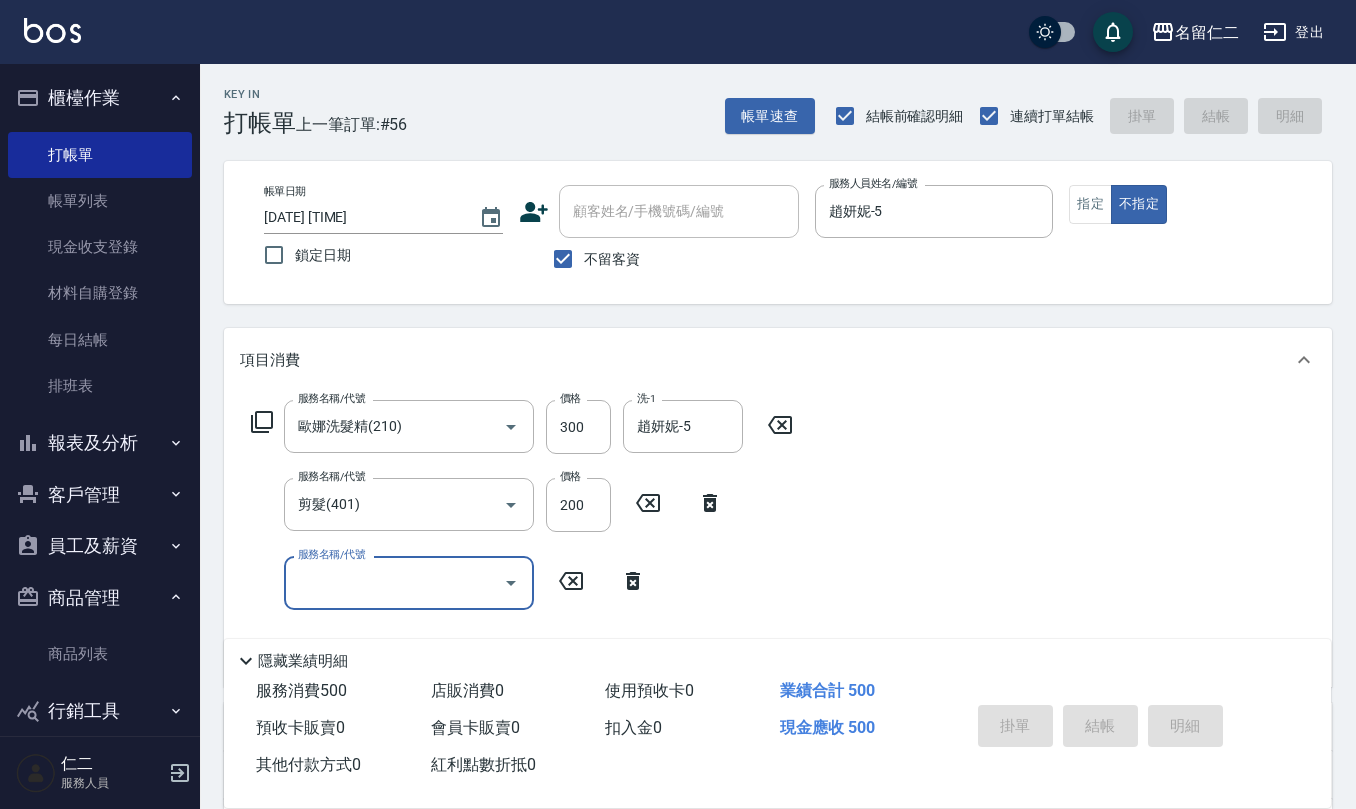type 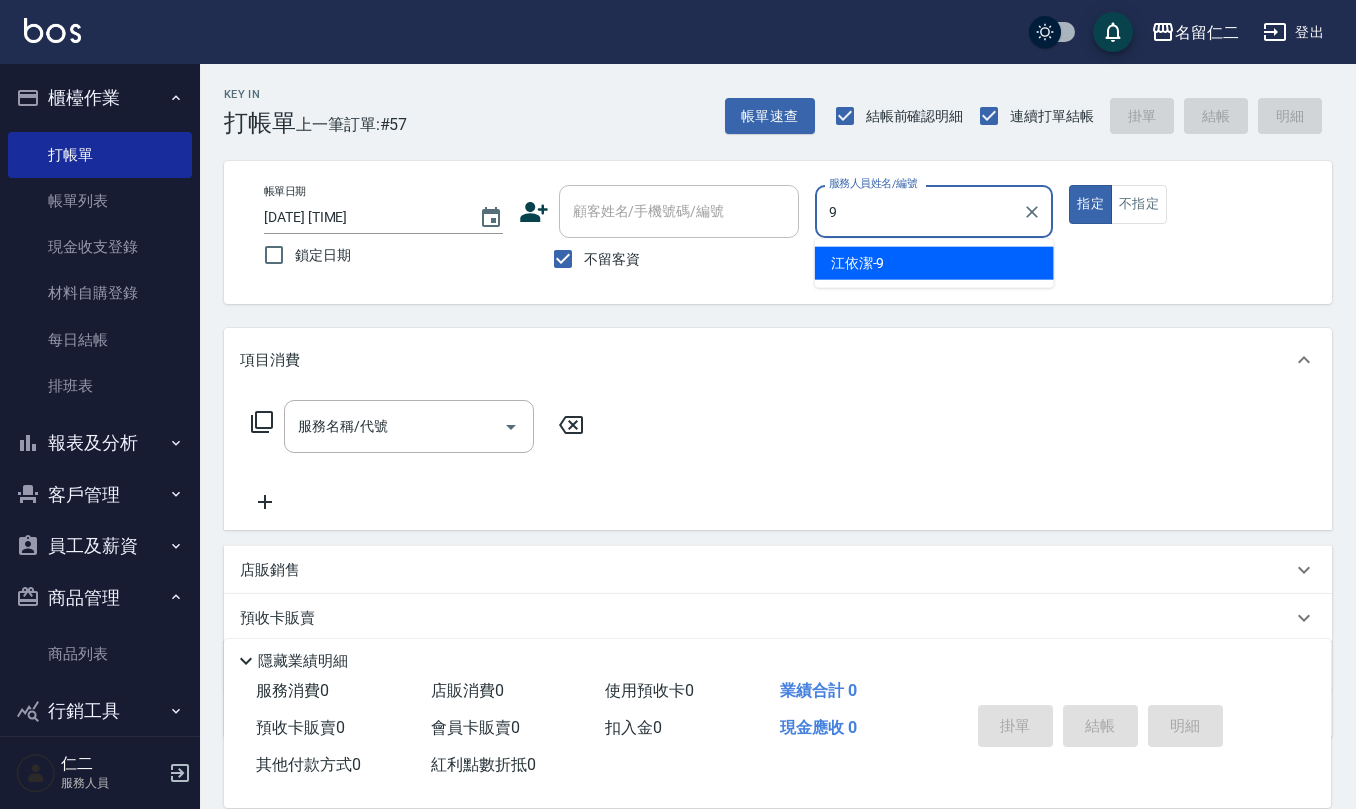 type on "江依潔-9" 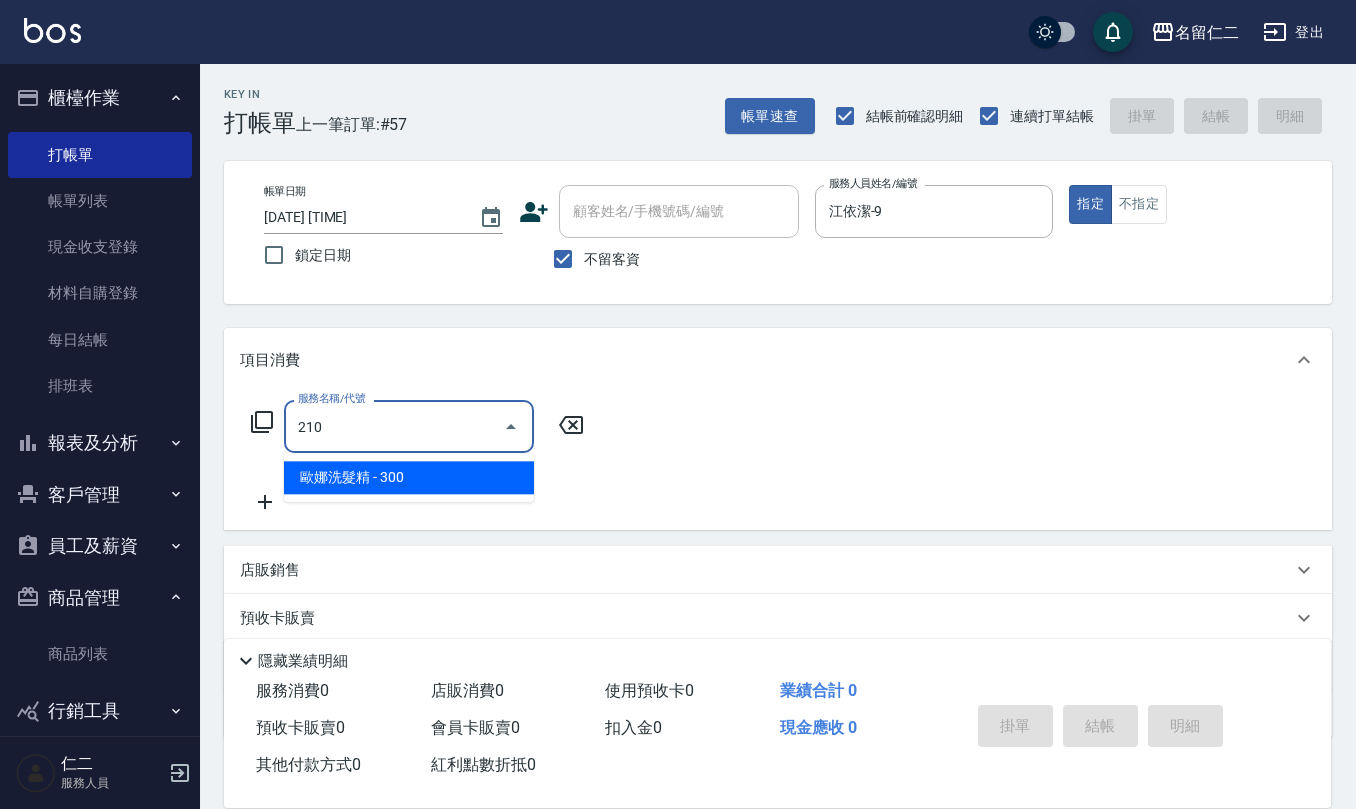 type on "歐娜洗髮精(210)" 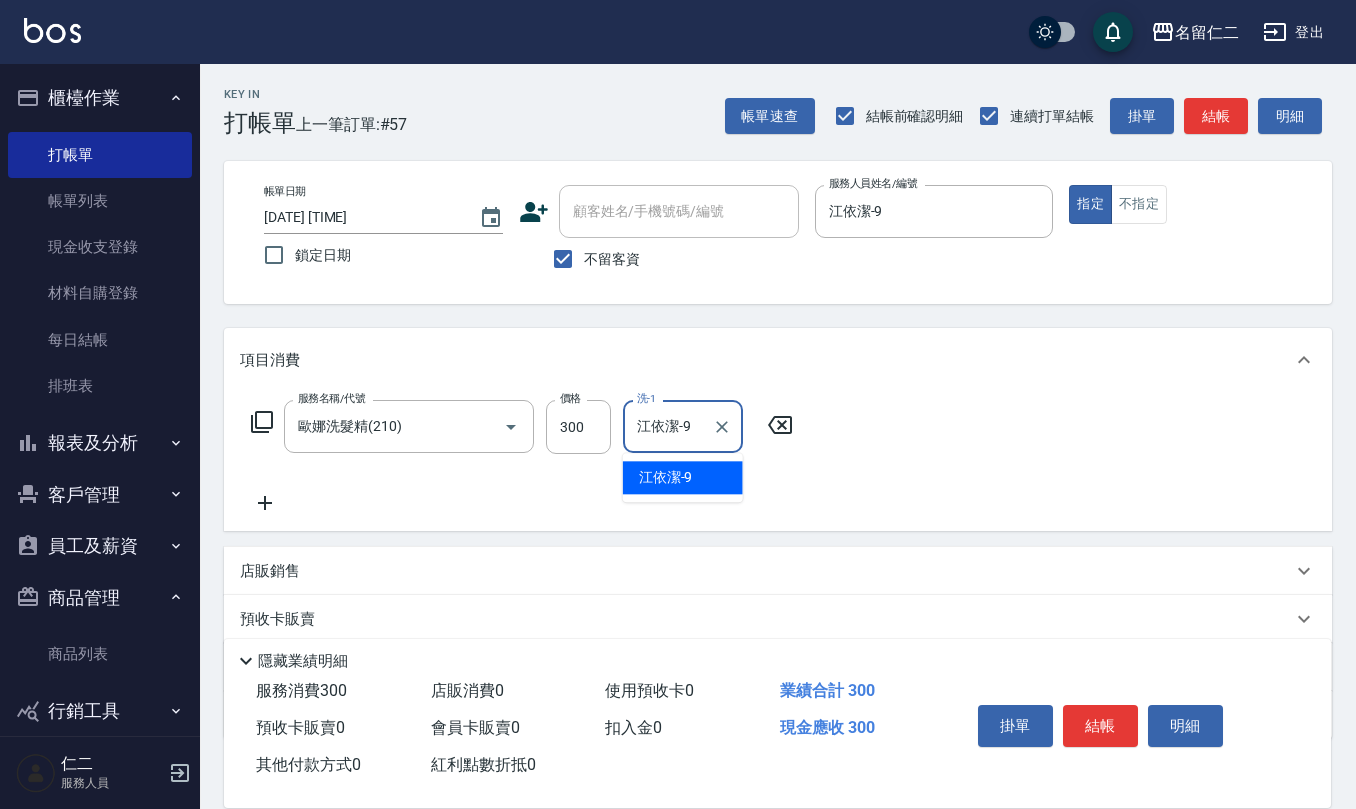 type on "江依潔-9" 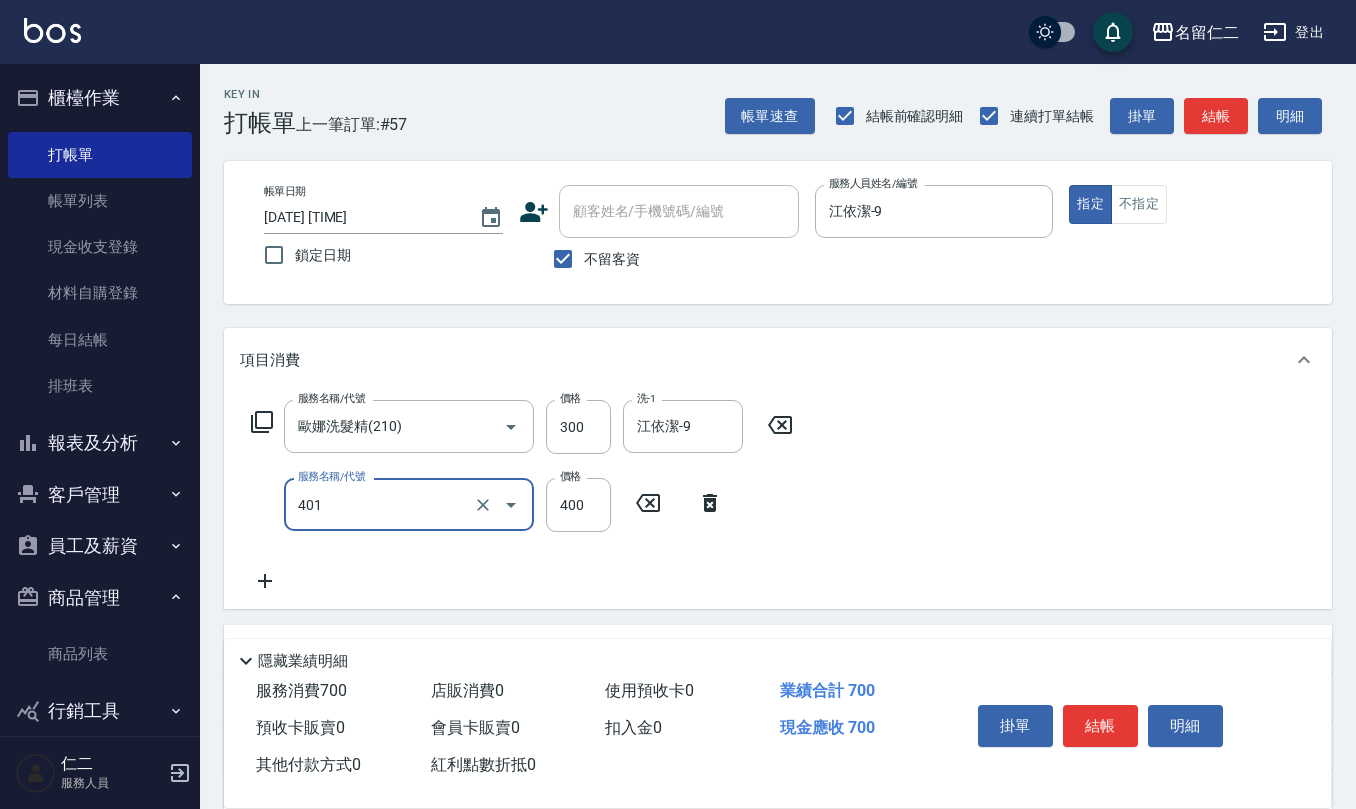 type on "剪髮(401)" 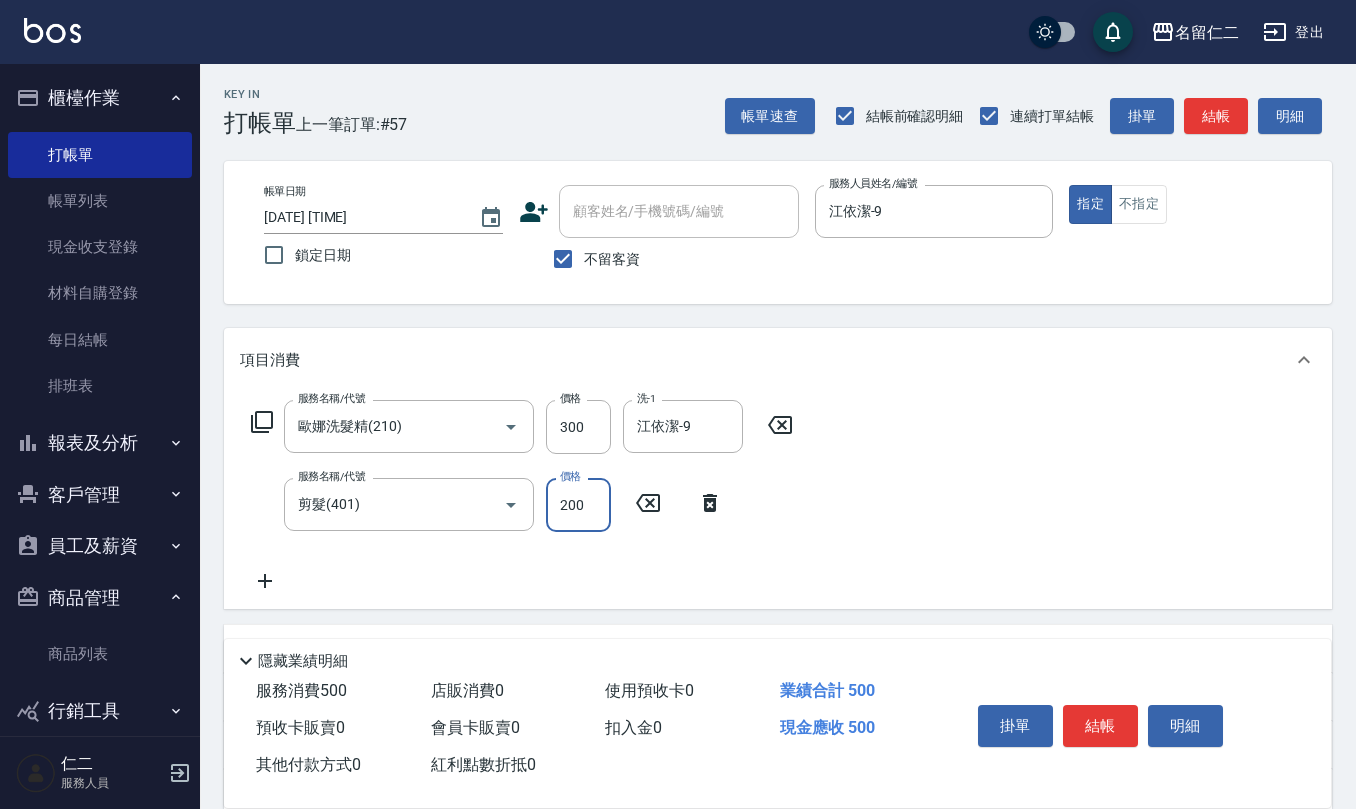 type on "200" 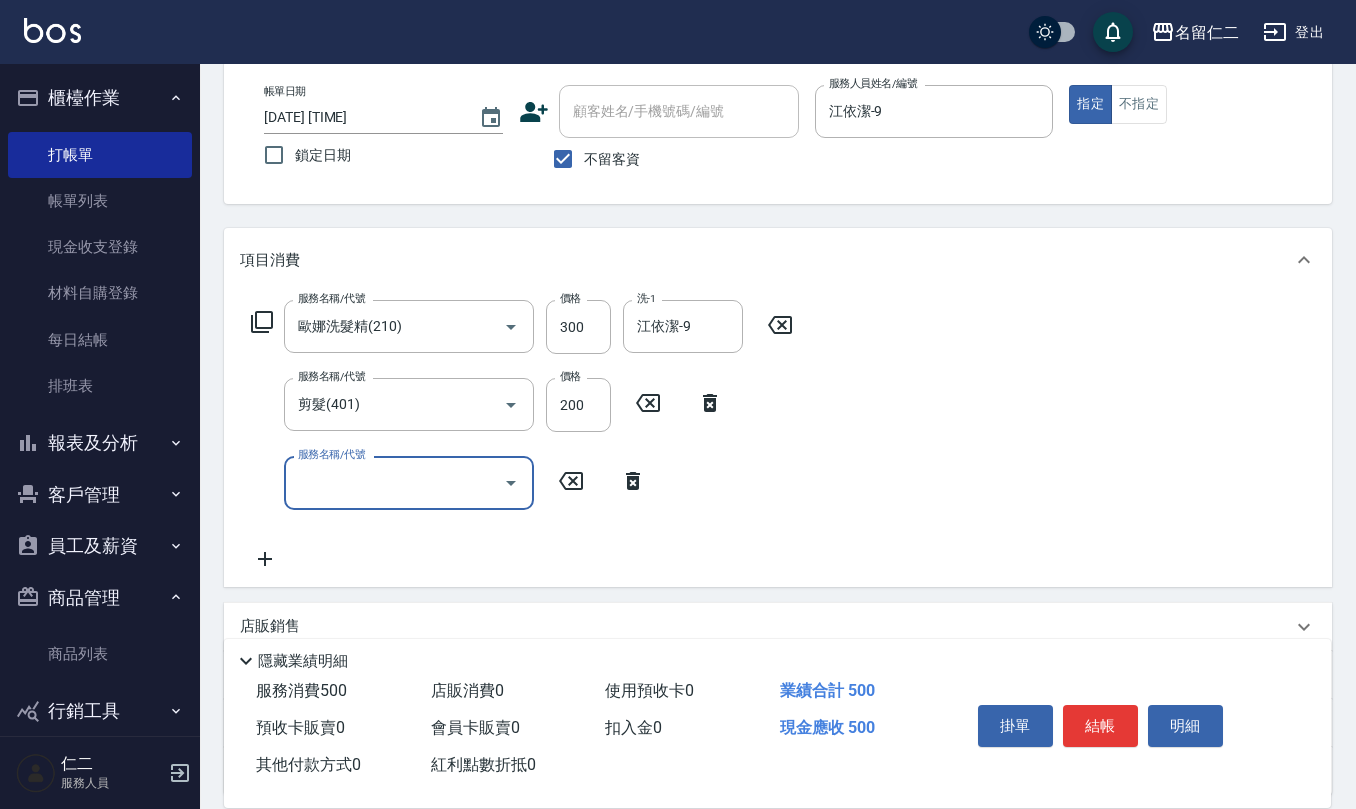 scroll, scrollTop: 266, scrollLeft: 0, axis: vertical 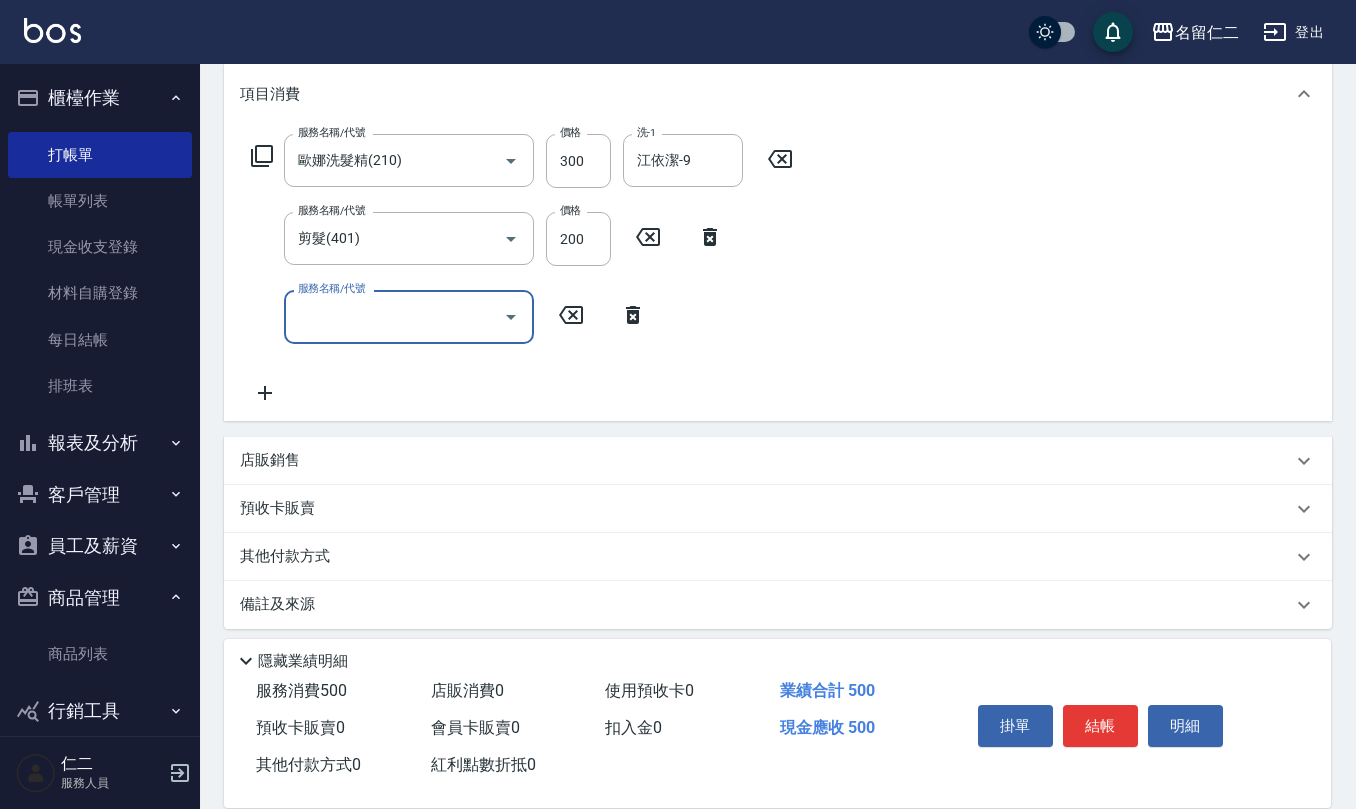 click on "店販銷售" at bounding box center (766, 460) 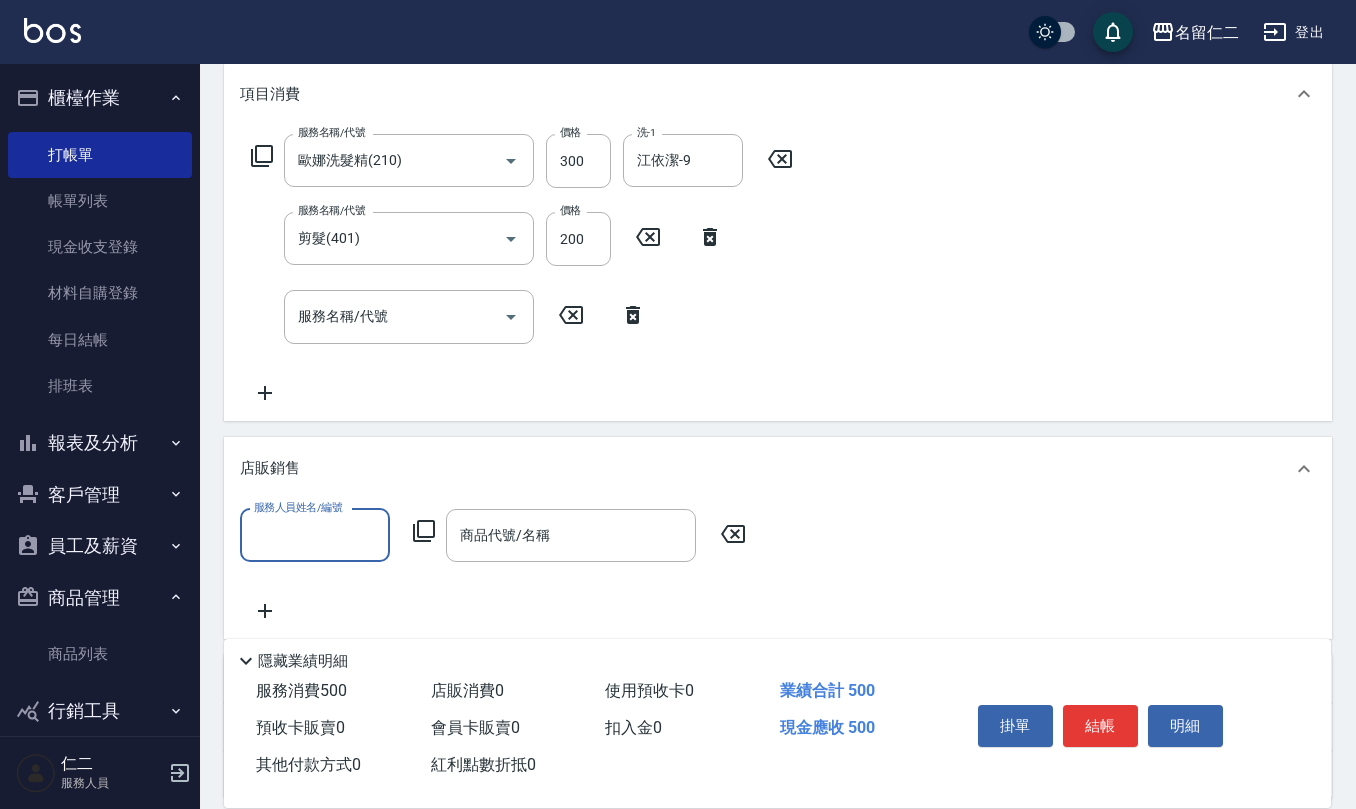 scroll, scrollTop: 1, scrollLeft: 0, axis: vertical 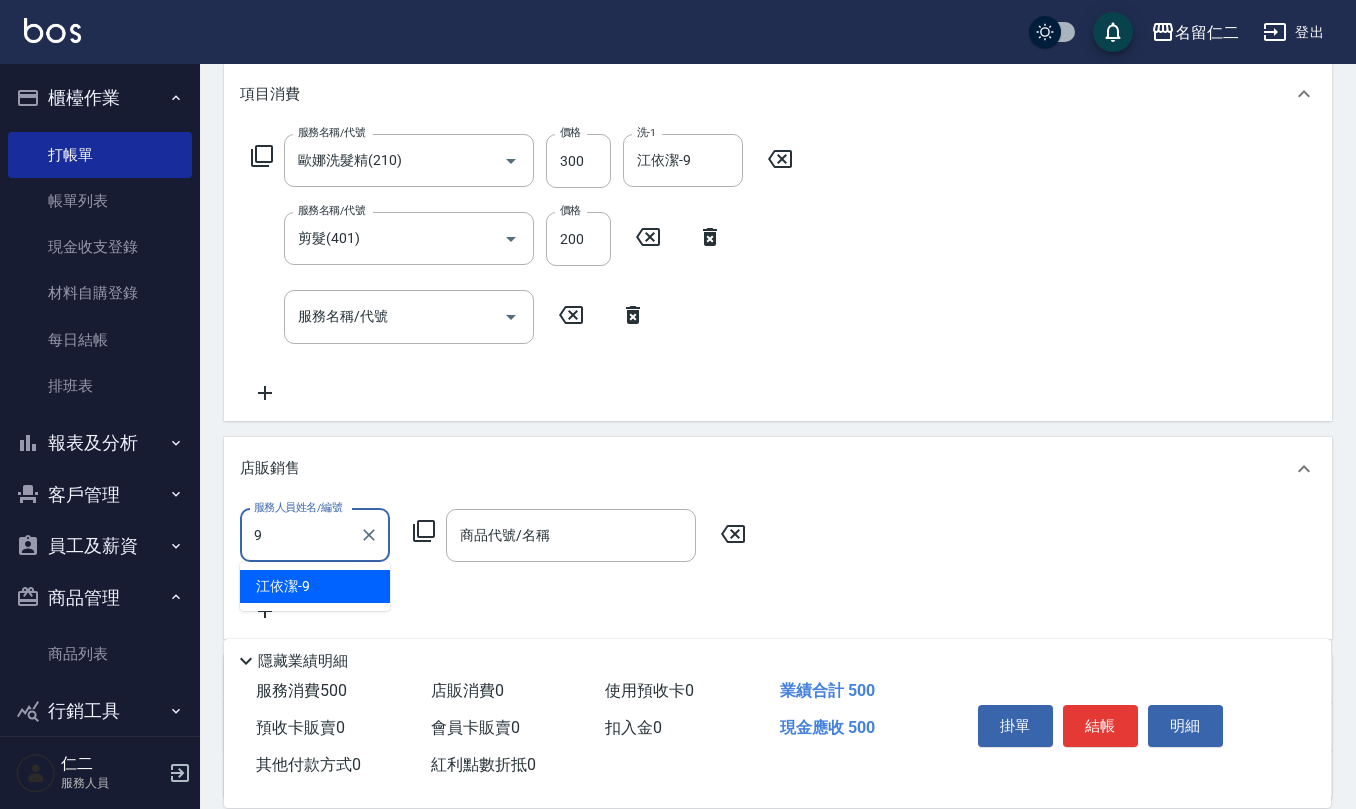 type on "江依潔-9" 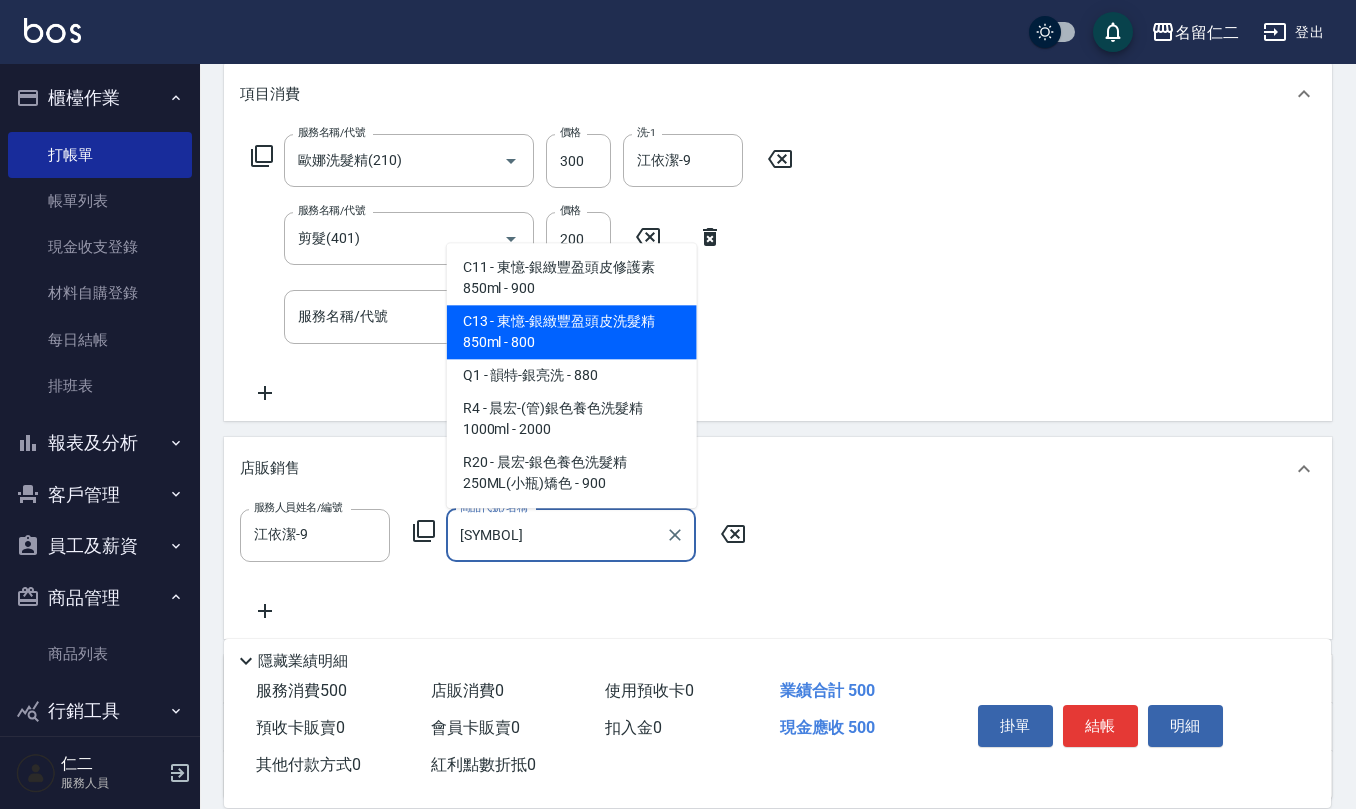 type on "[BRAND]" 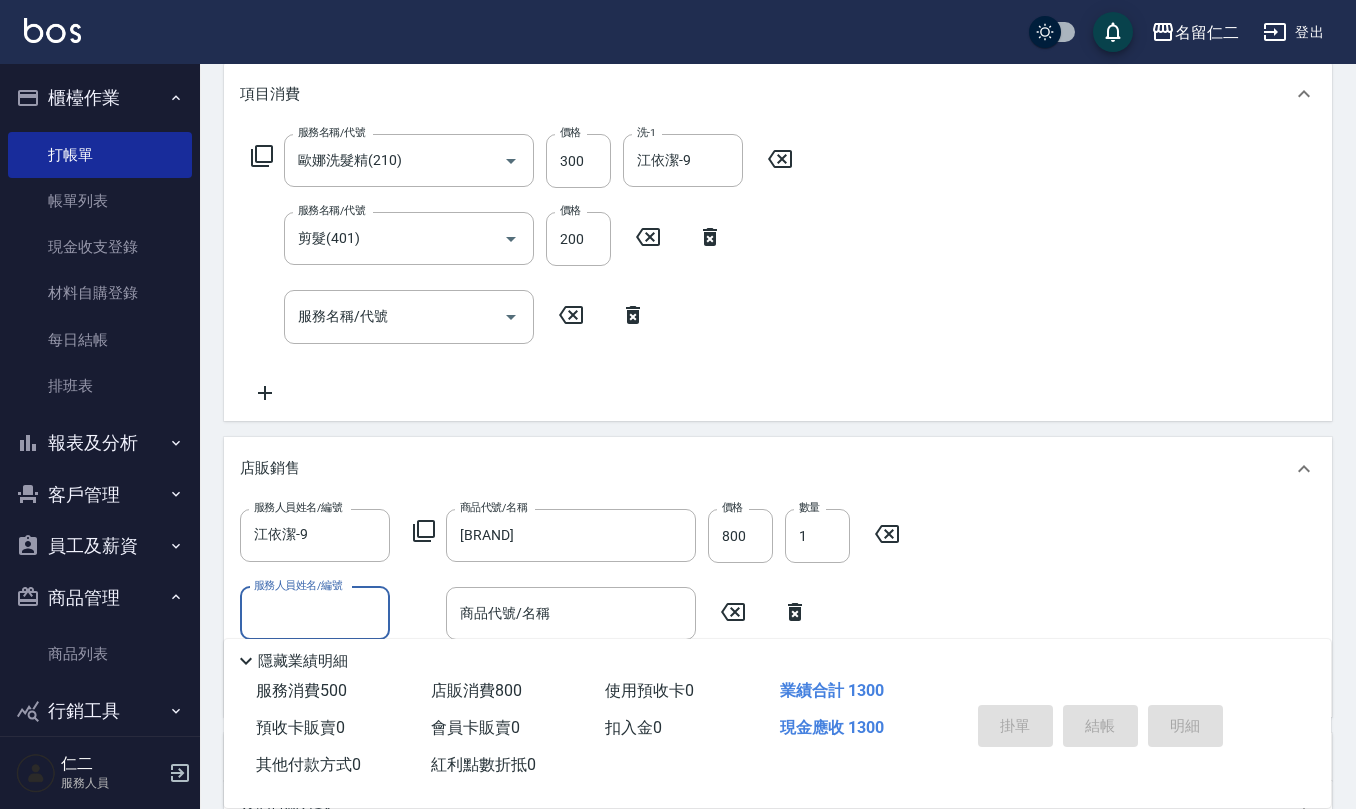 type on "[DATE] [TIME]" 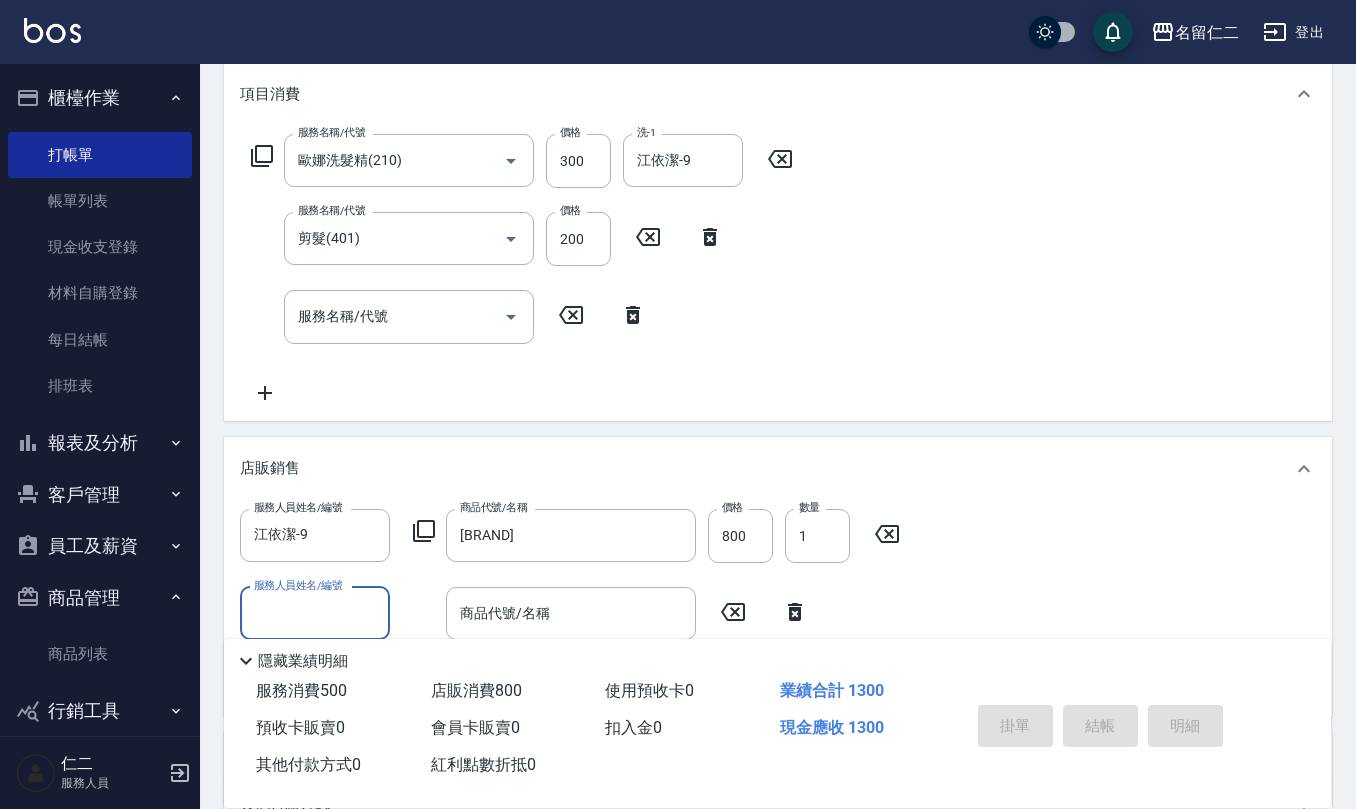 type 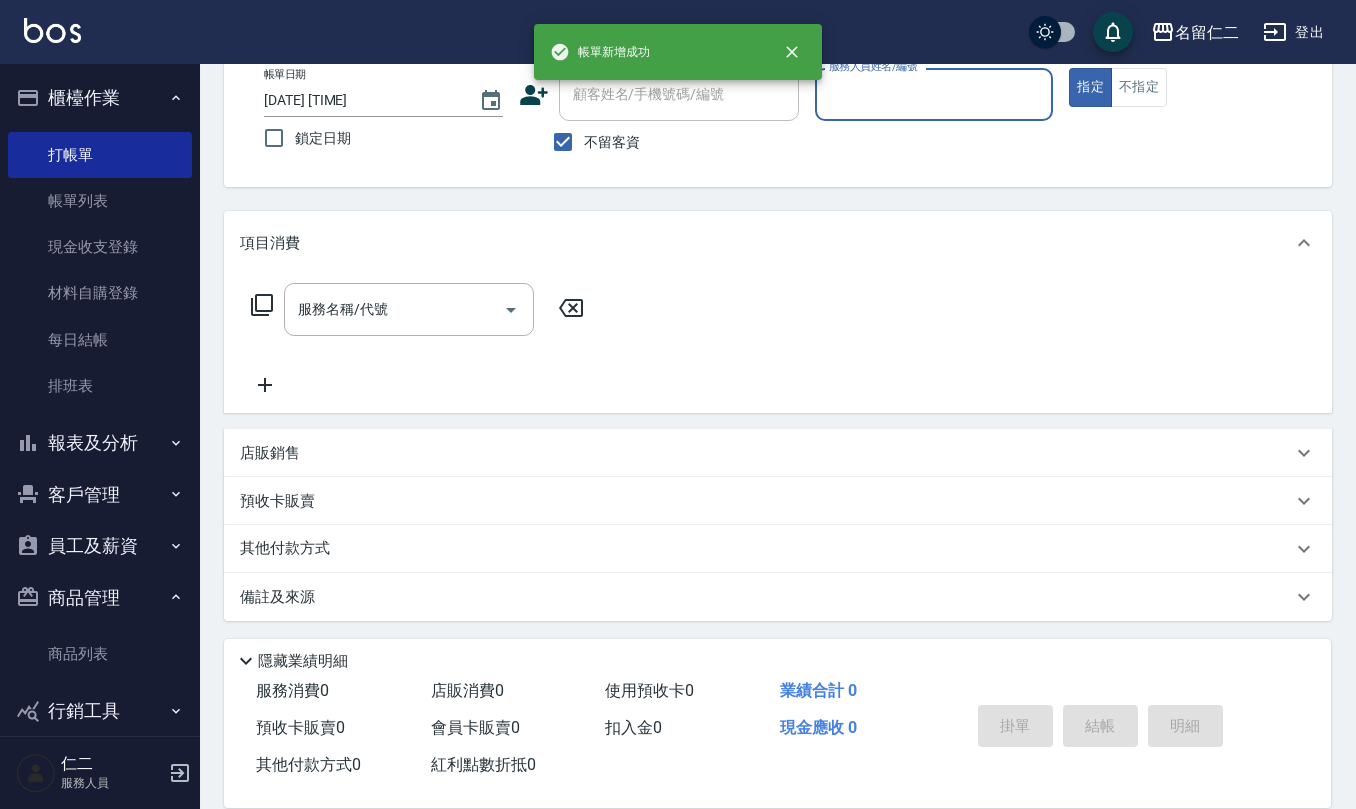 scroll, scrollTop: 0, scrollLeft: 0, axis: both 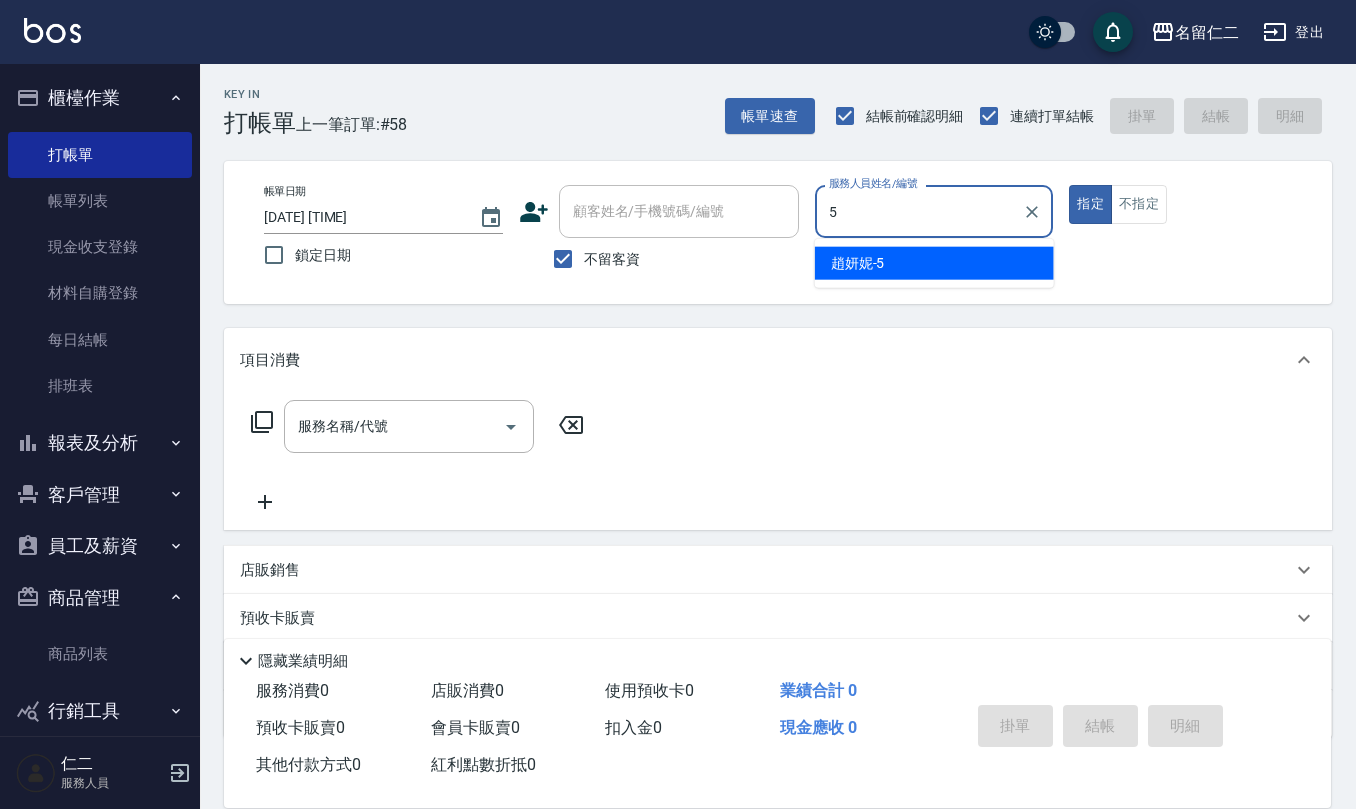 type on "趙妍妮-5" 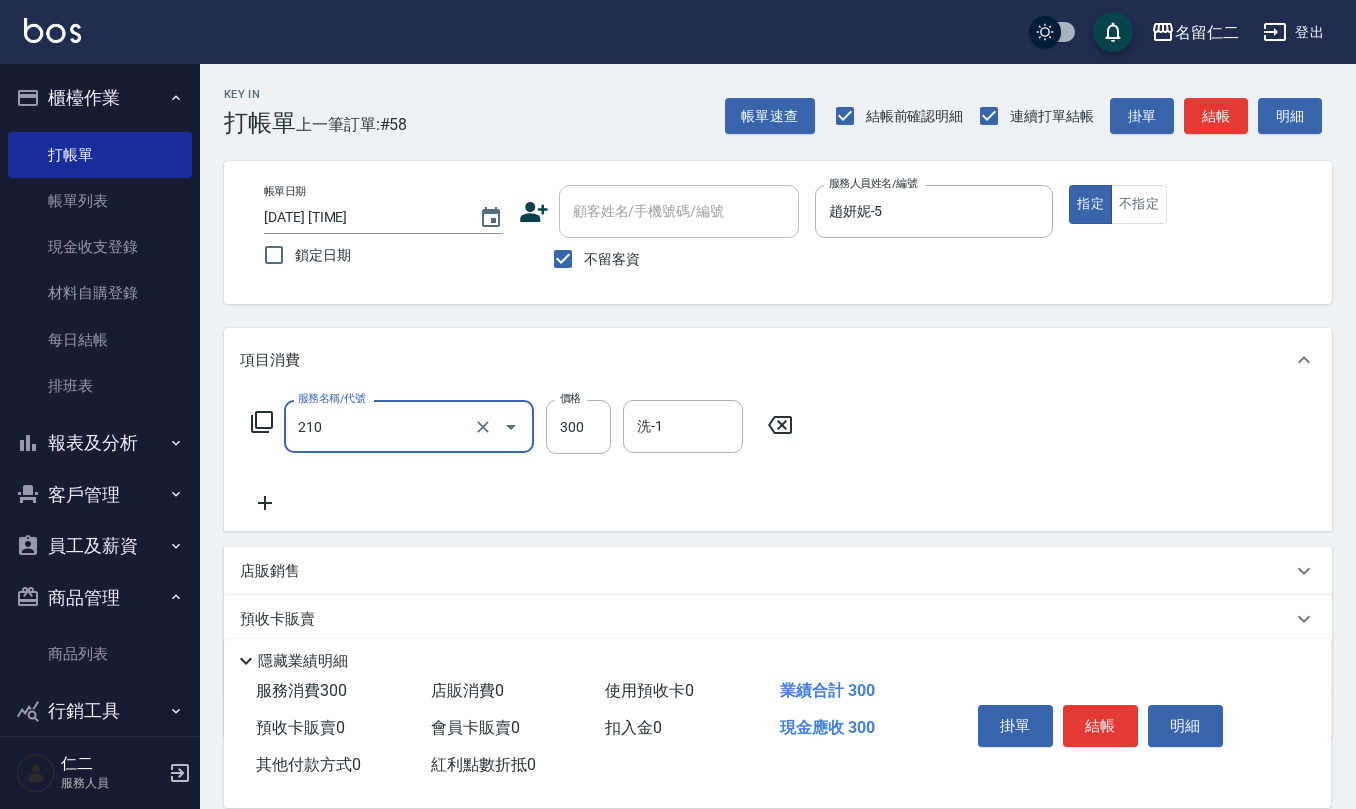 type on "歐娜洗髮精(210)" 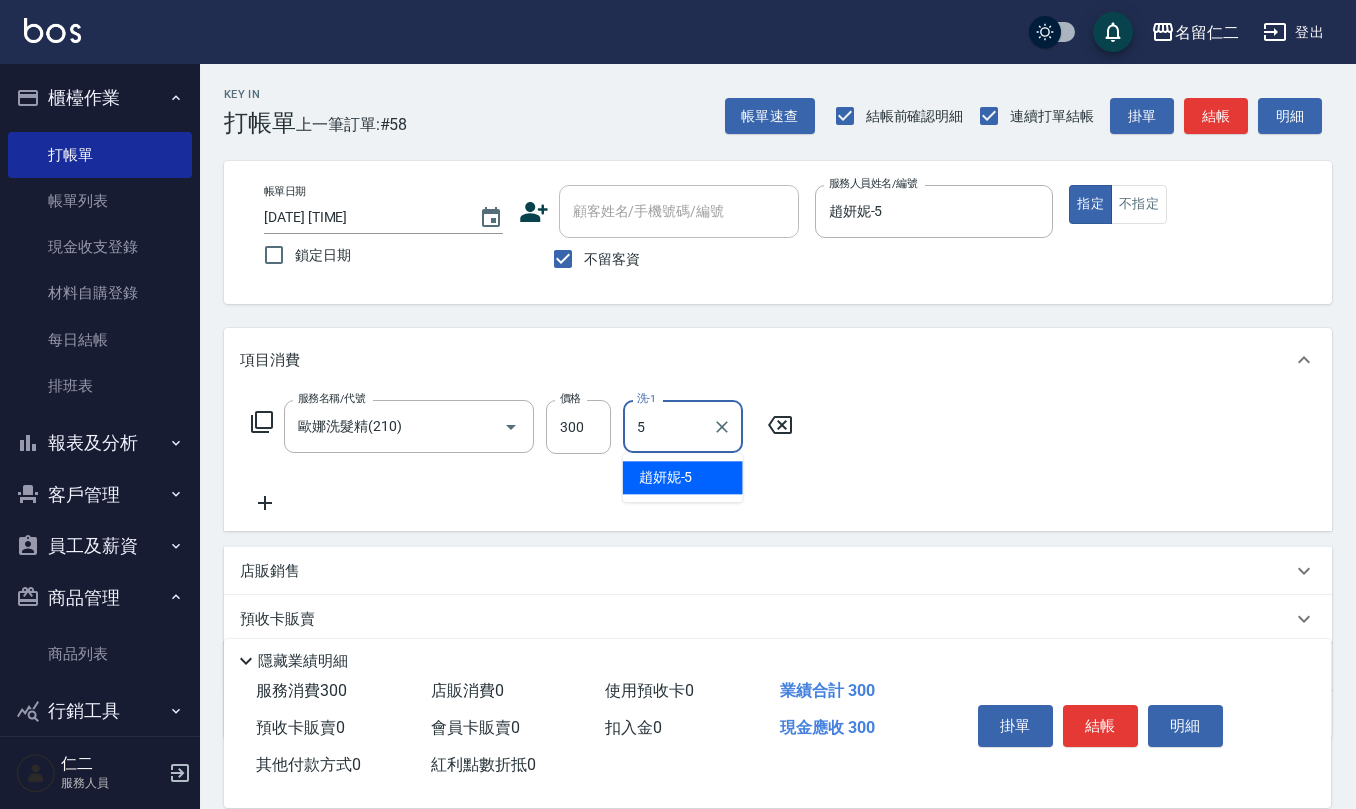 type on "趙妍妮-5" 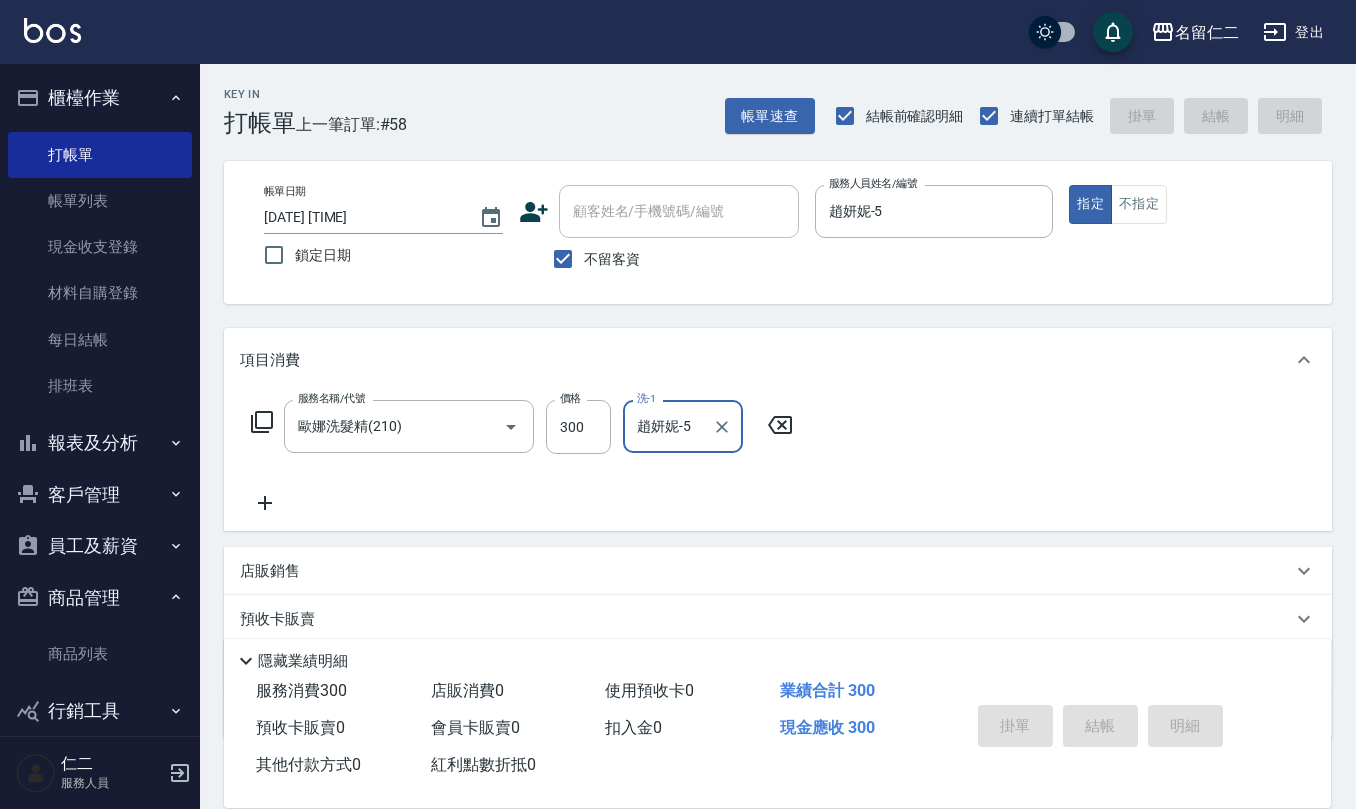 type 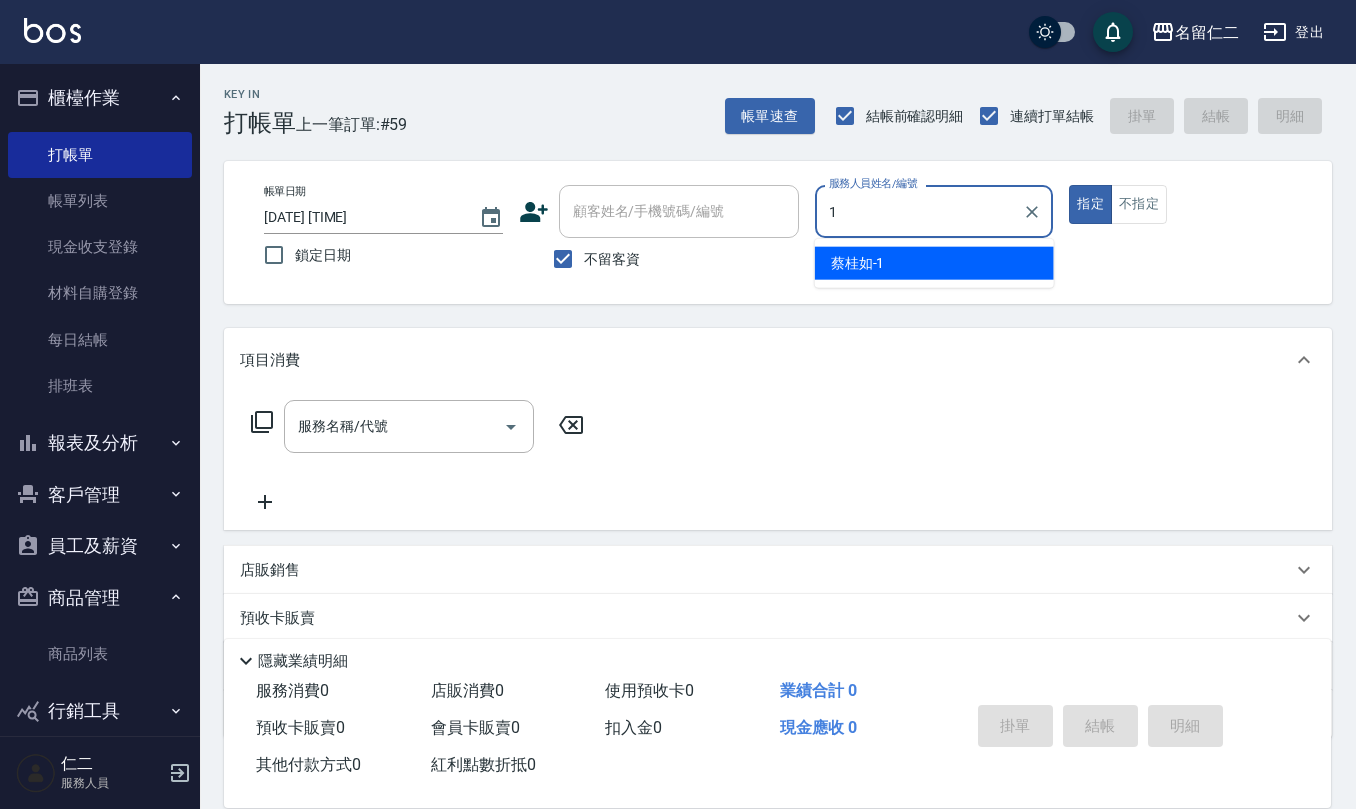 type on "蔡桂如-1" 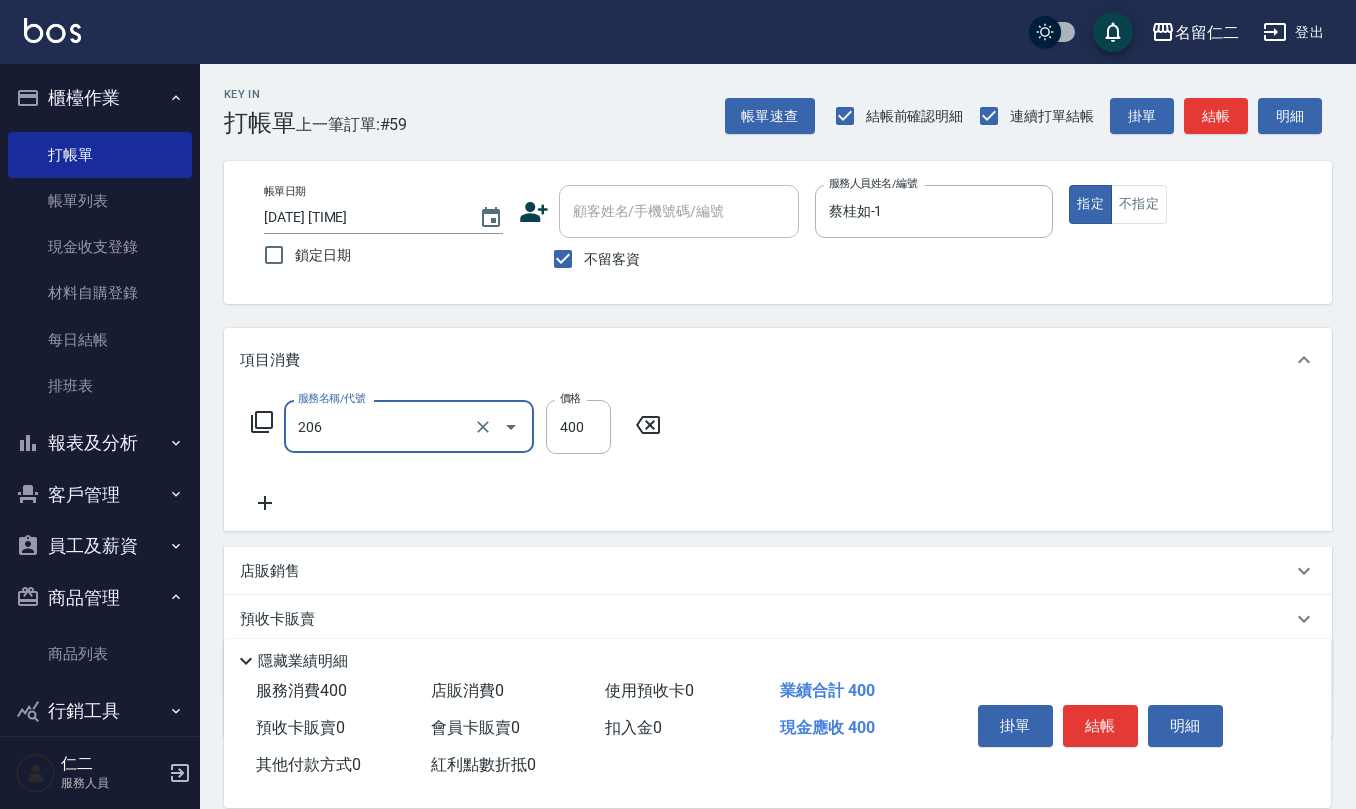 type on "健康洗(206)" 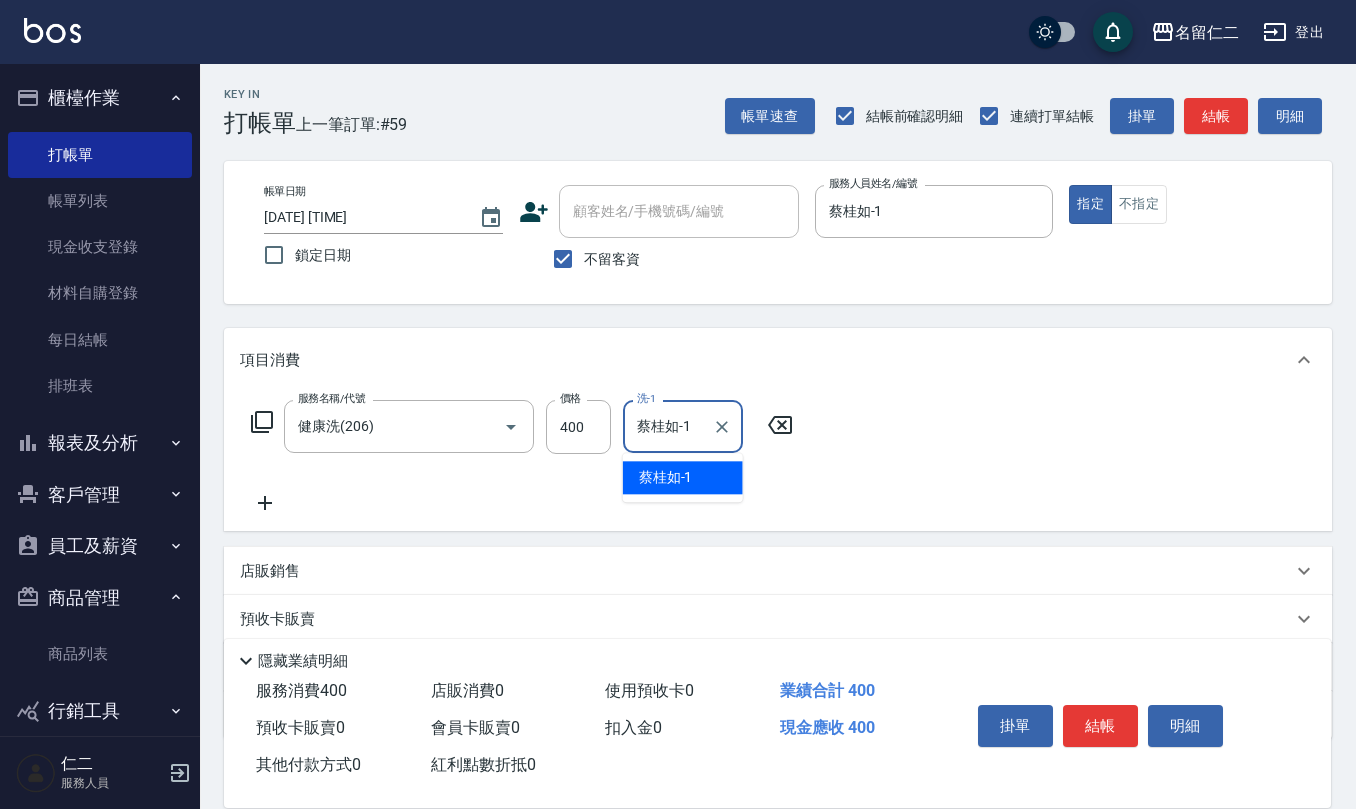 type on "蔡桂如-1" 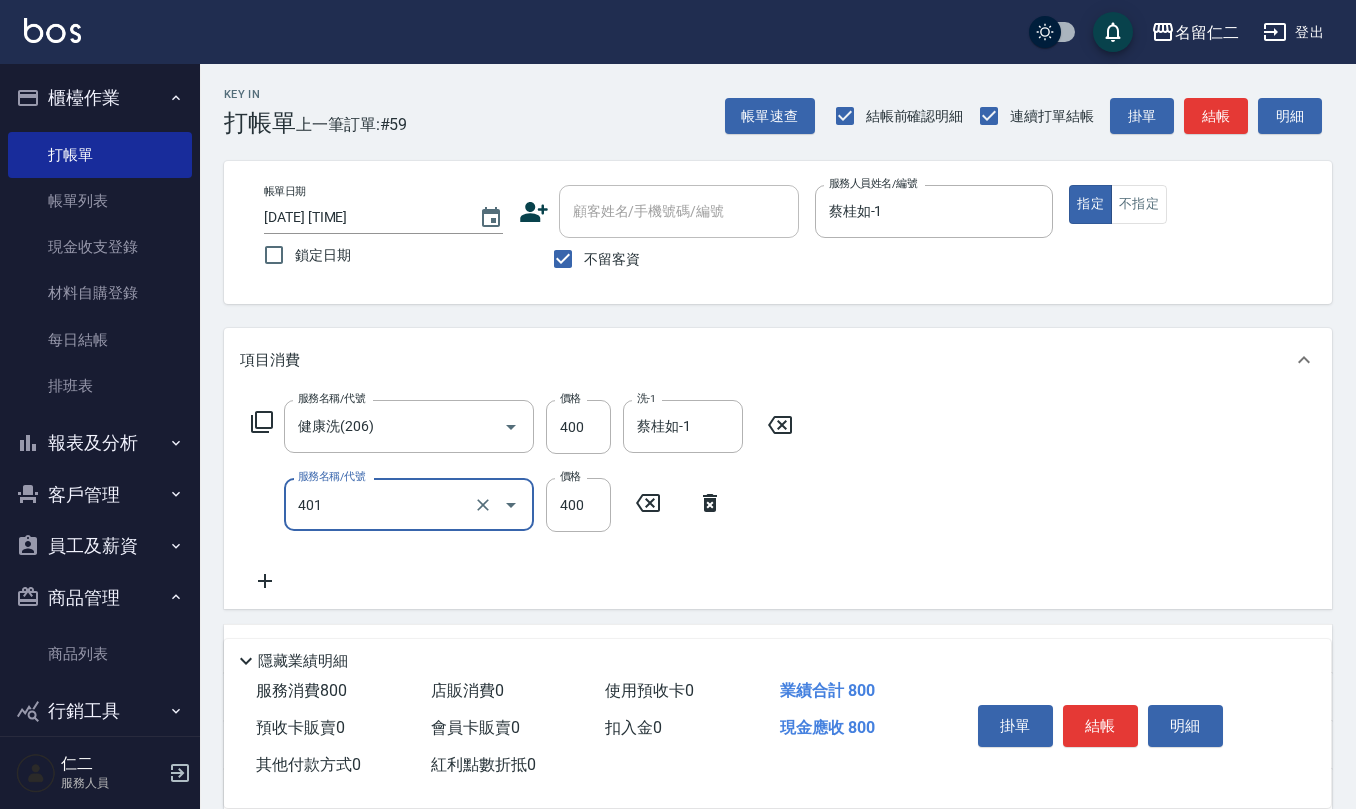 type on "剪髮(401)" 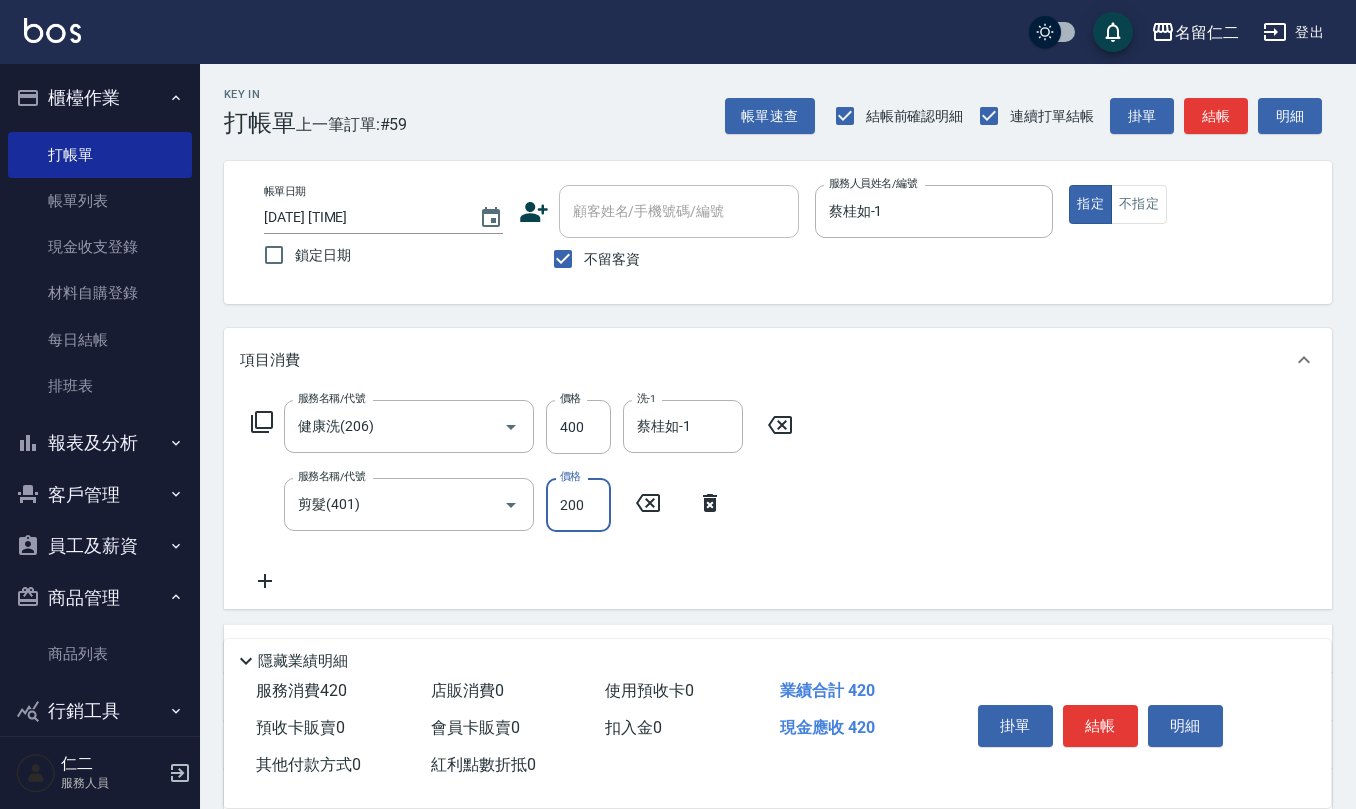 type on "200" 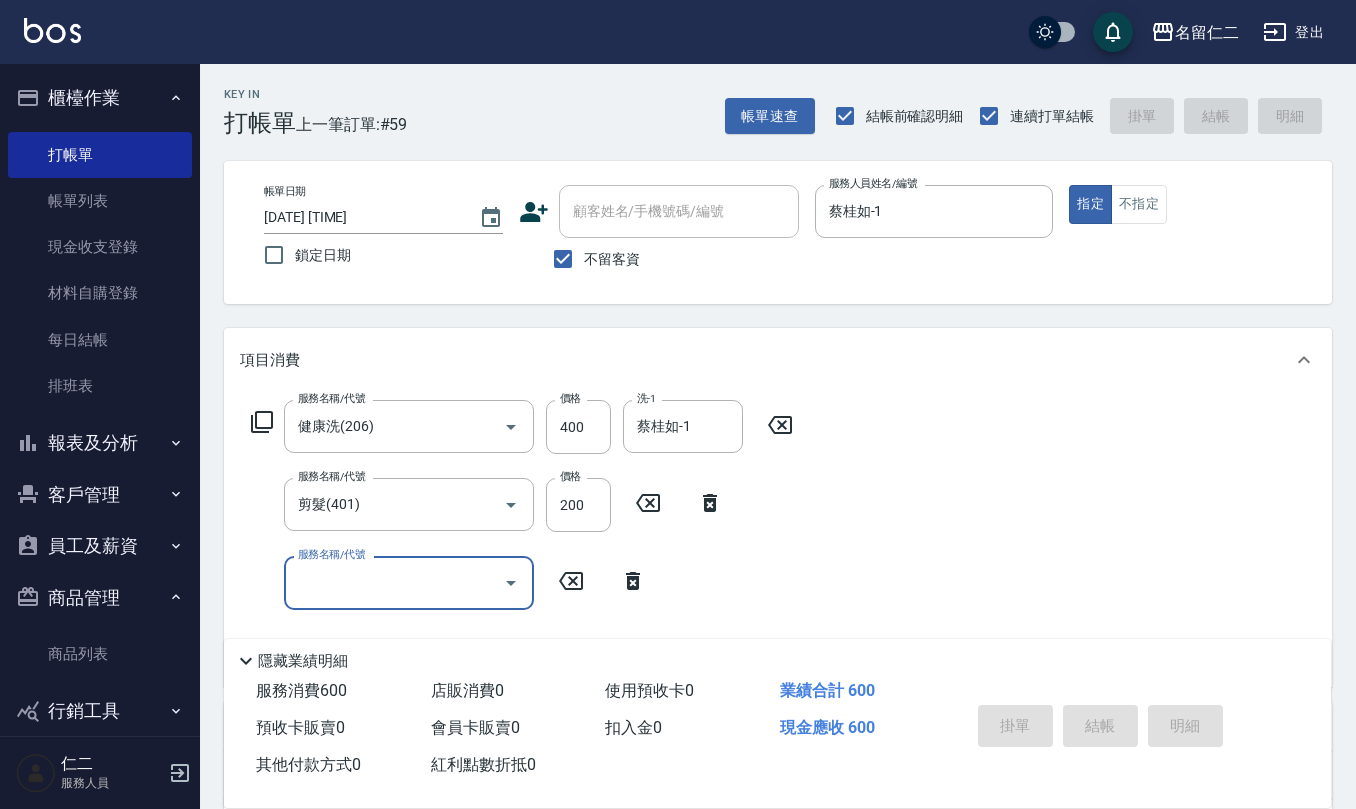 type 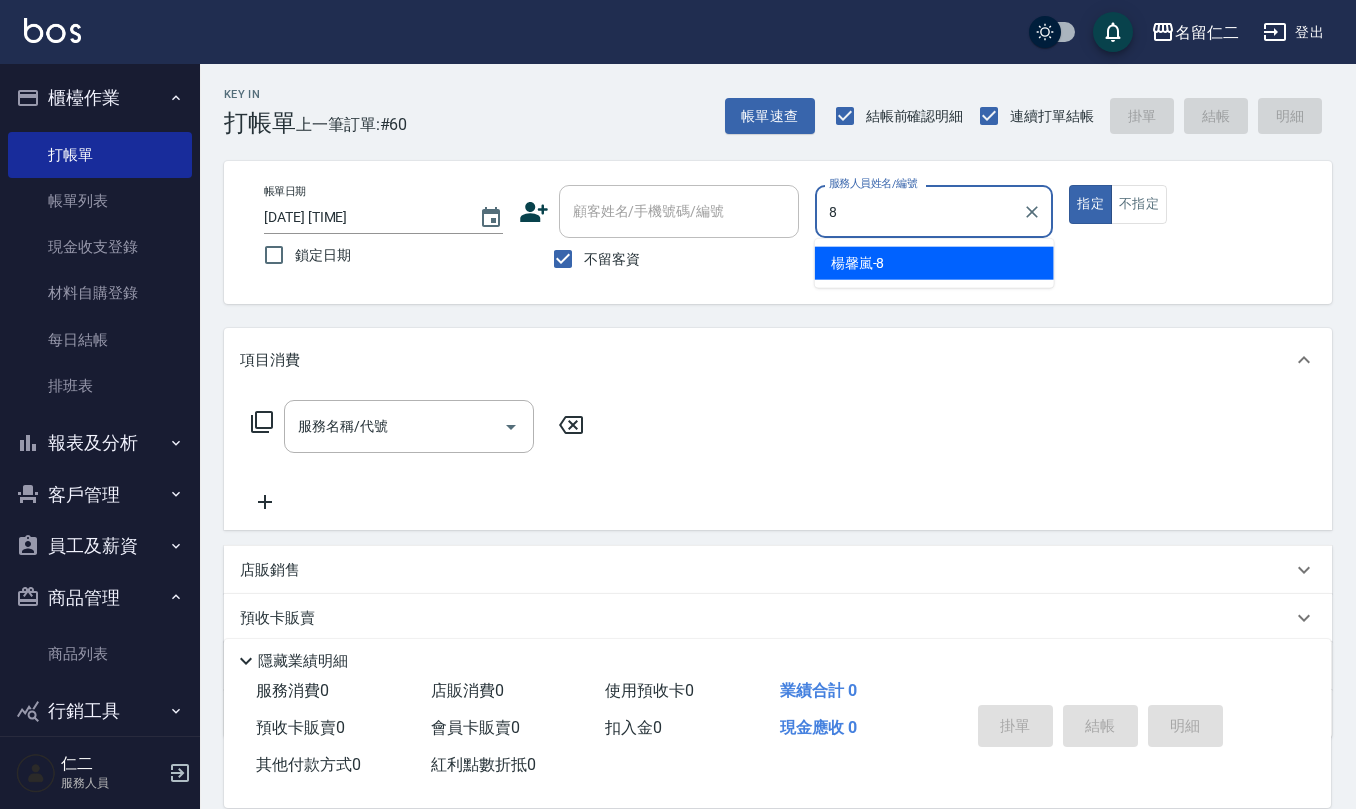 type on "楊馨嵐-8" 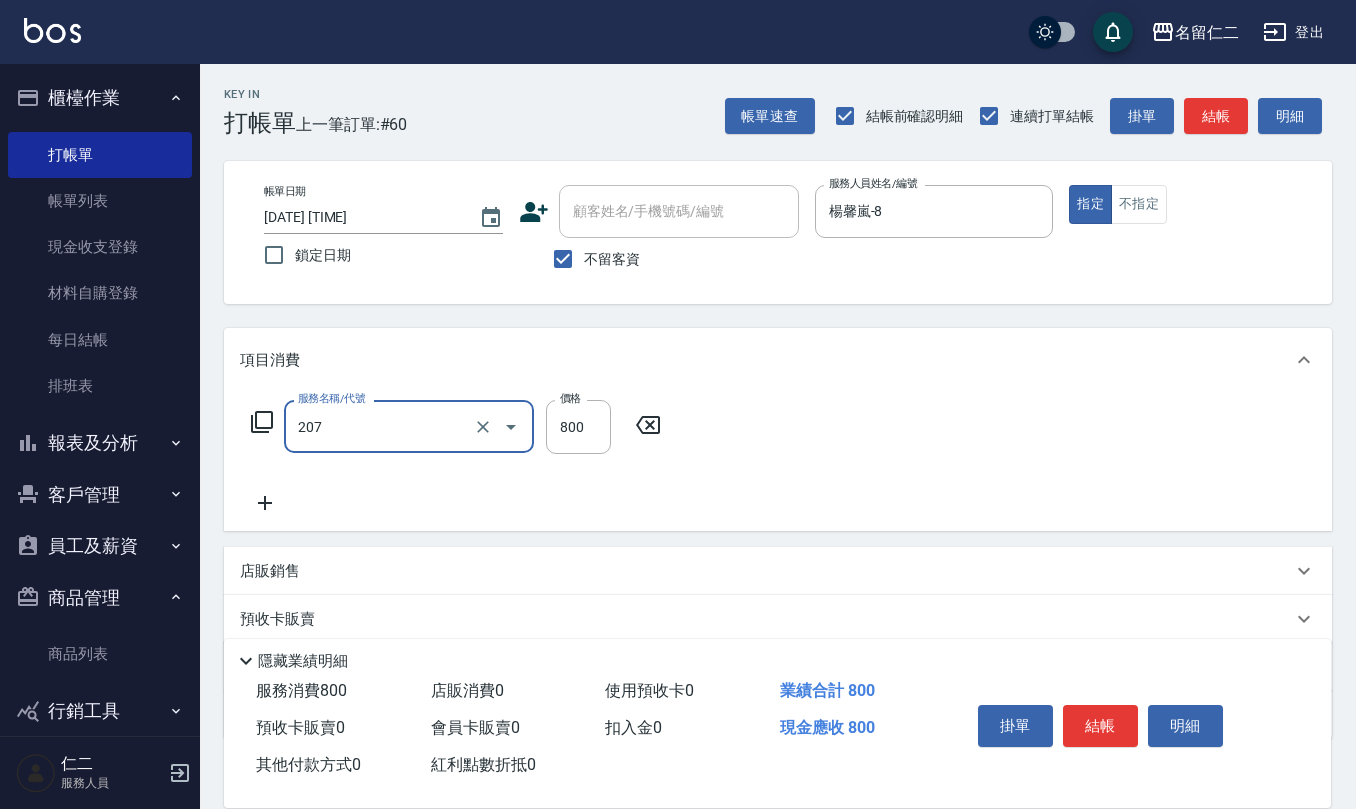 type on "清潔洗(207)" 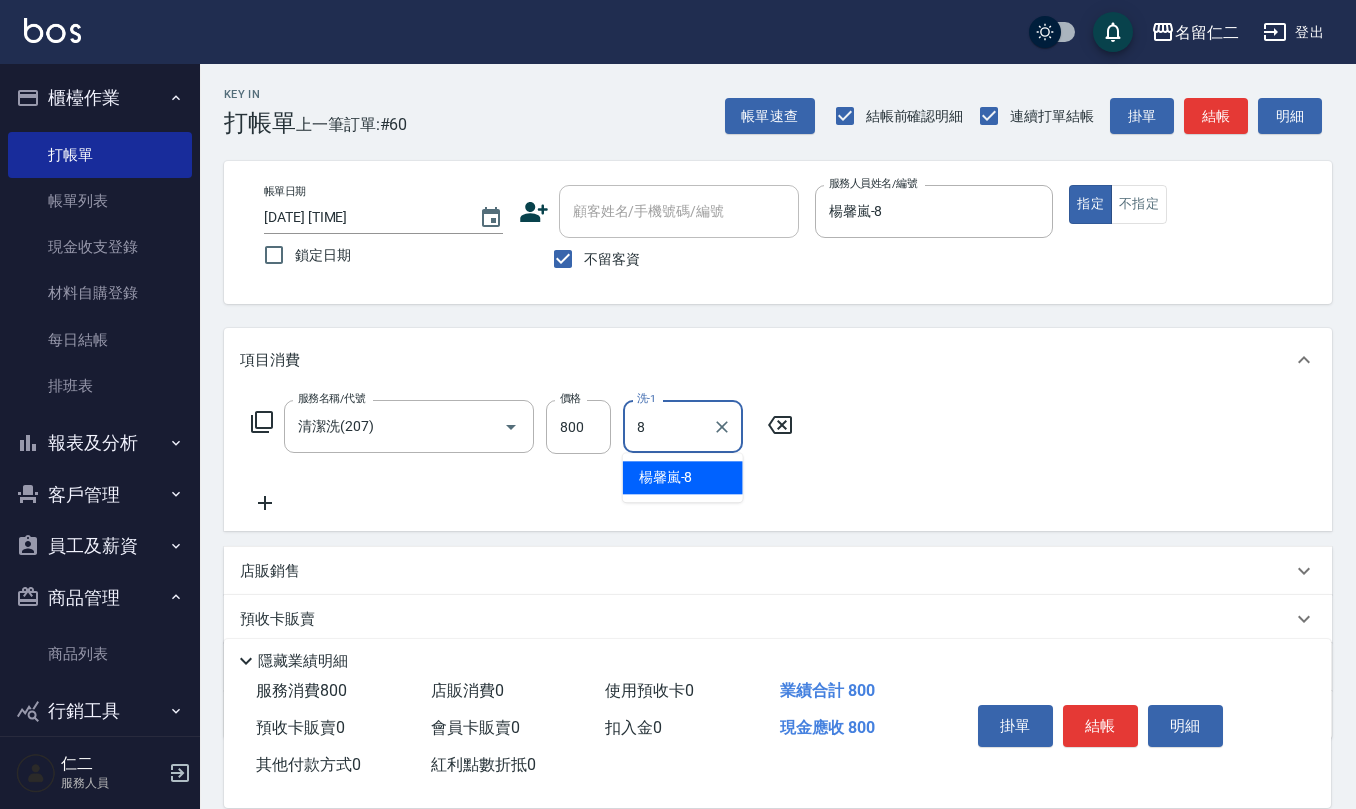 type on "楊馨嵐-8" 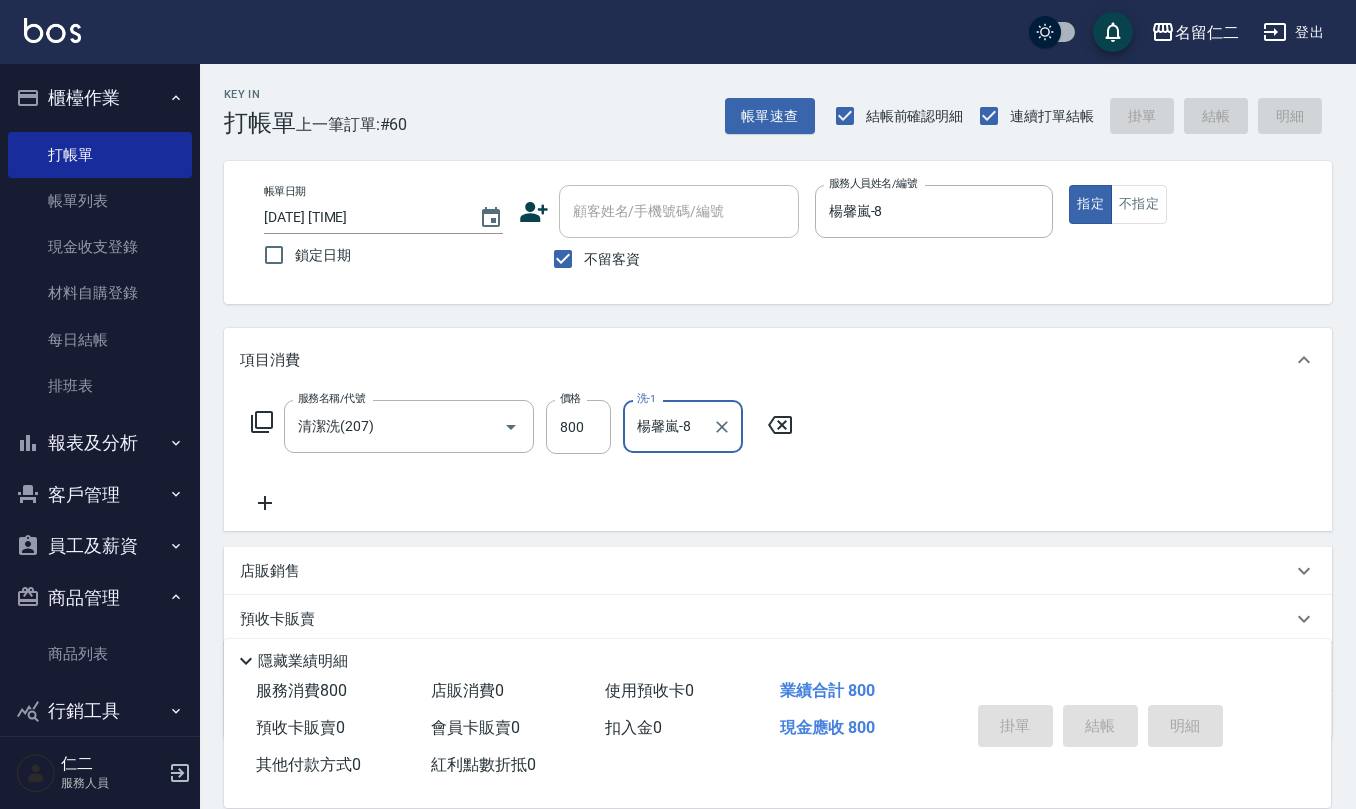 type 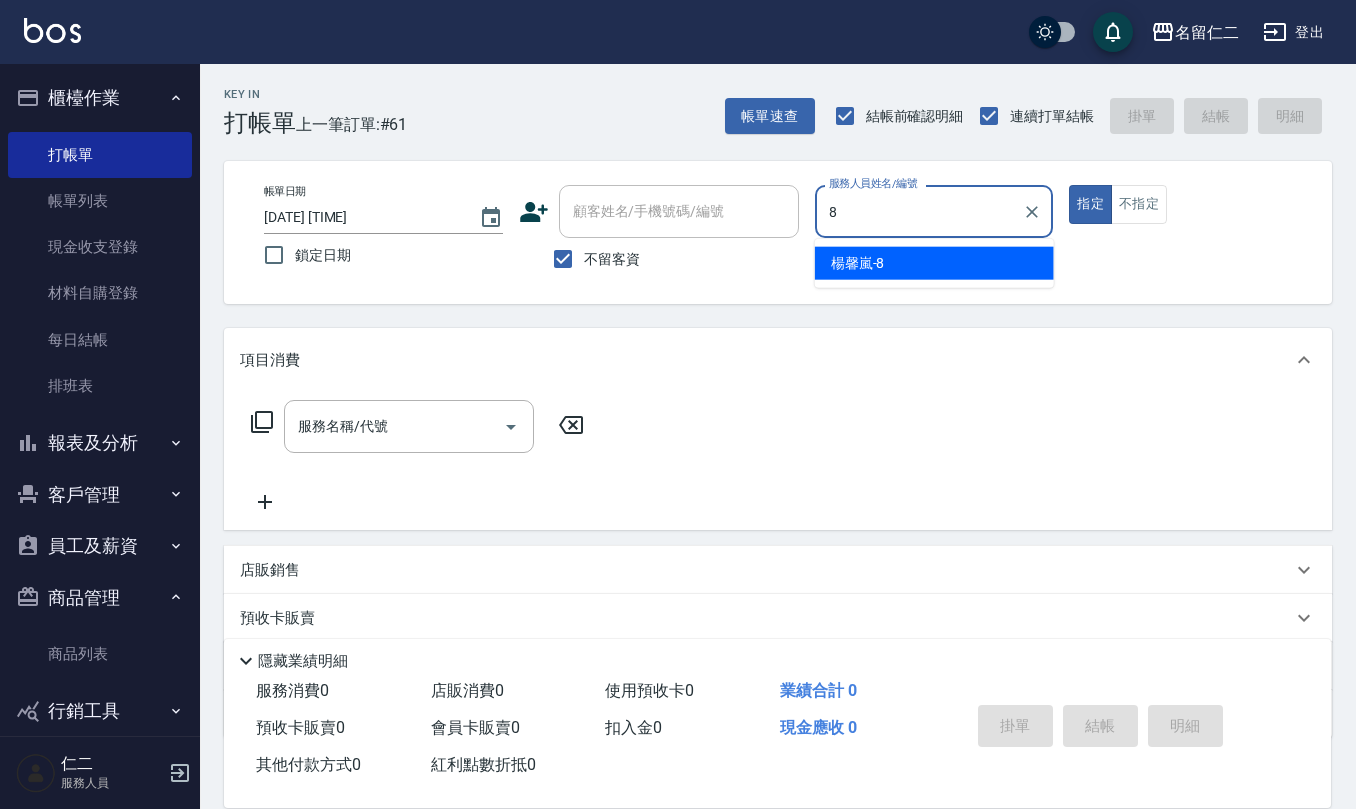 type on "楊馨嵐-8" 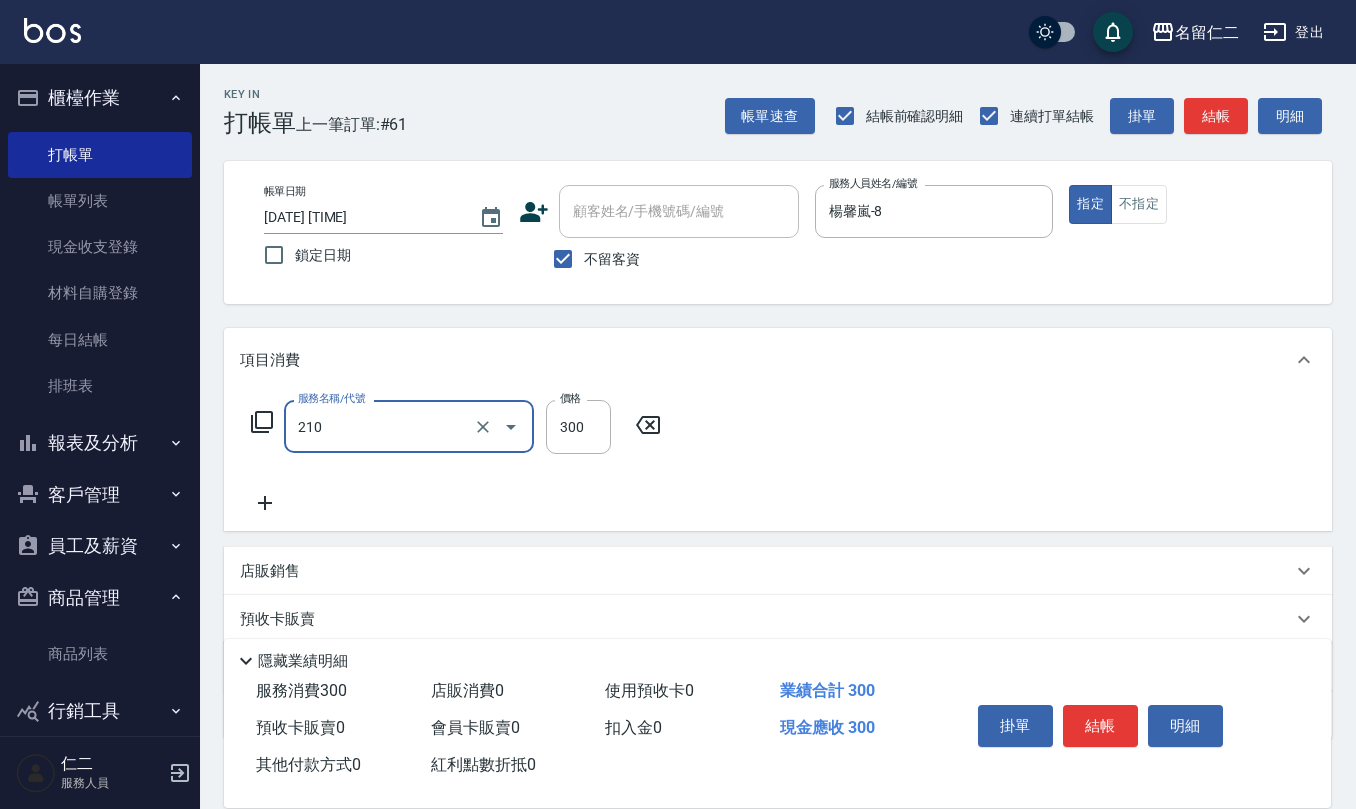 type on "歐娜洗髮精(210)" 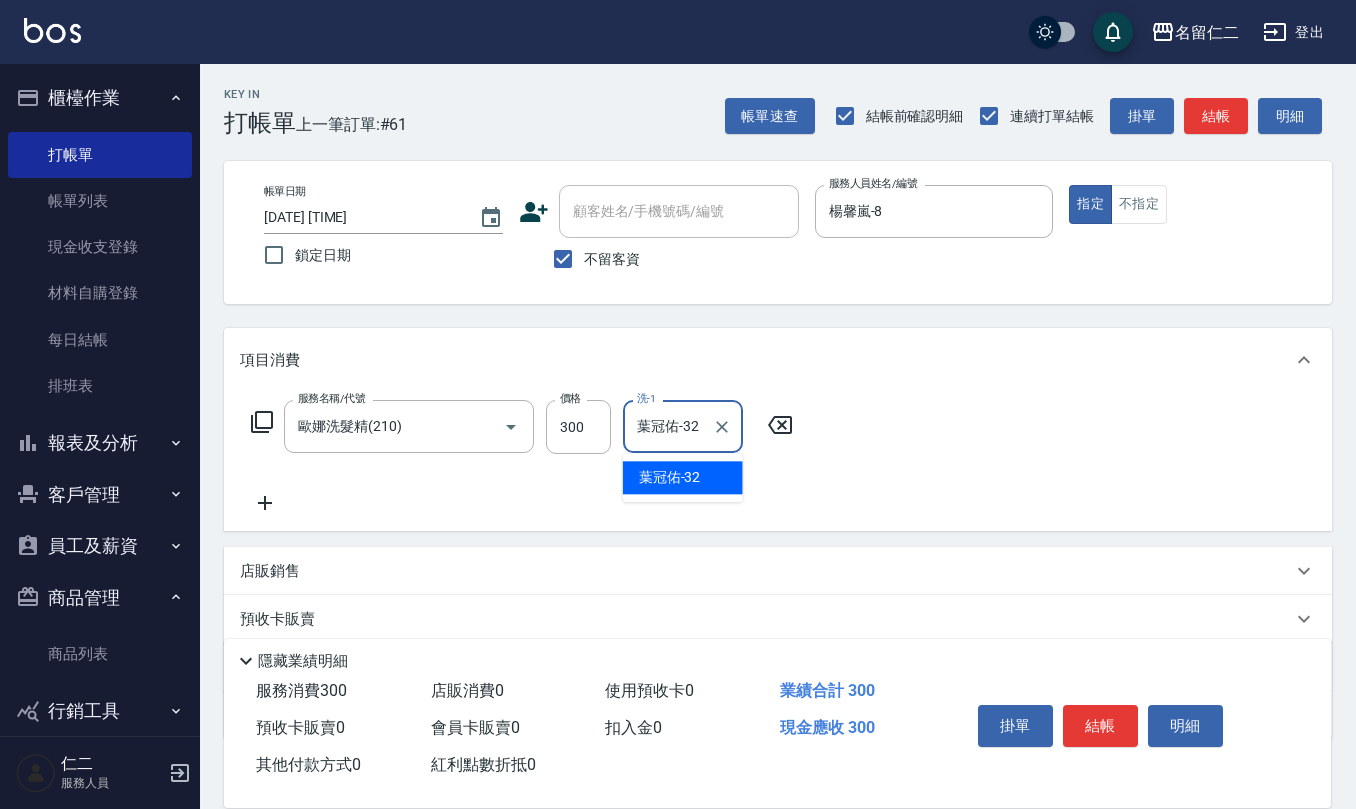 type on "葉冠佑-32" 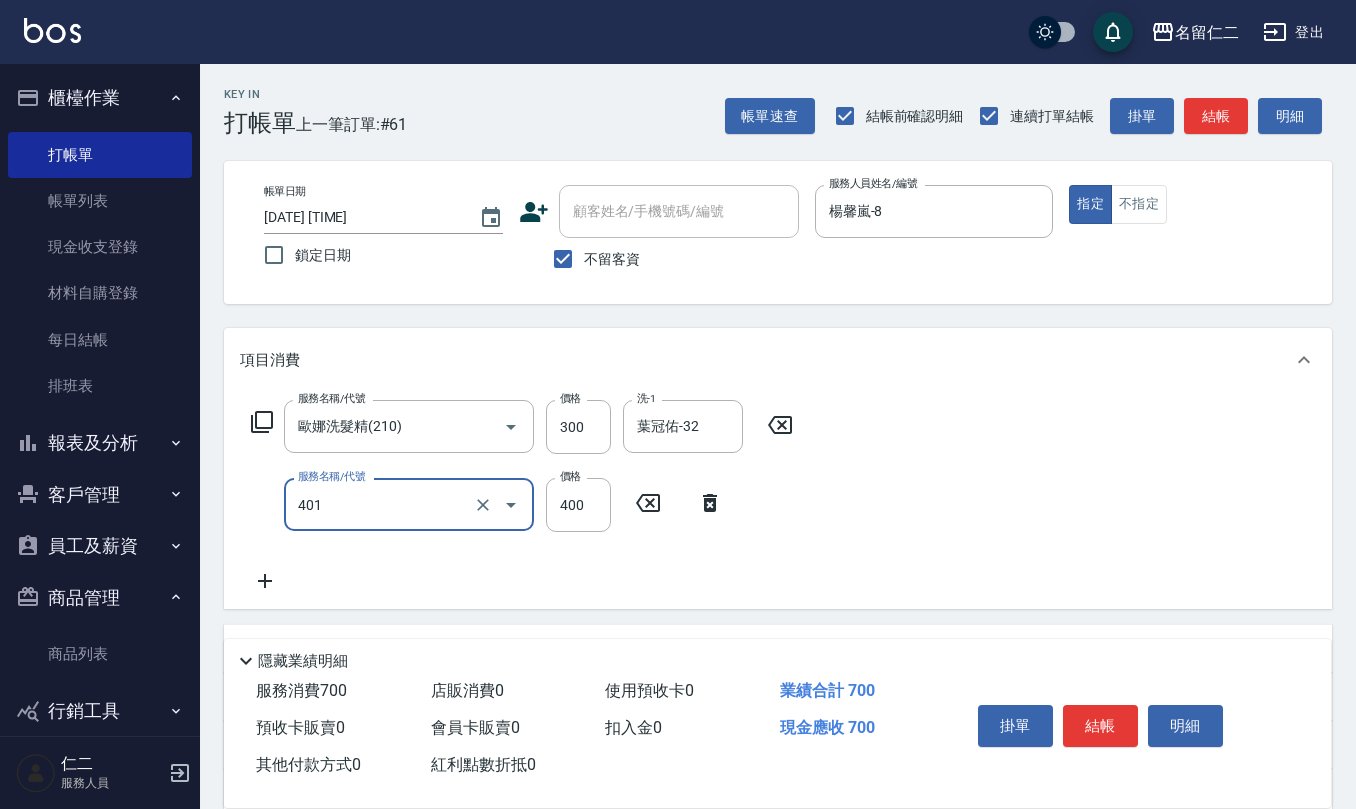 type on "剪髮(401)" 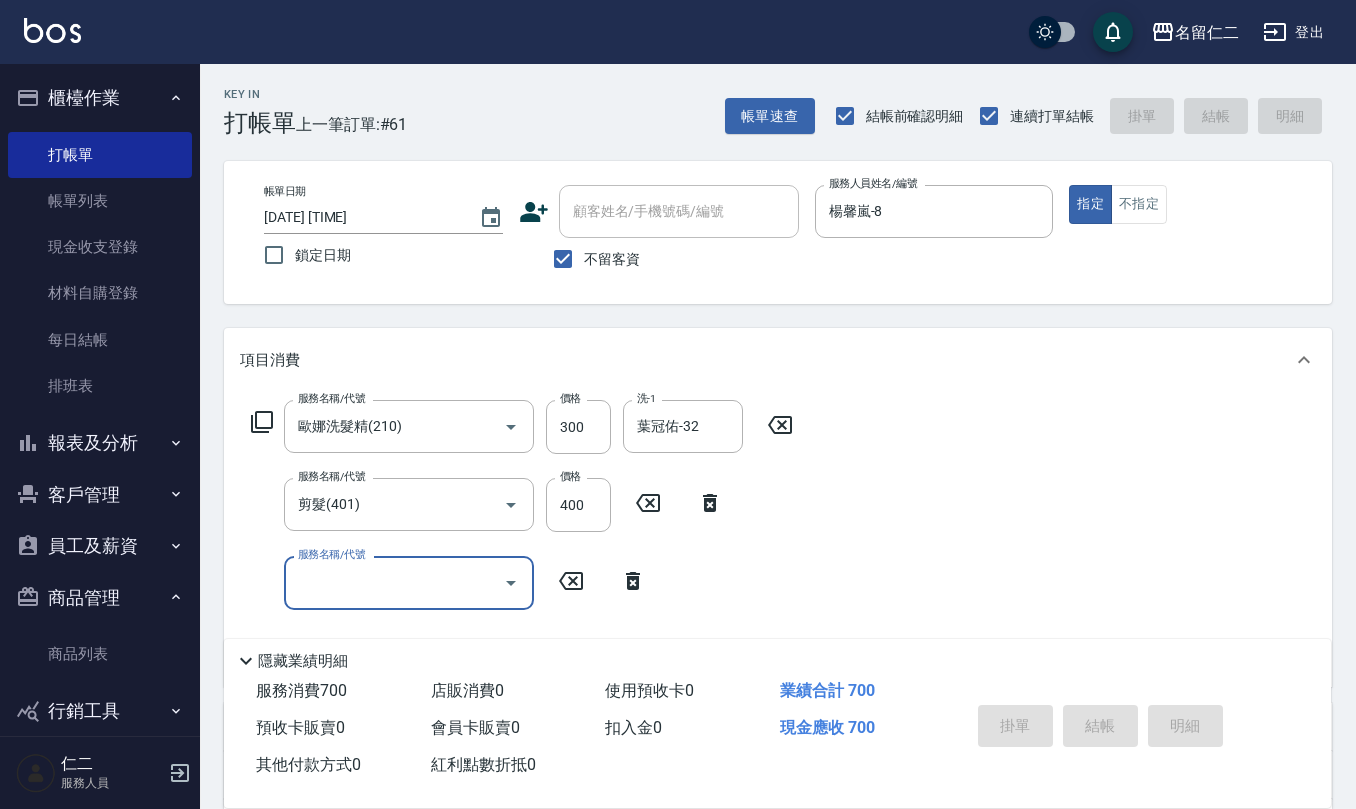type 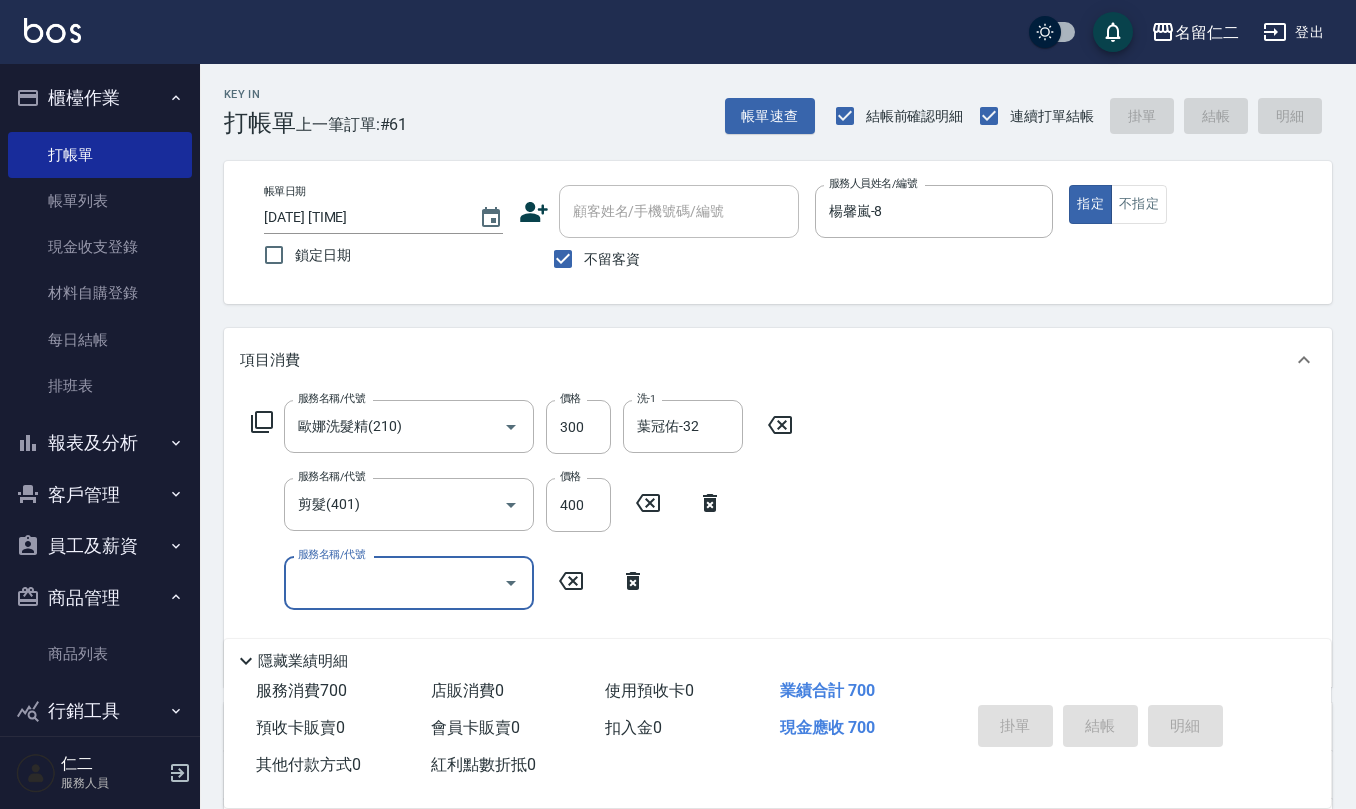 type 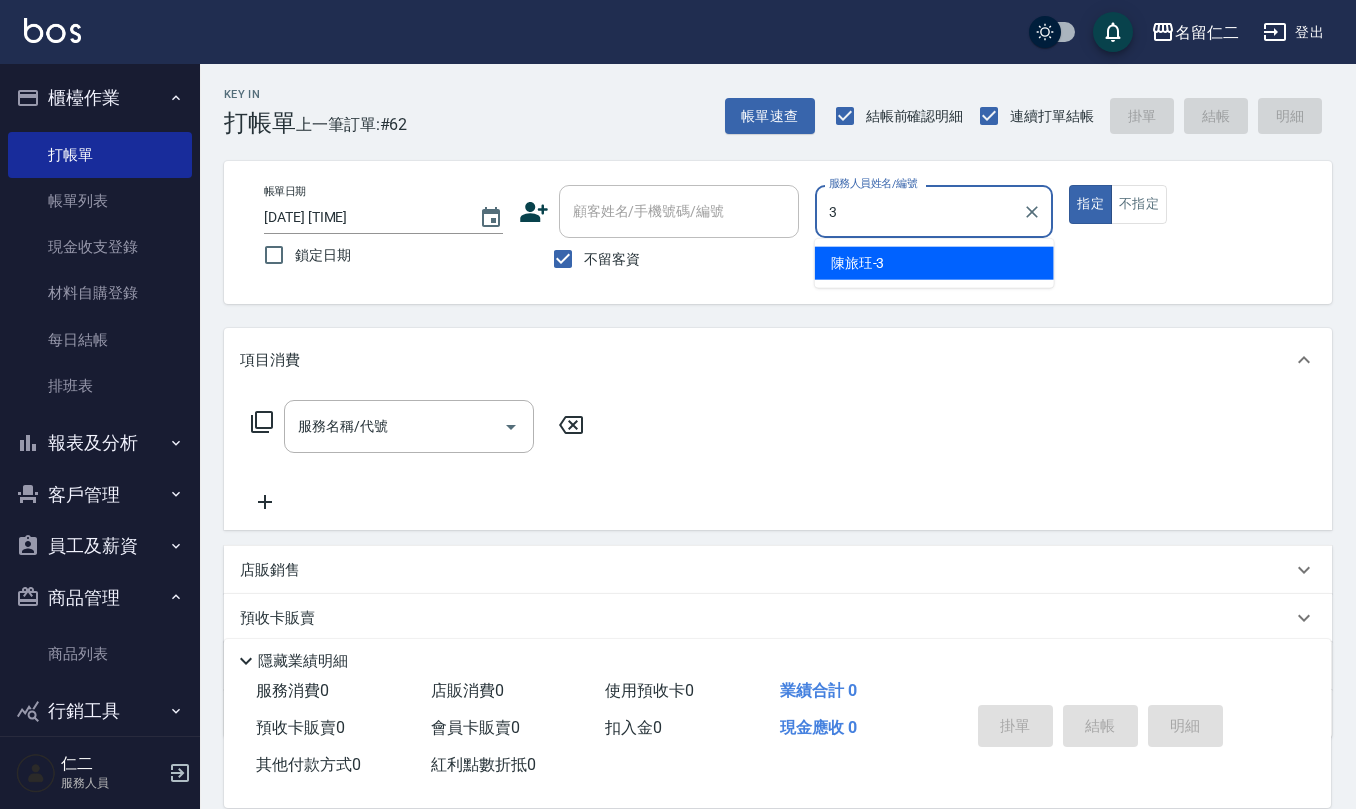 type on "陳旅玨-3" 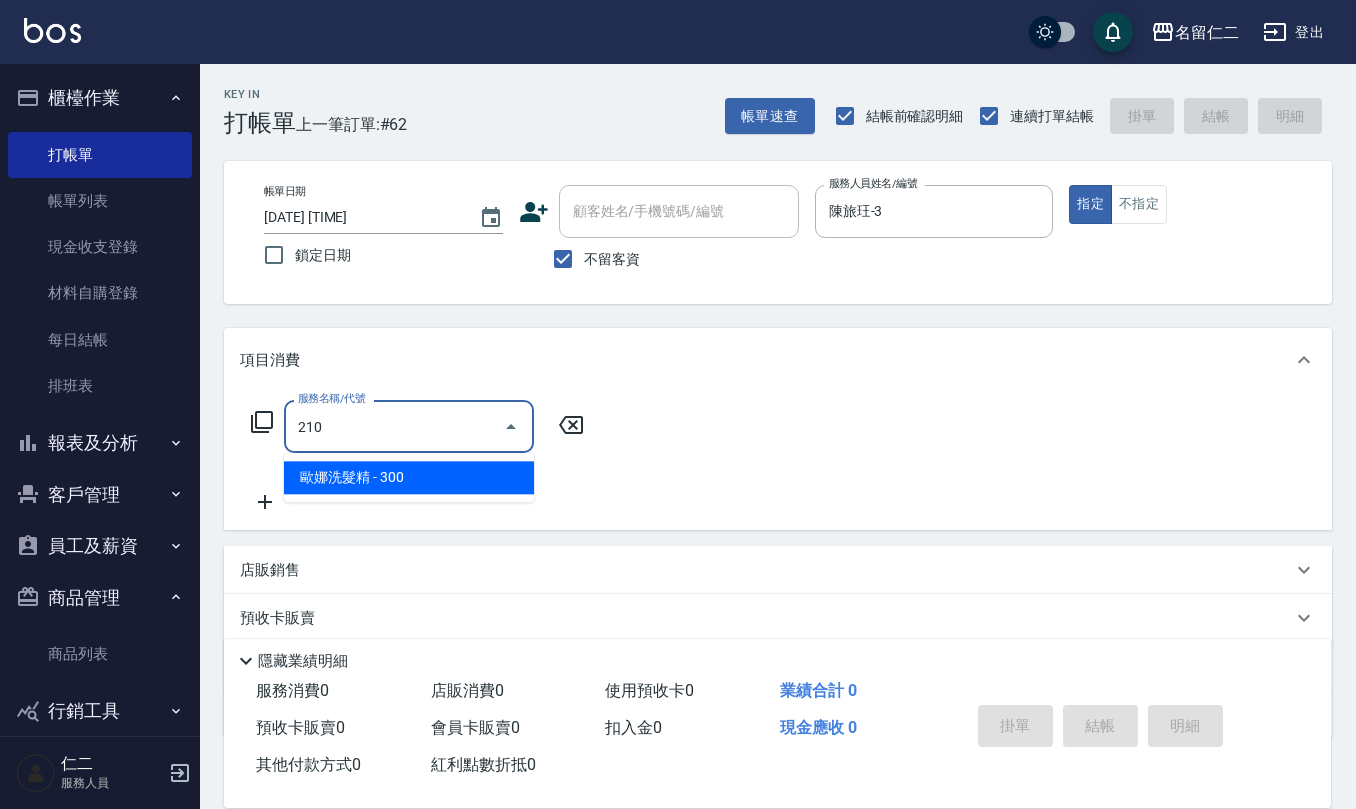 type on "歐娜洗髮精(210)" 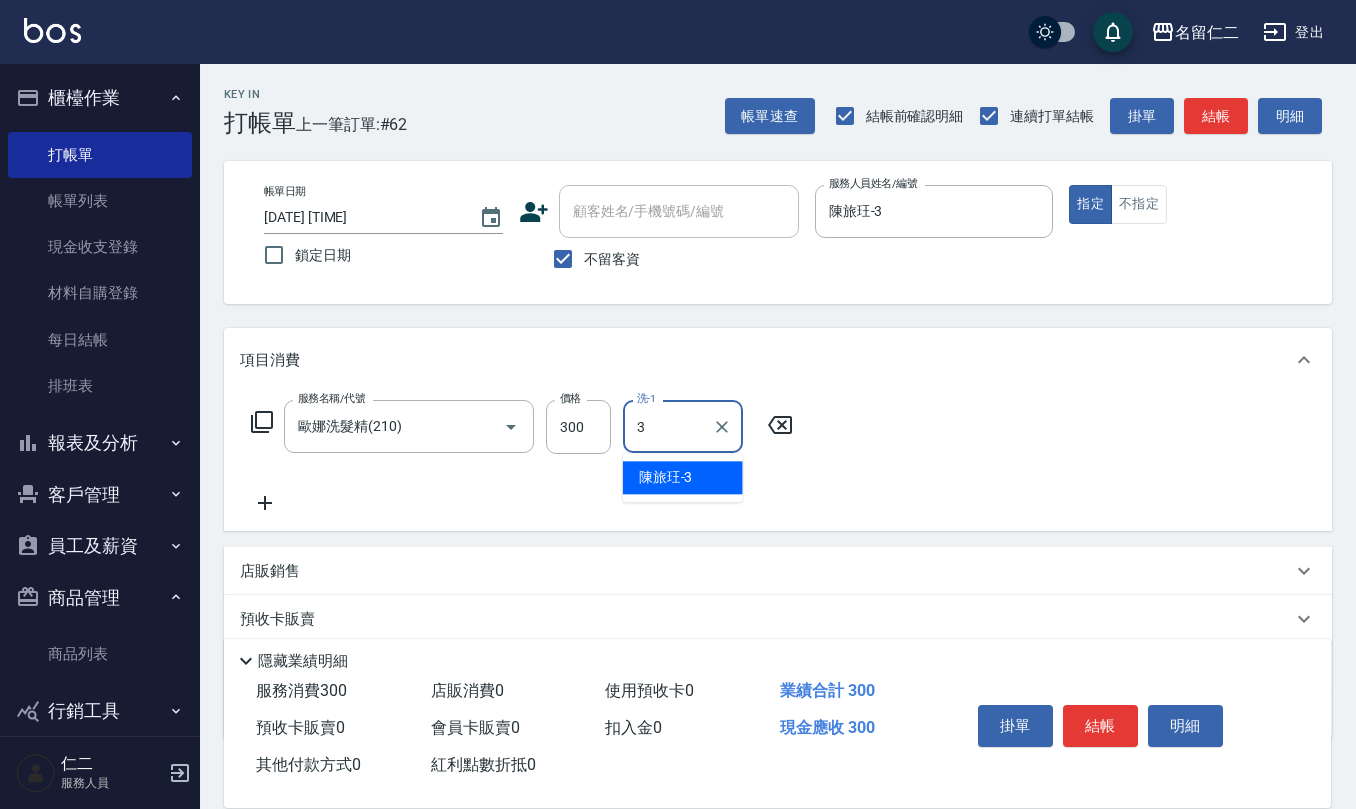 type on "陳旅玨-3" 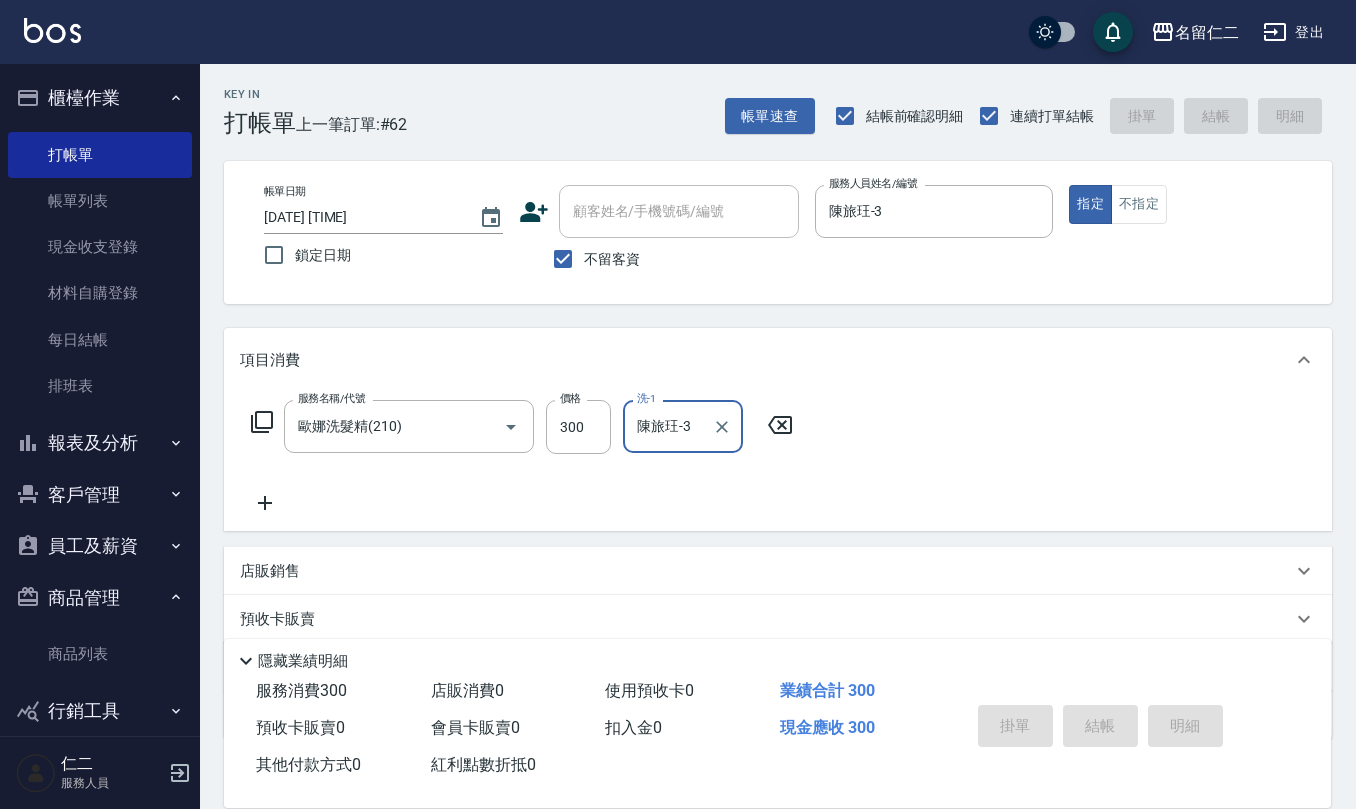 type 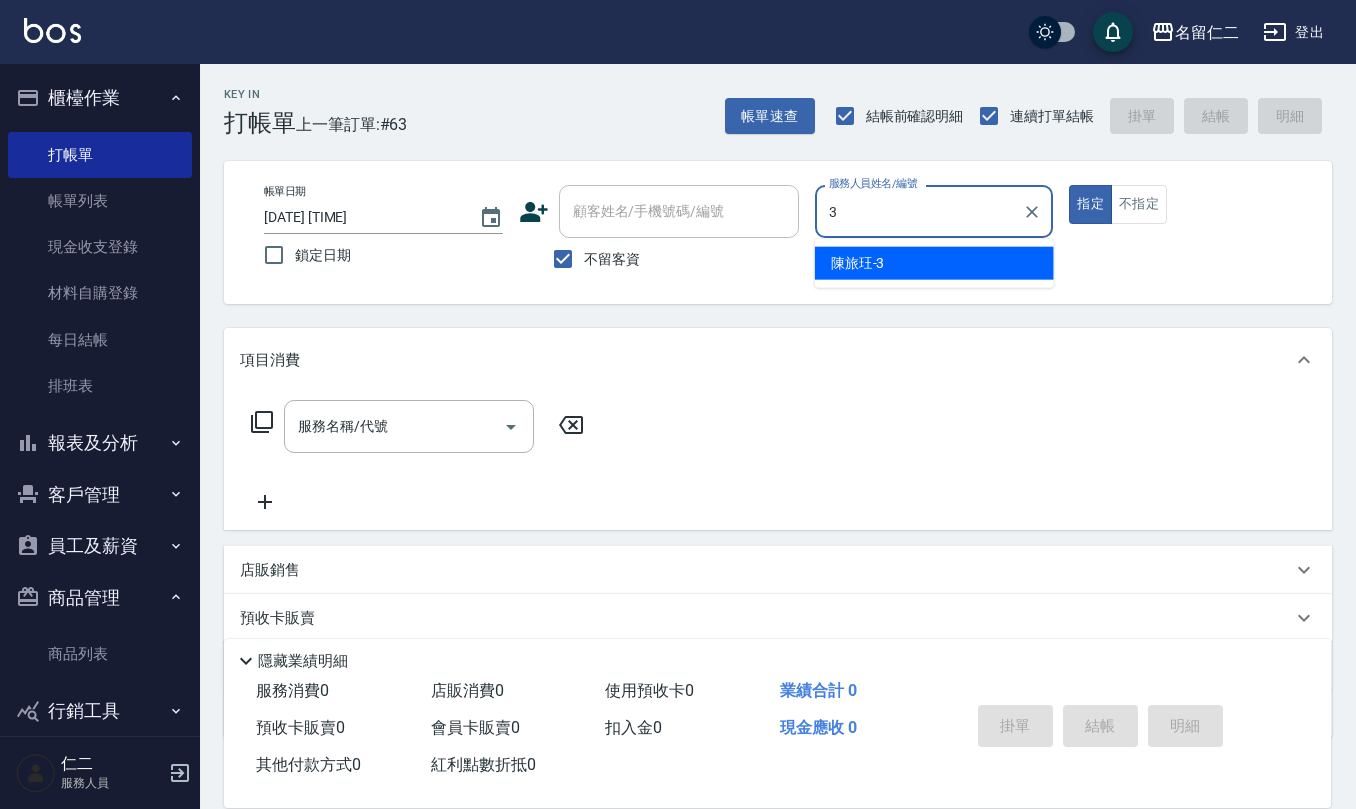type on "陳旅玨-3" 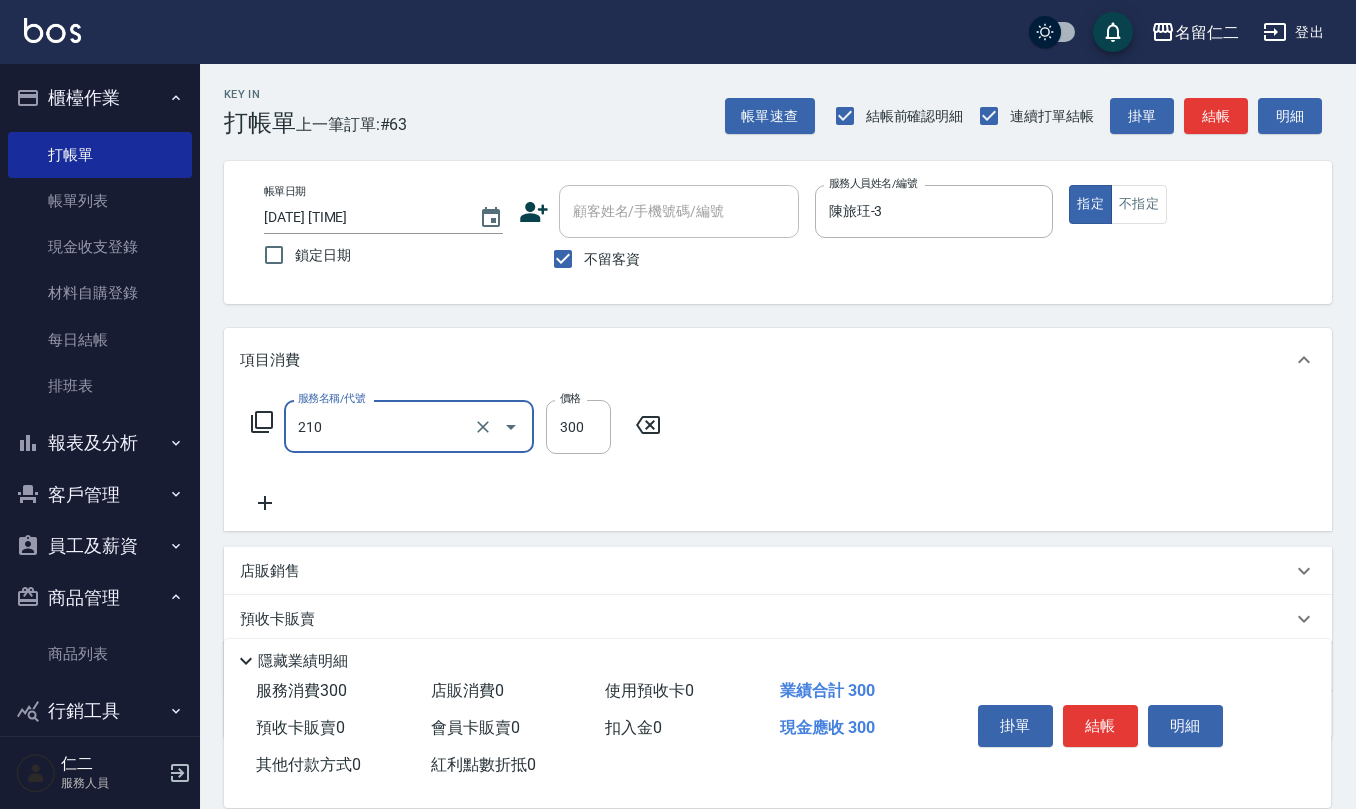 type on "歐娜洗髮精(210)" 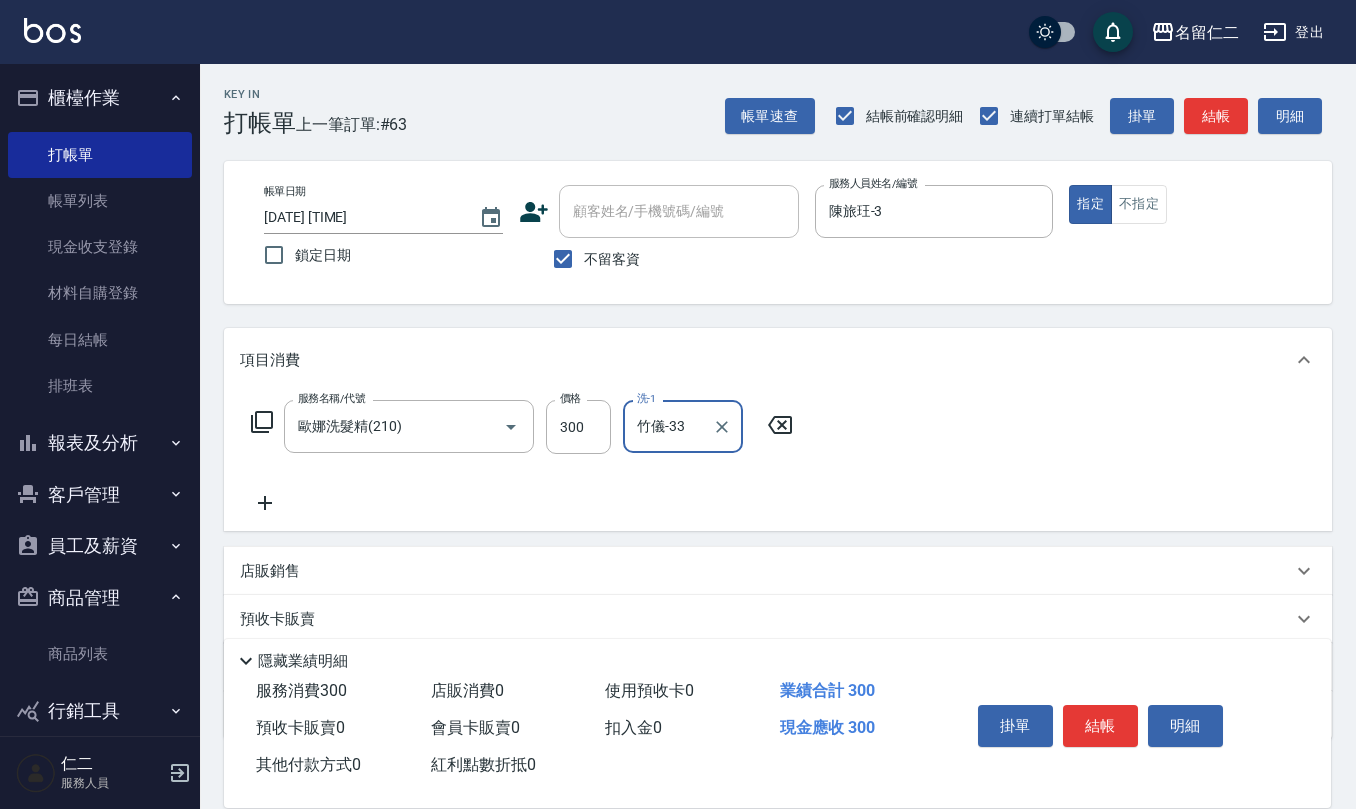 type on "竹儀-33" 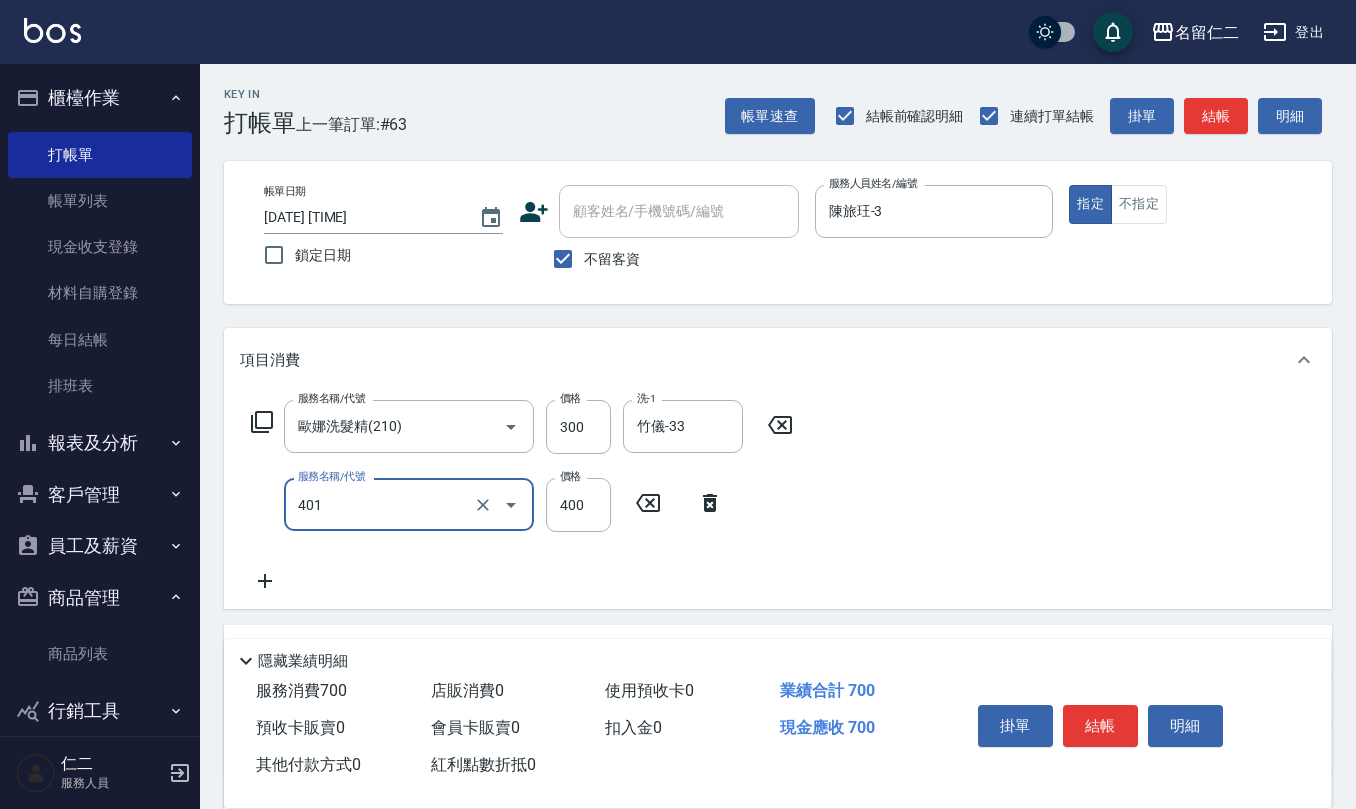 type on "剪髮(401)" 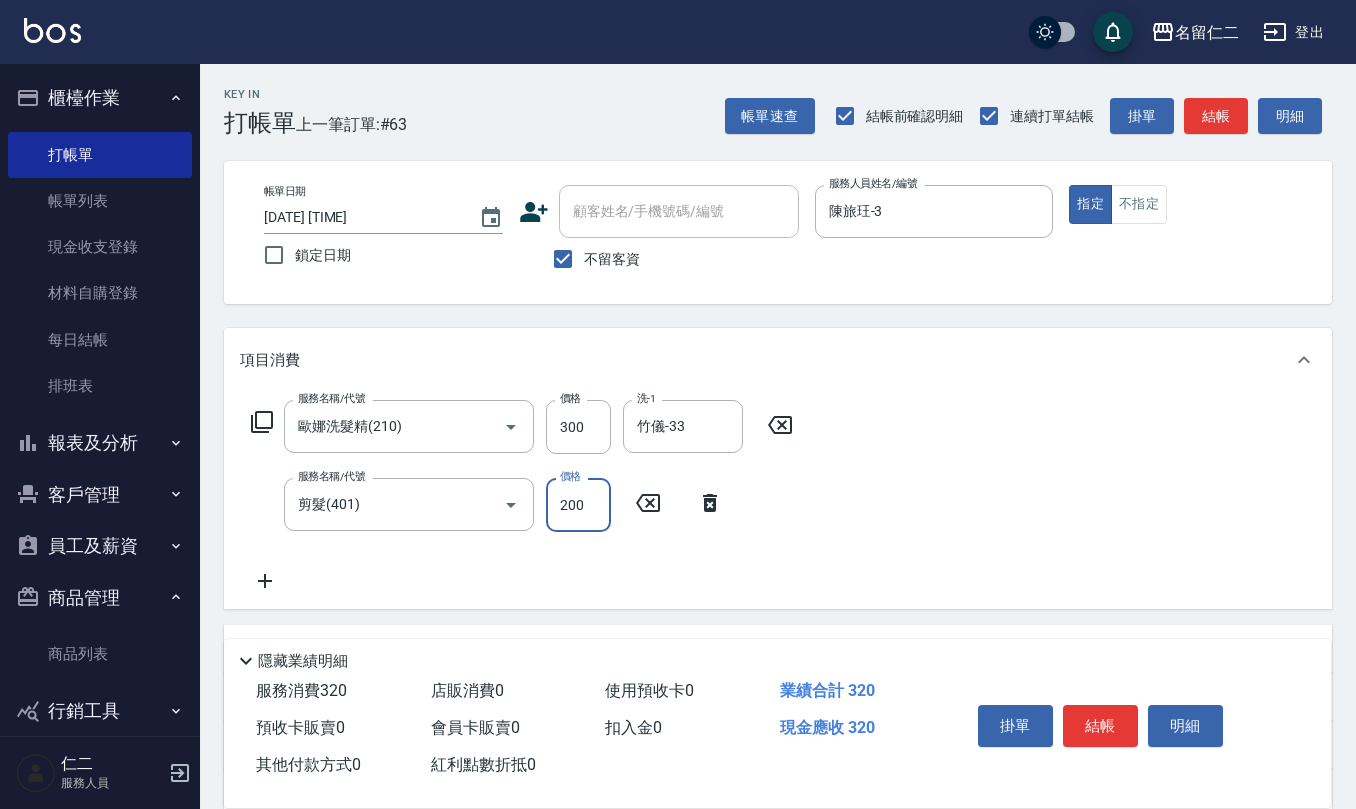type on "200" 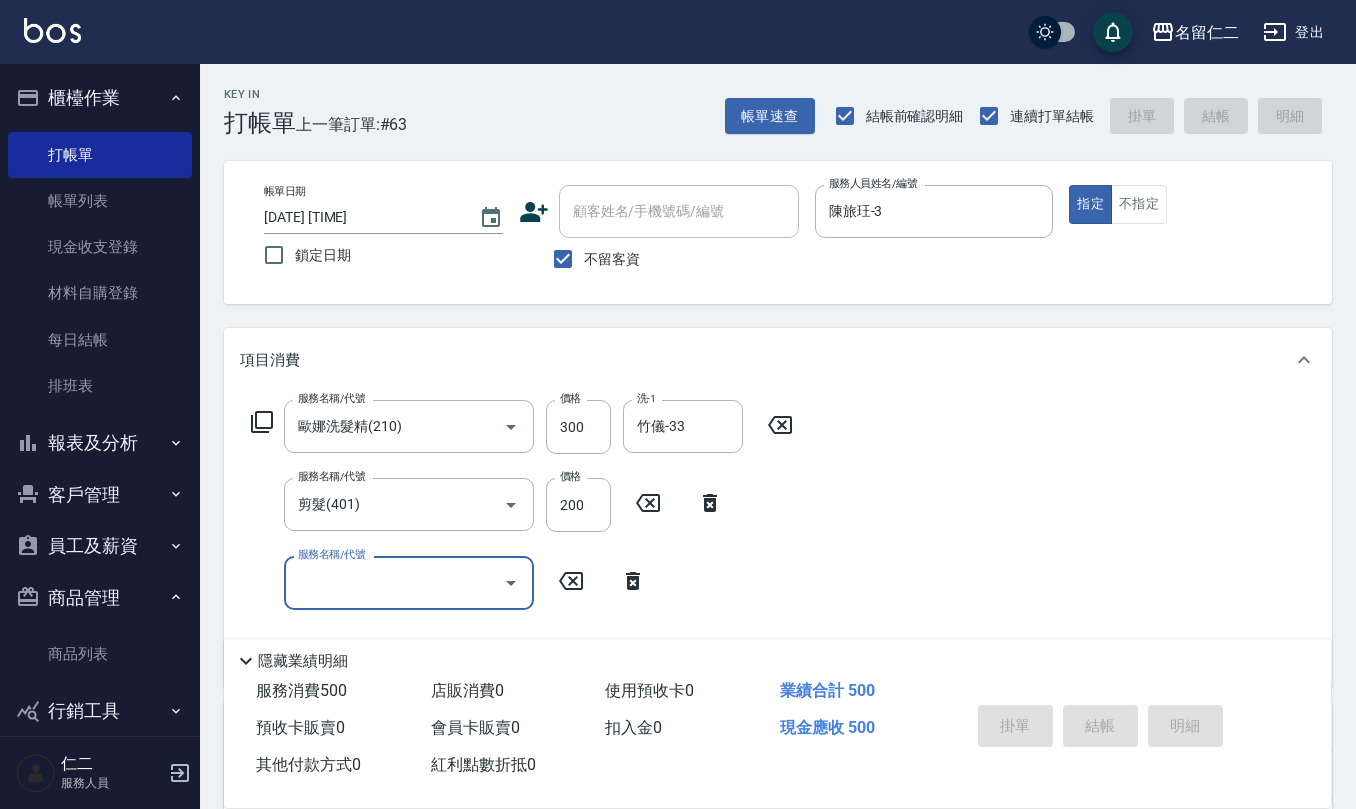 type on "[DATE] [TIME]" 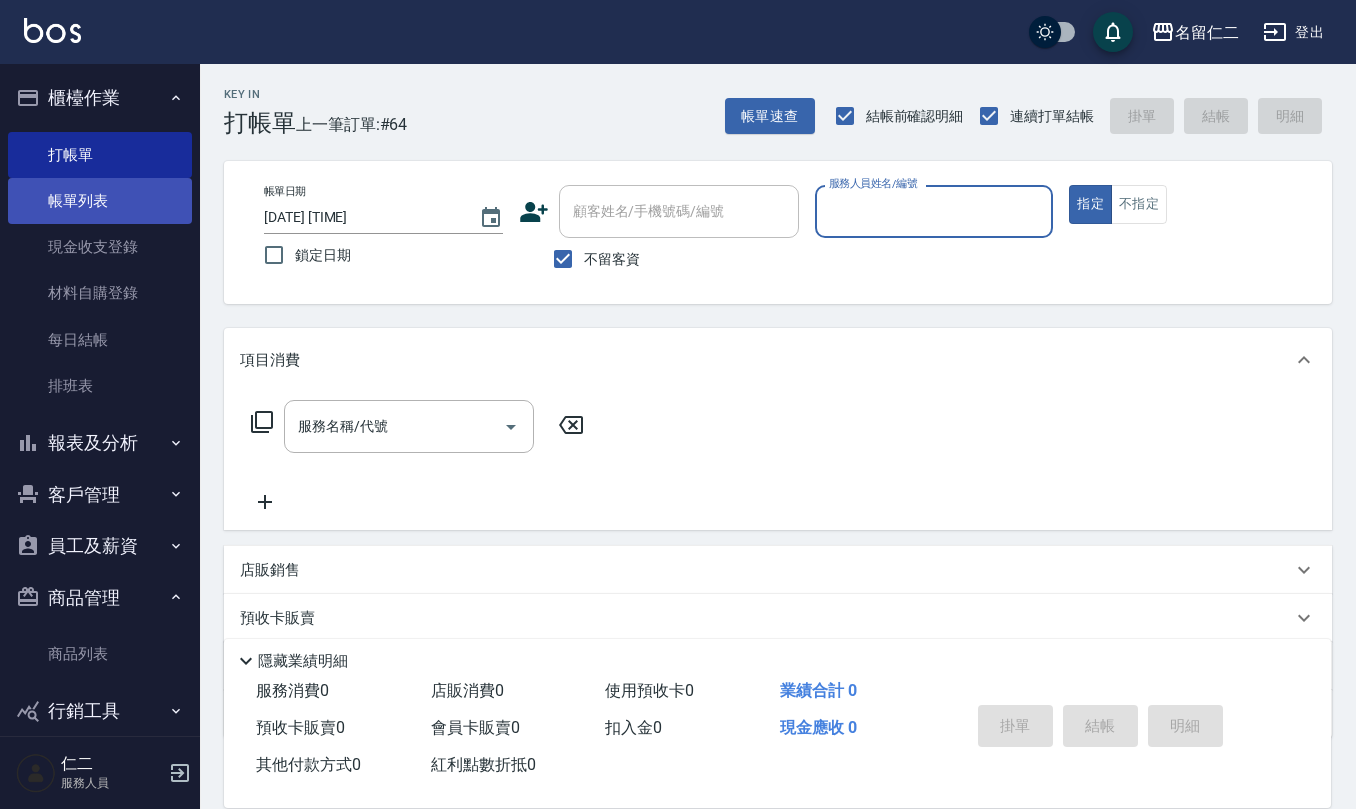 click on "帳單列表" at bounding box center [100, 201] 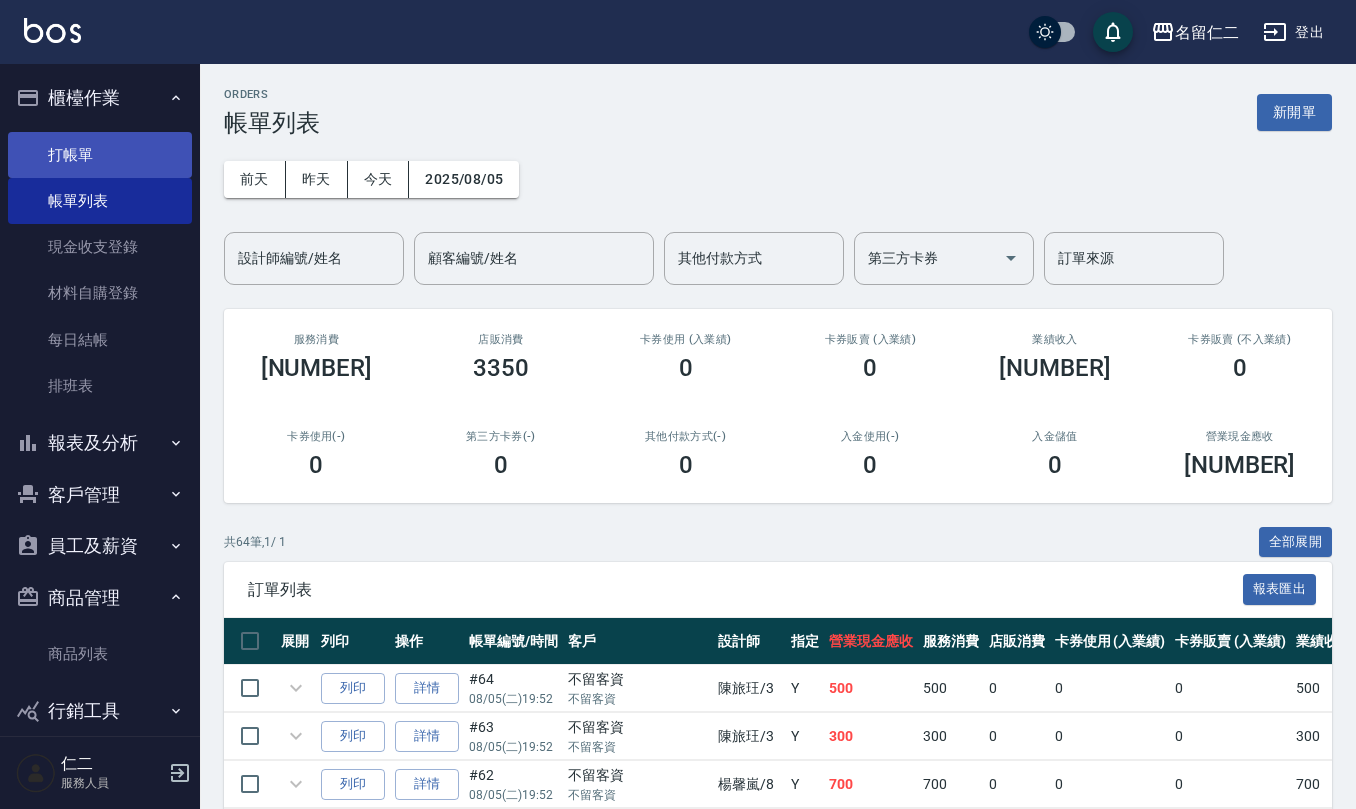 click on "打帳單" at bounding box center [100, 155] 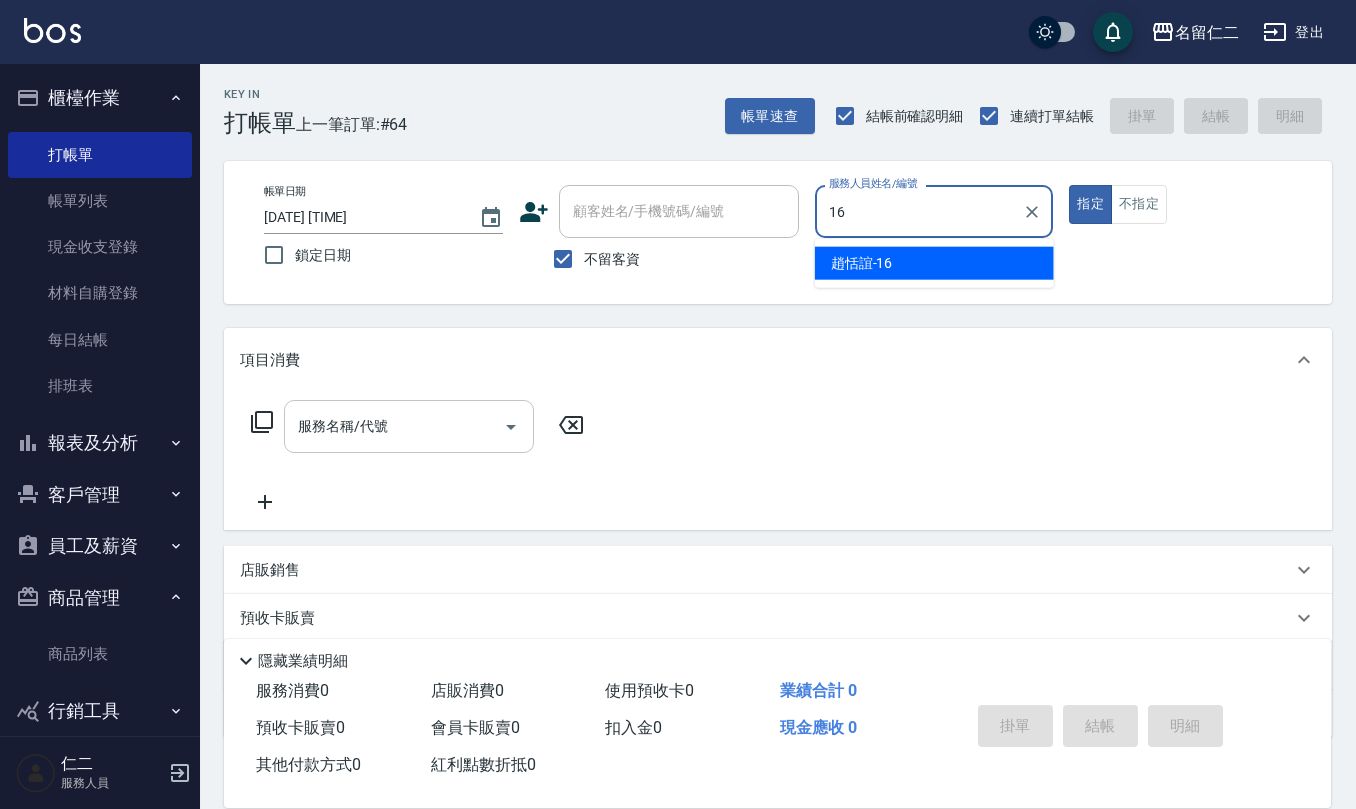 type on "趙恬誼-16" 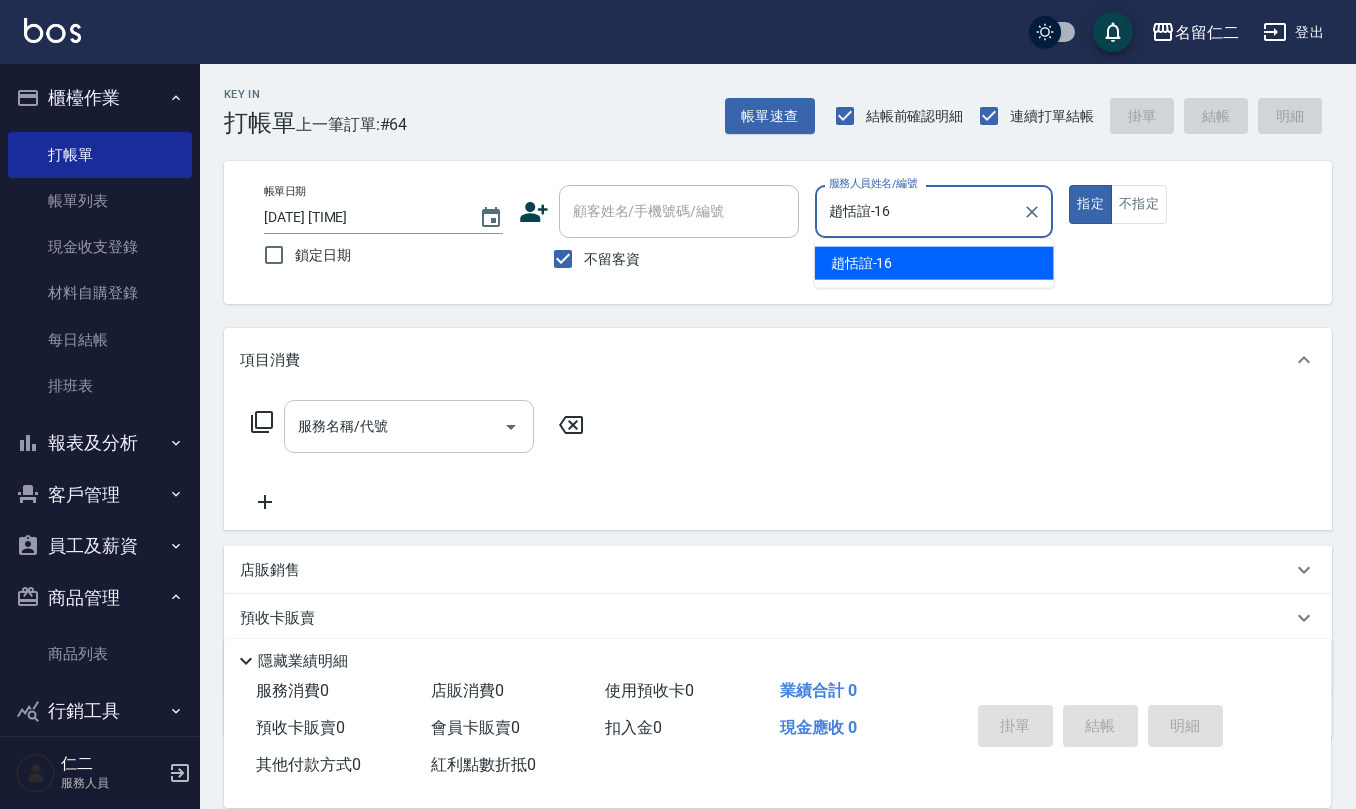 type on "true" 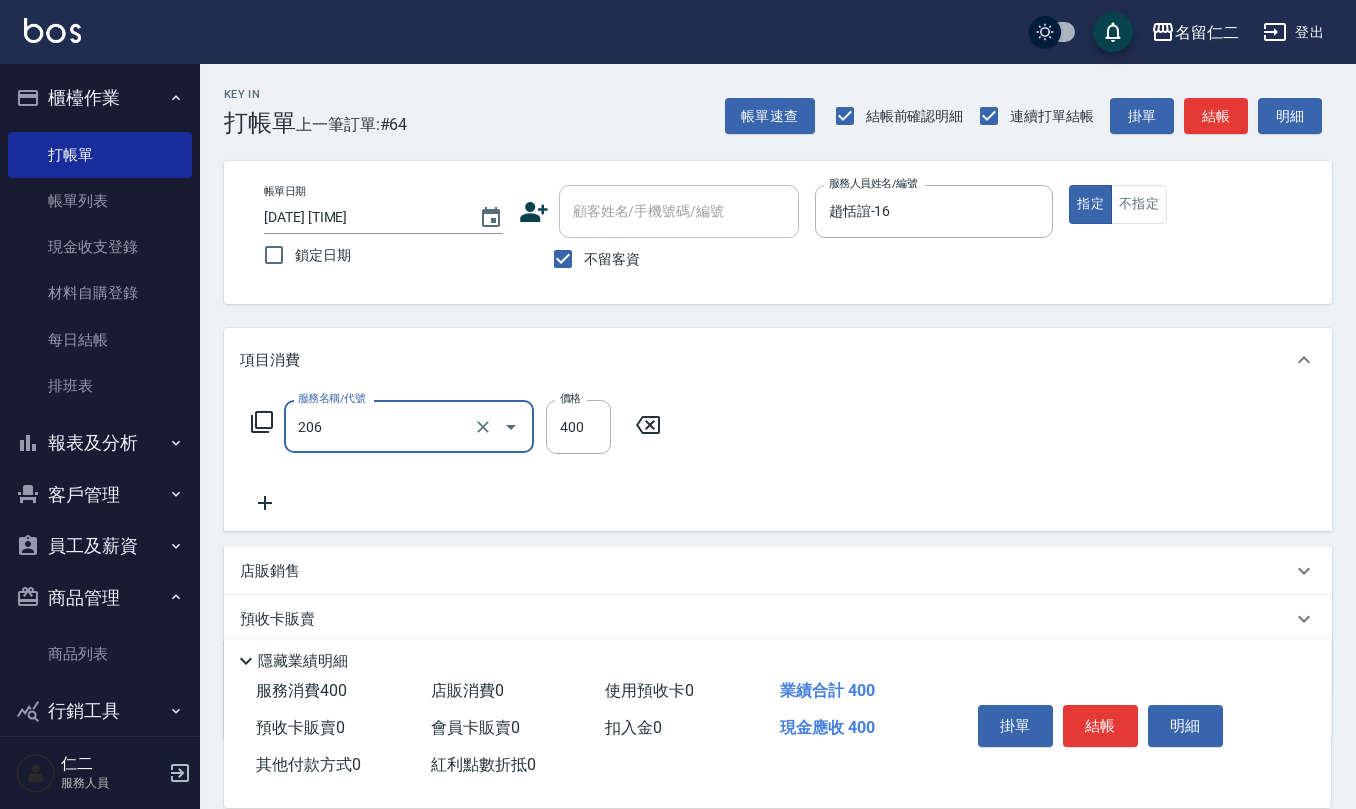 type on "健康洗(206)" 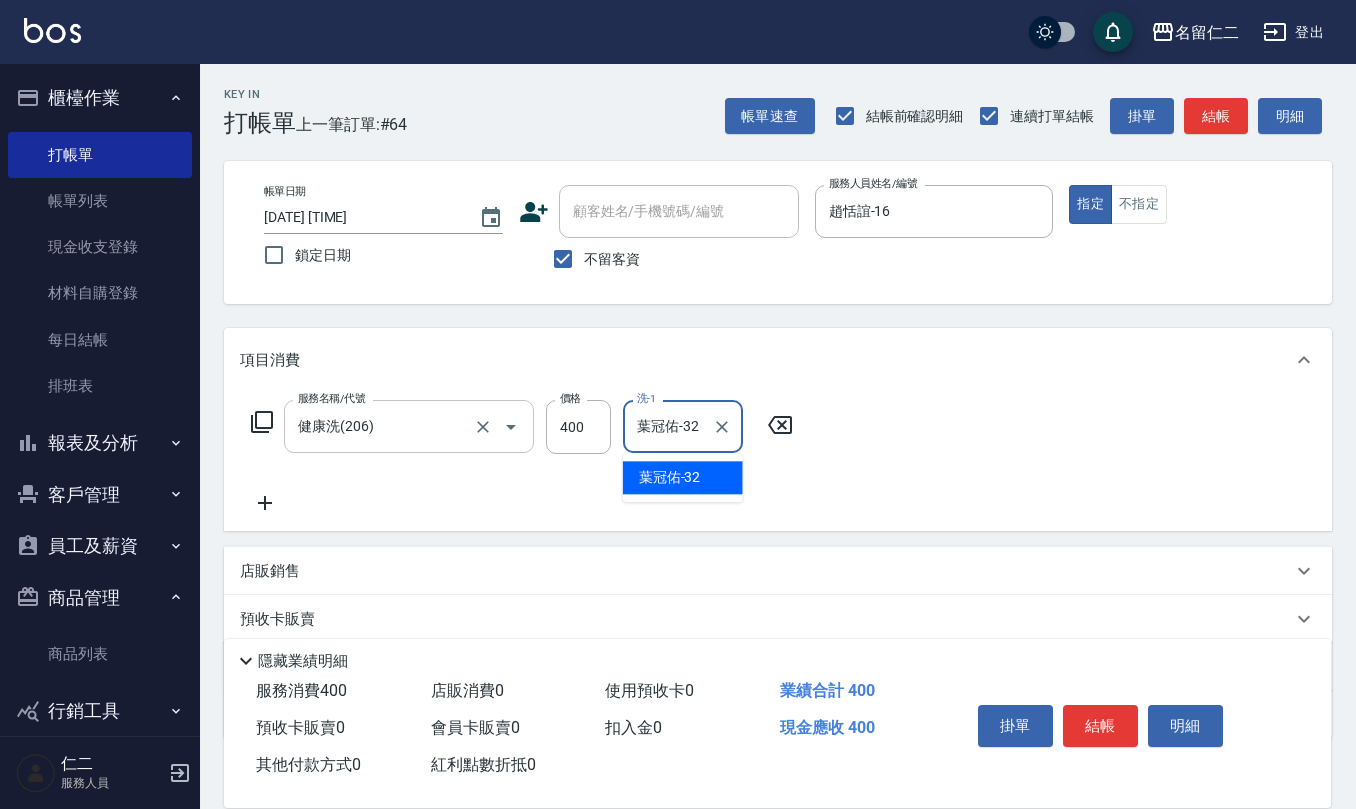 type on "葉冠佑-32" 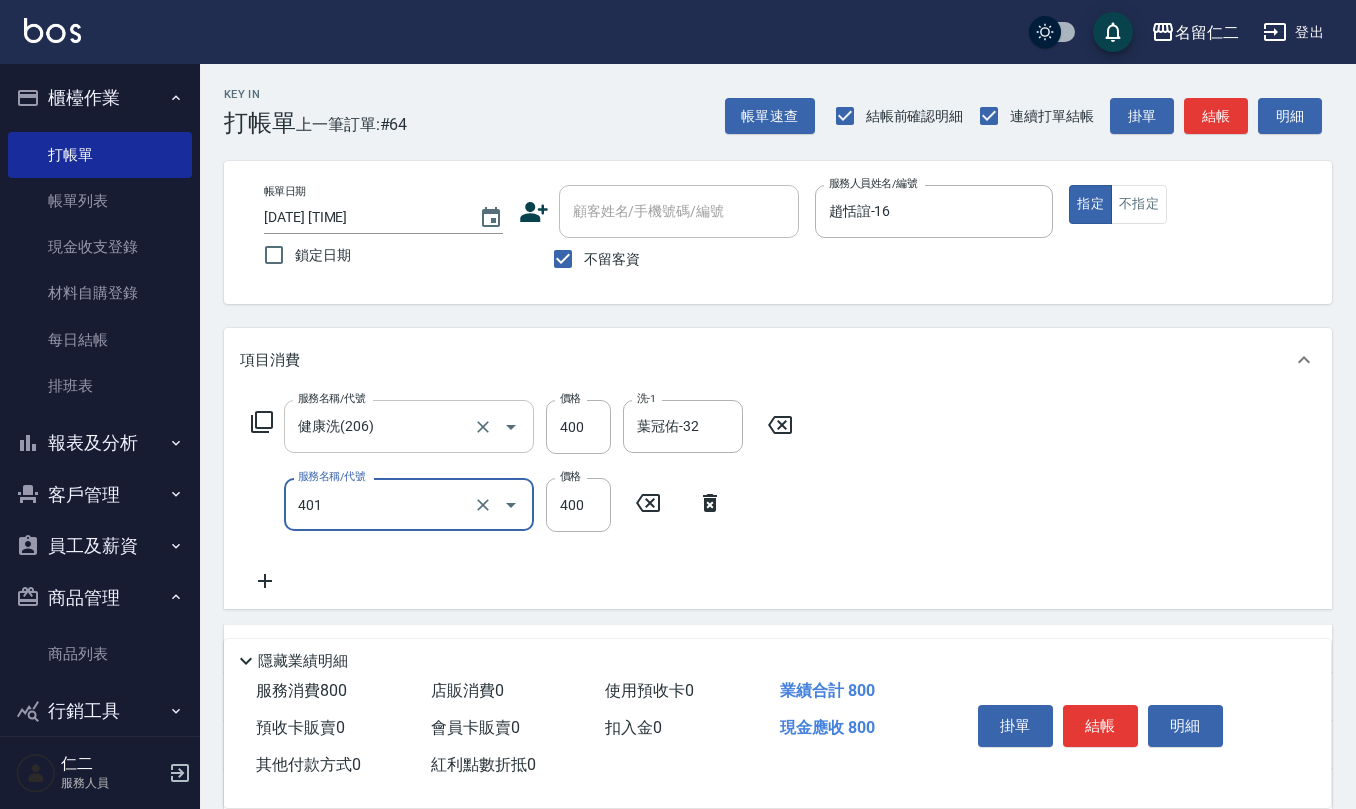 type on "剪髮(401)" 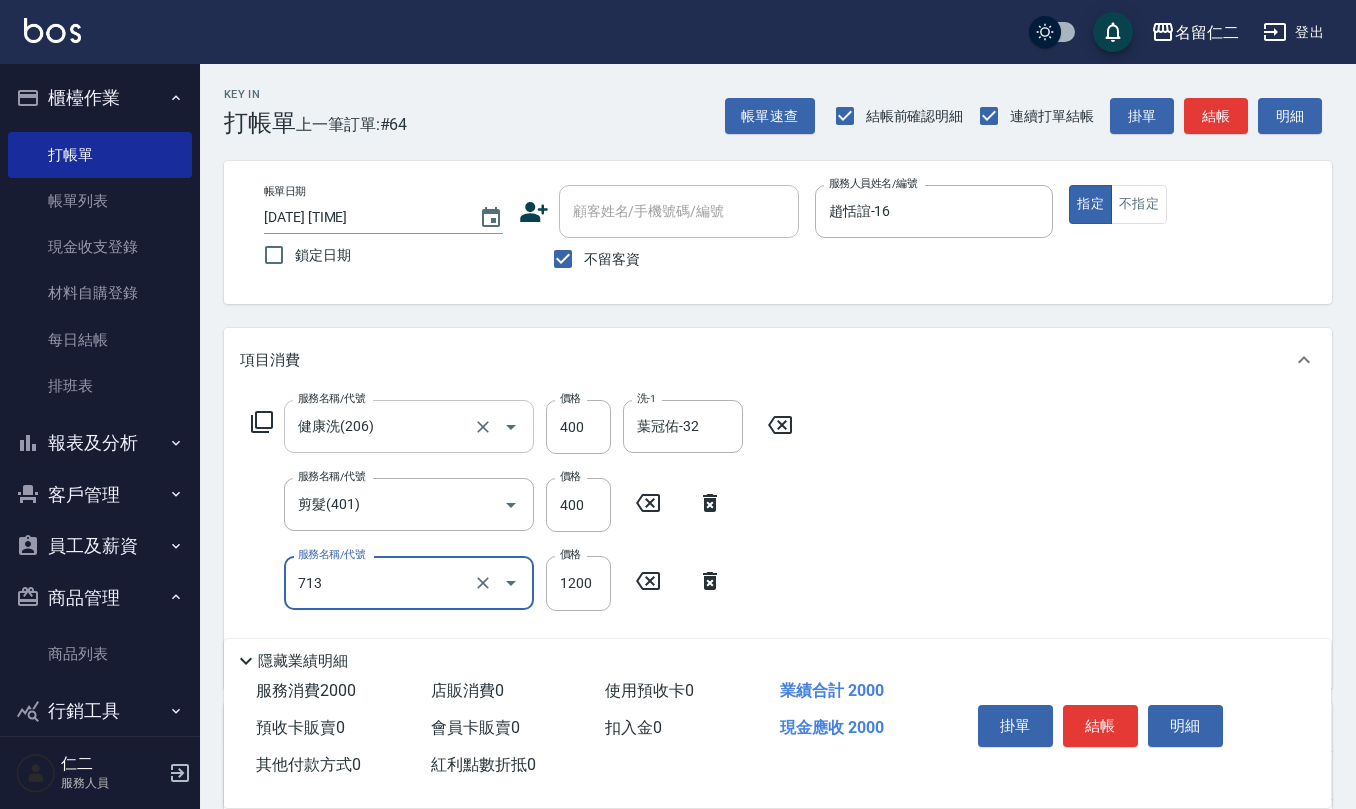 type on "水樣結構式1200(713)" 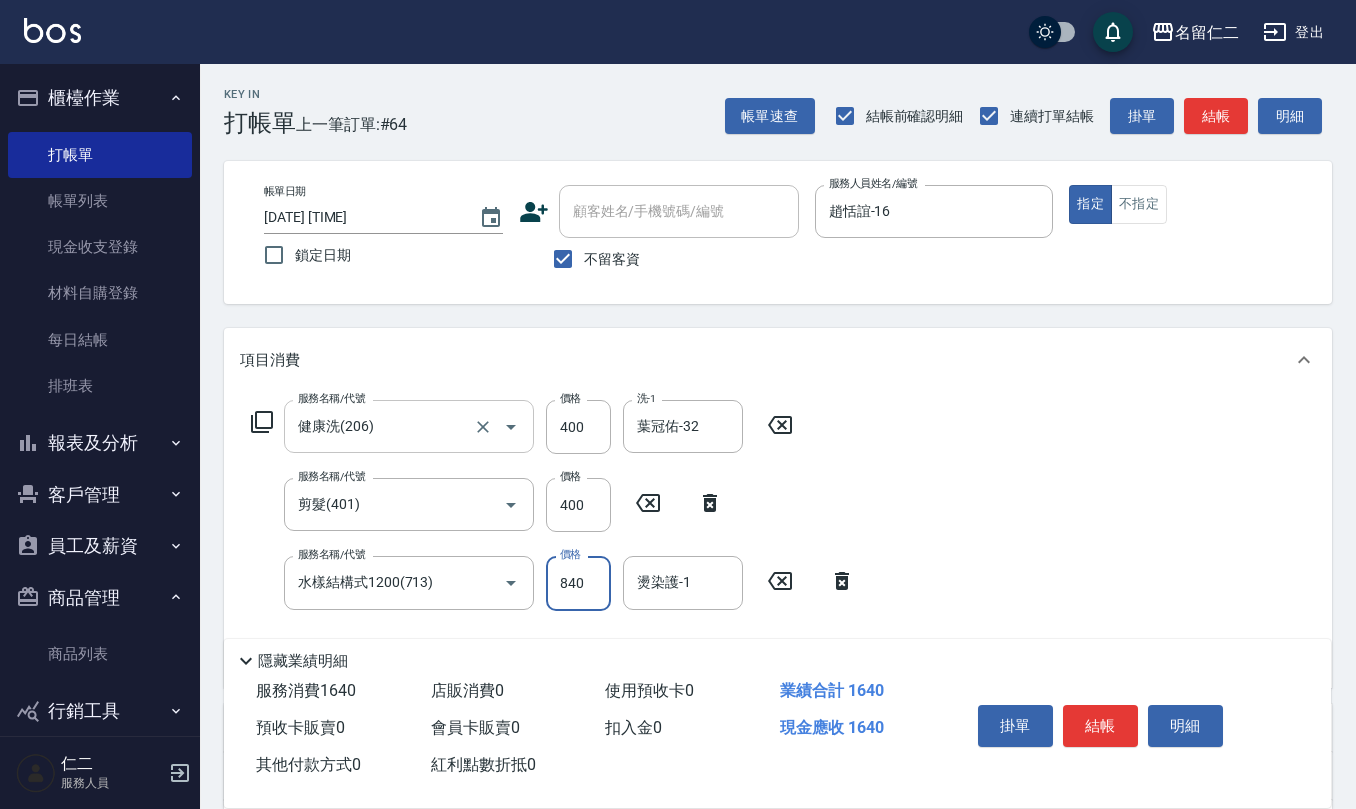 type on "840" 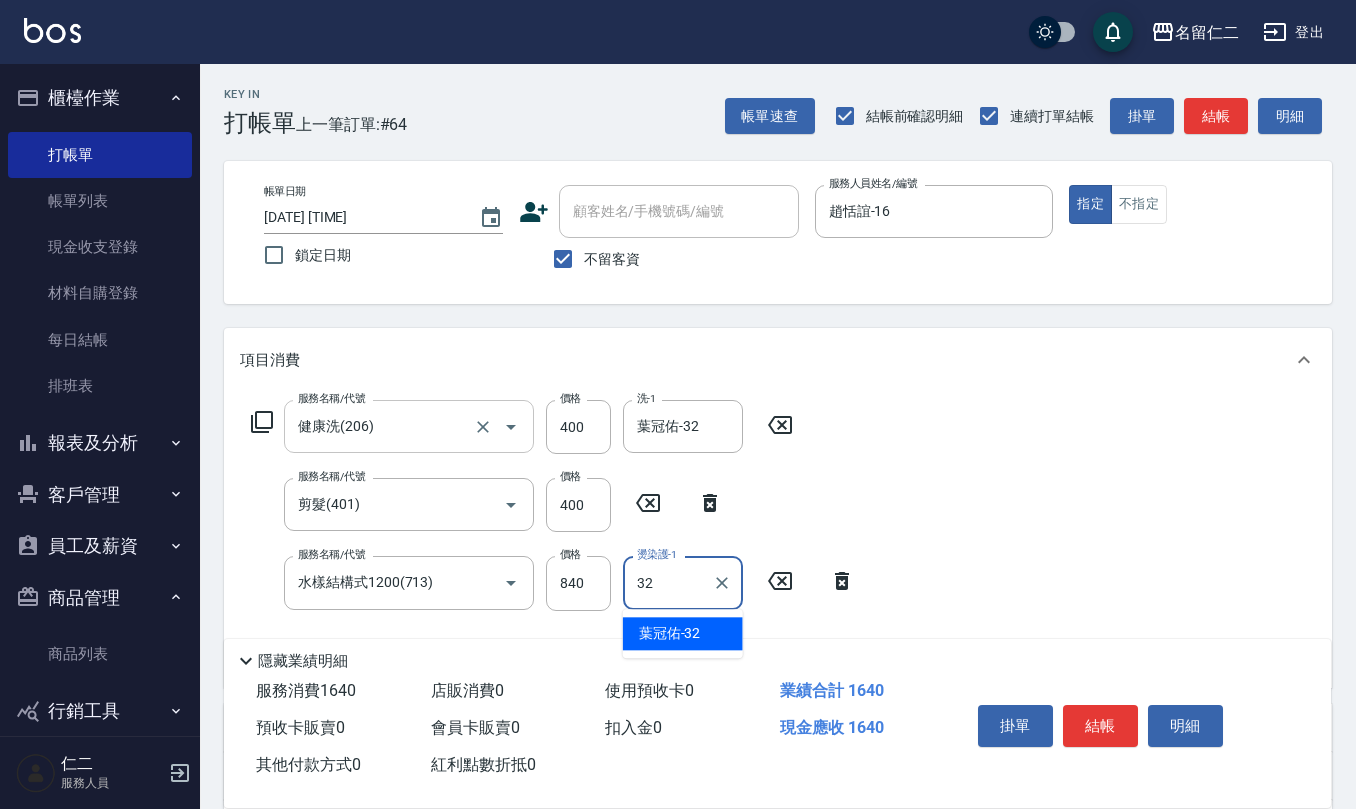 type on "葉冠佑-32" 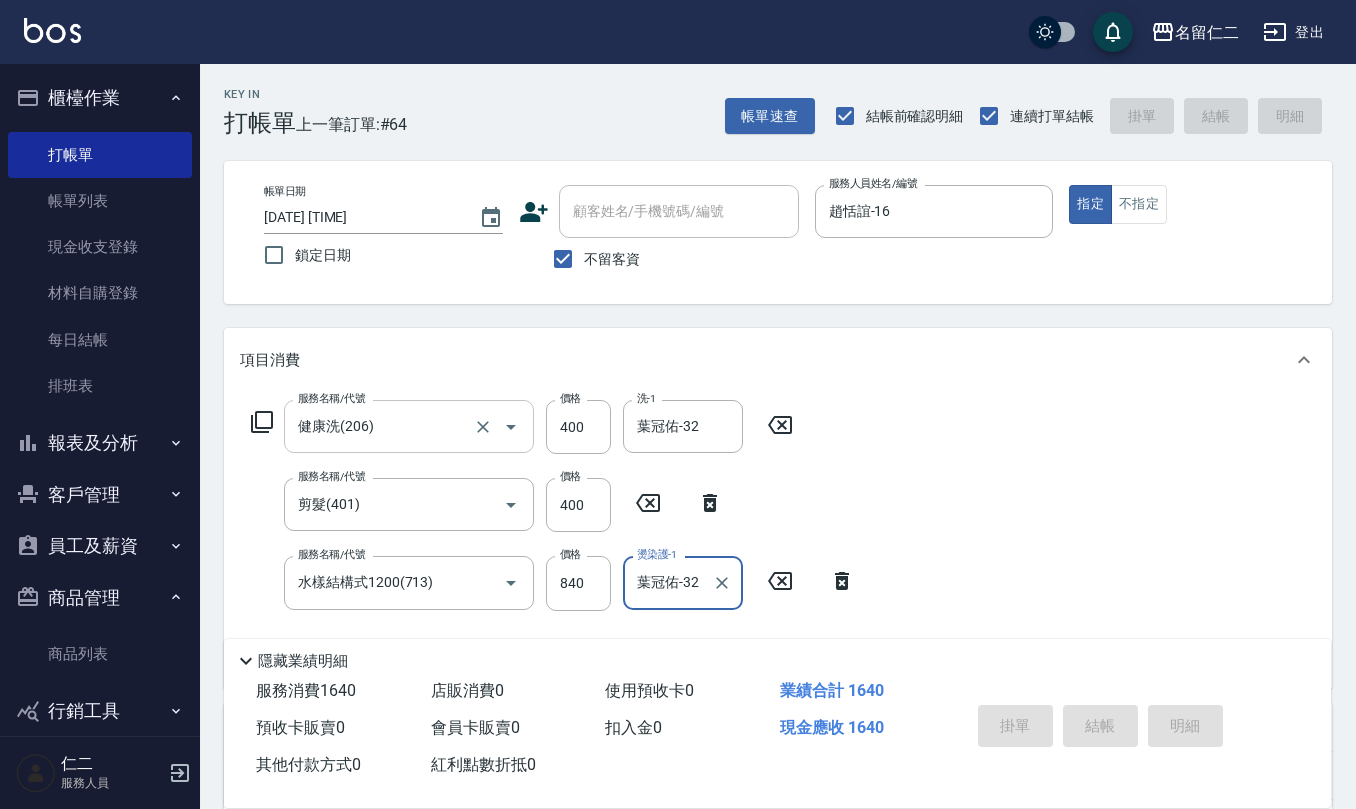 type on "[DATE] [TIME]" 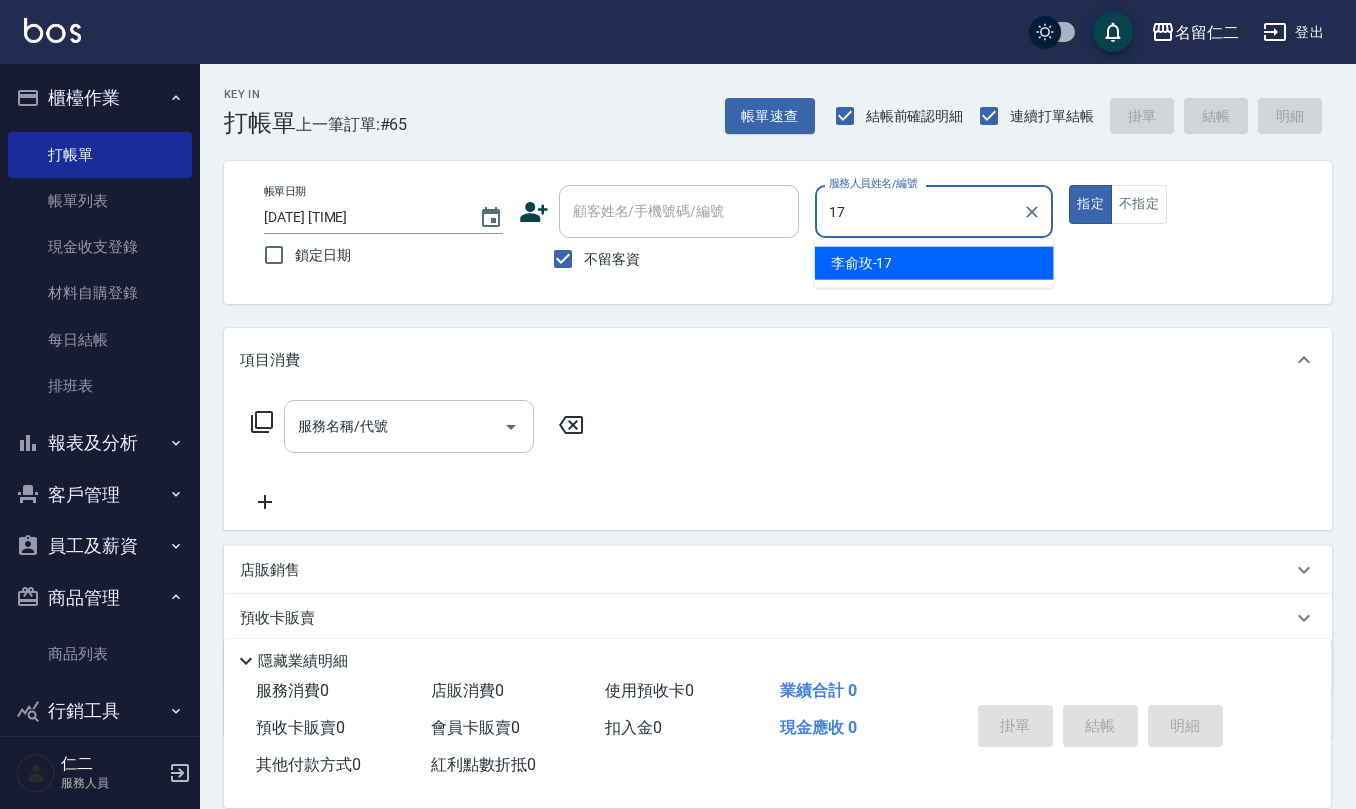 type on "李俞玫-17" 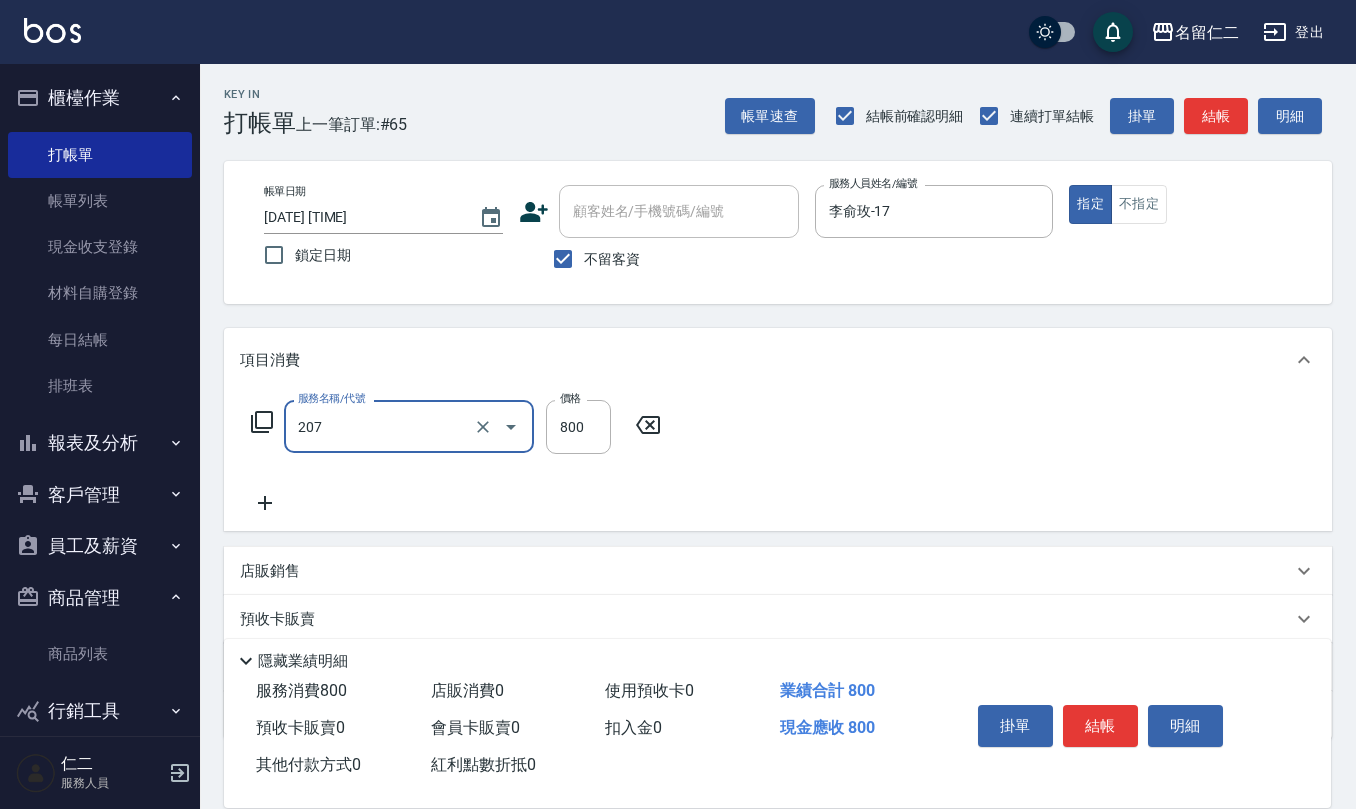 type on "清潔洗(207)" 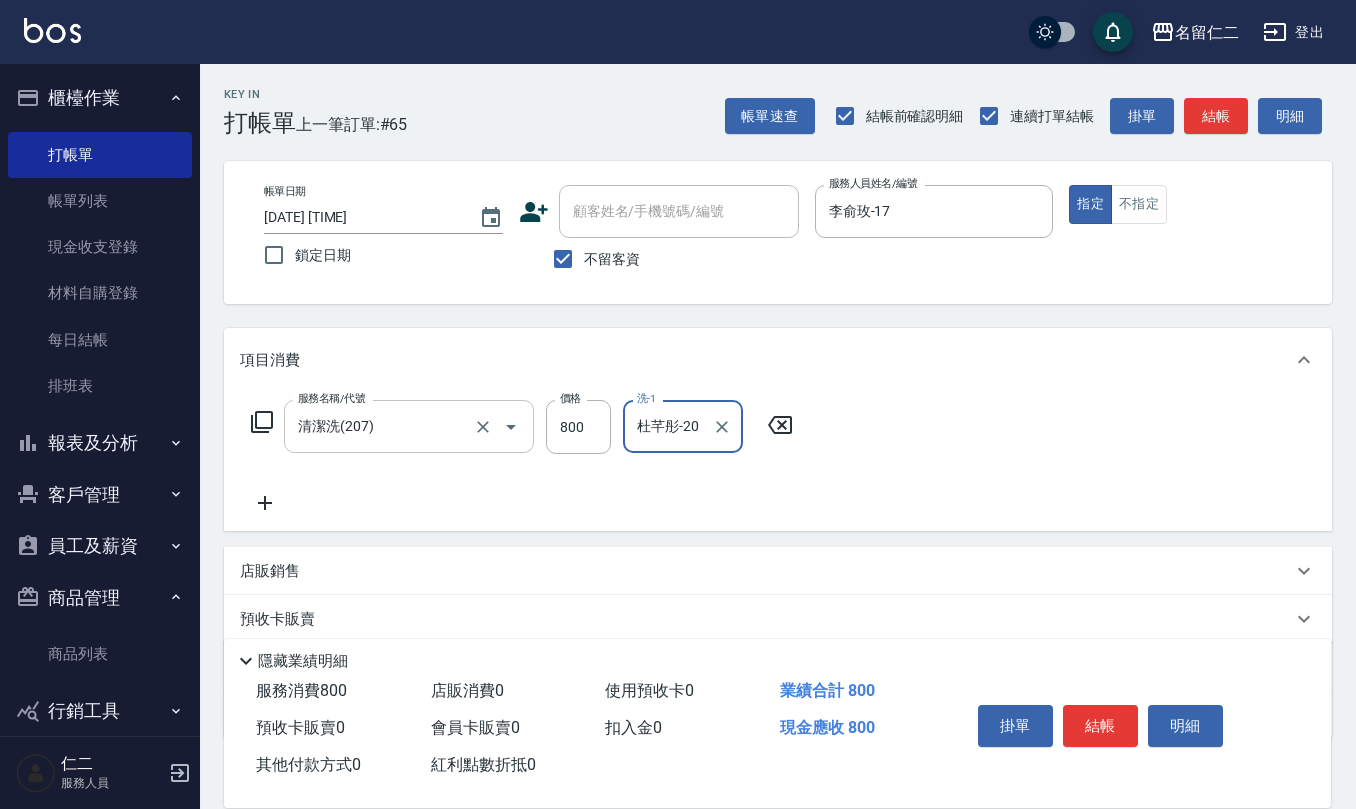 type on "杜芊彤-20" 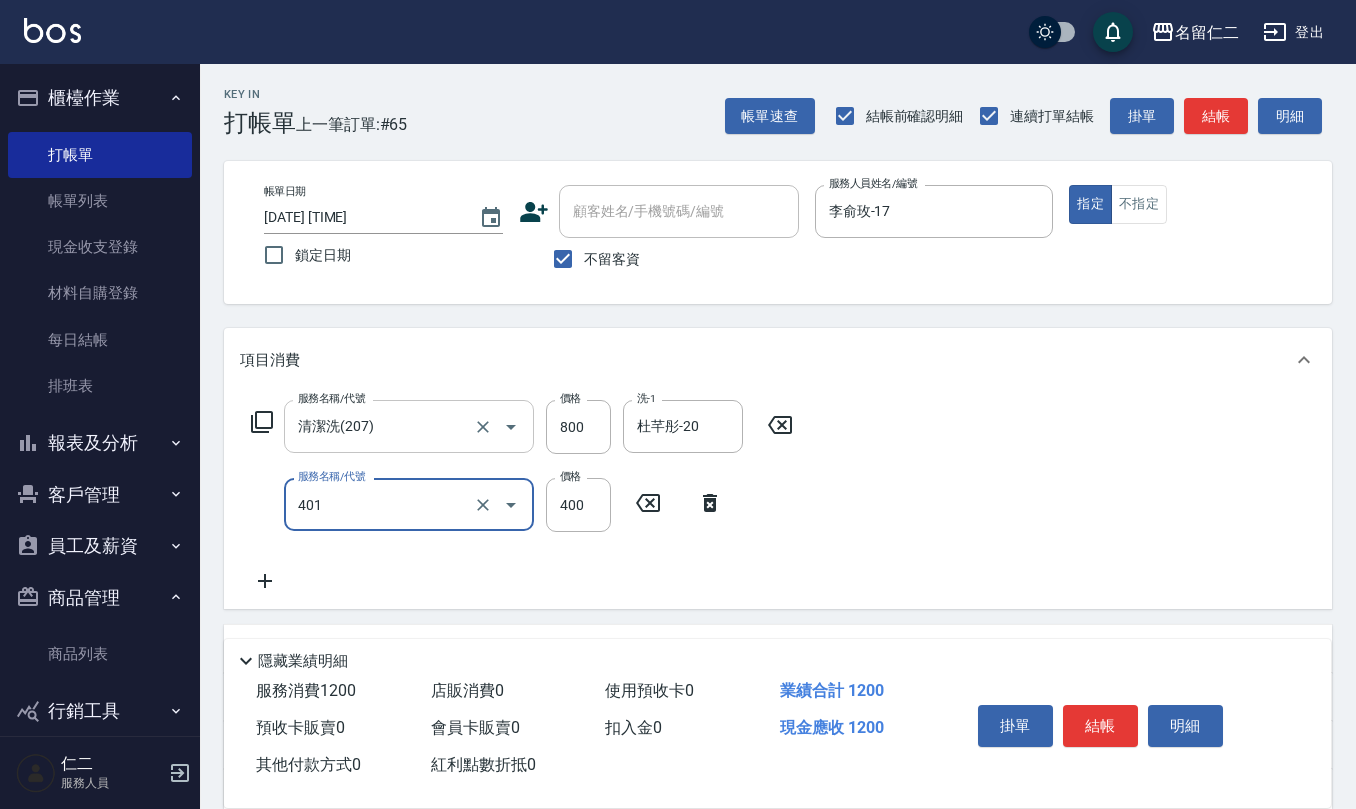 type on "剪髮(401)" 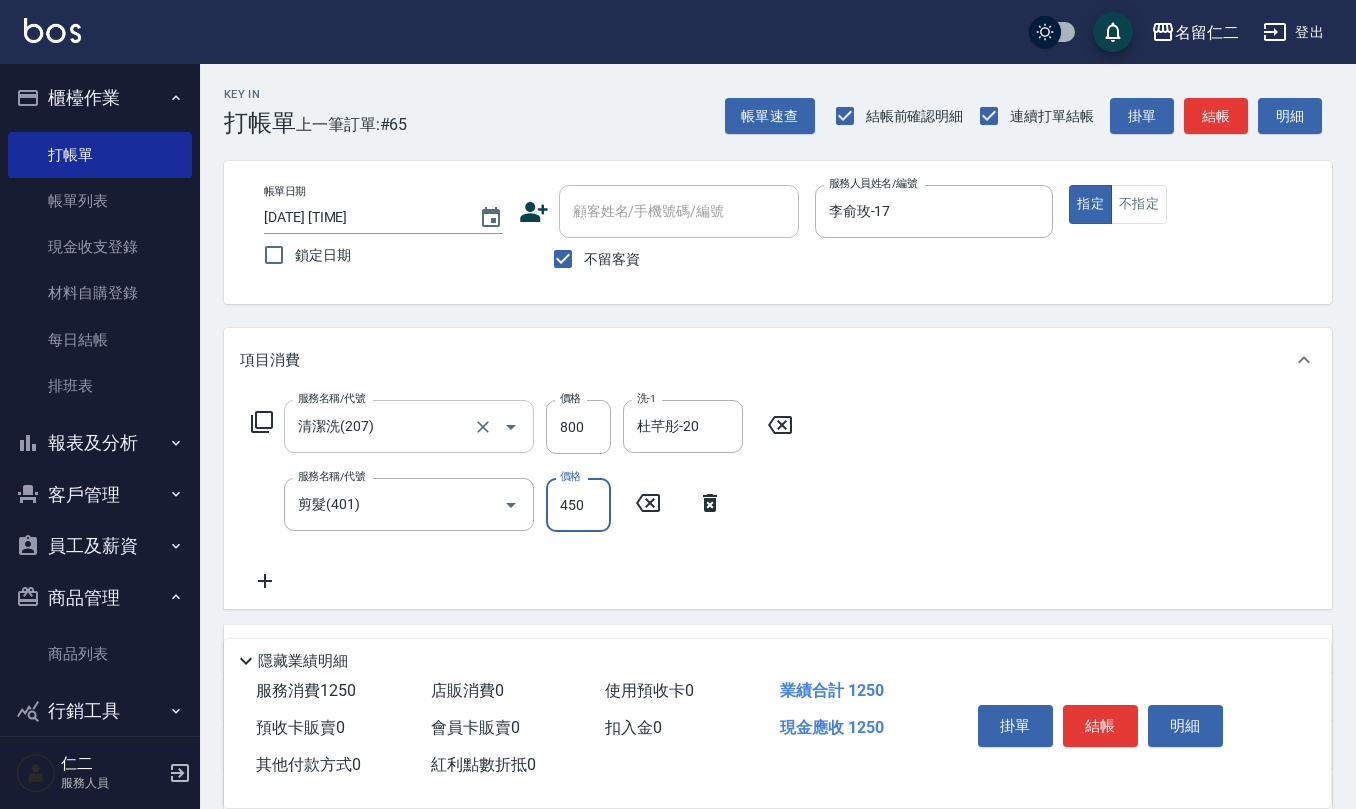 type on "450" 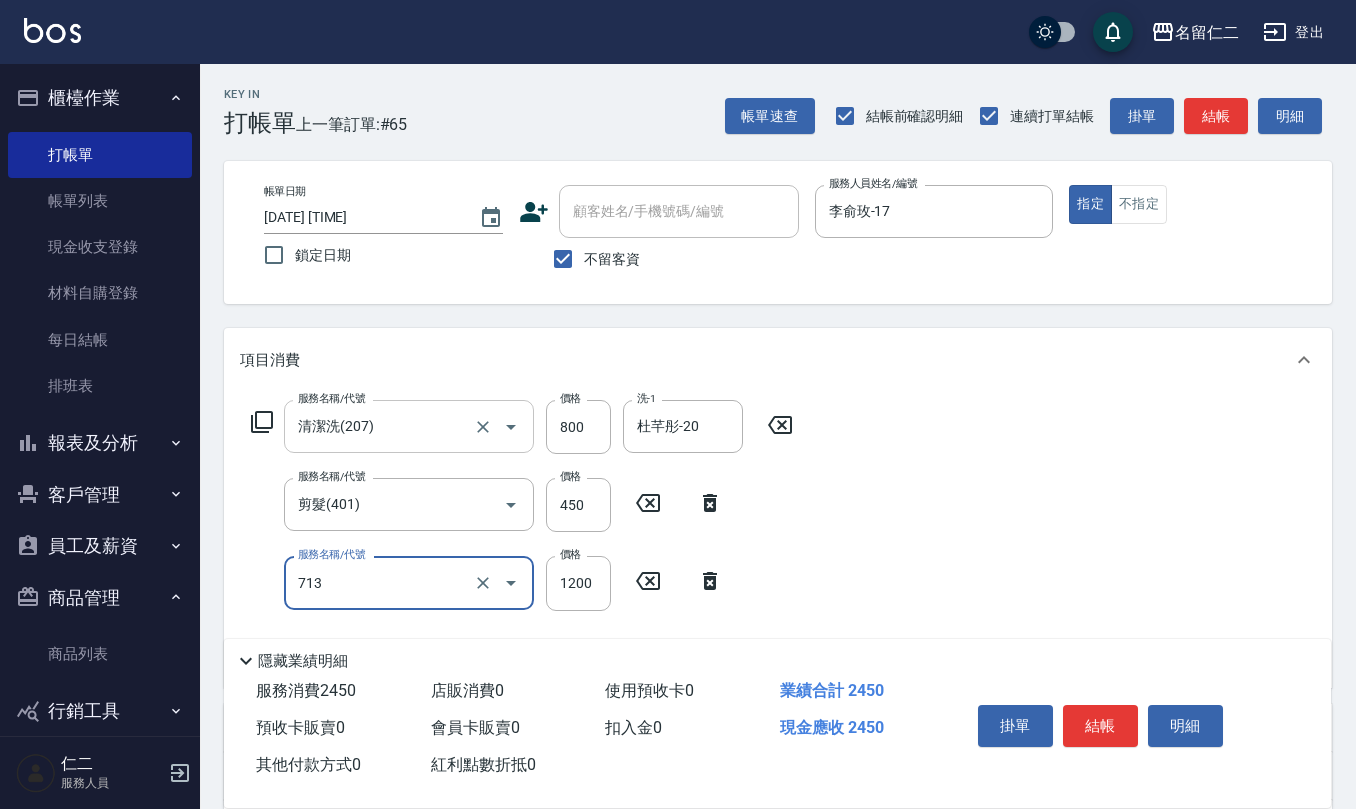 type on "水樣結構式1200(713)" 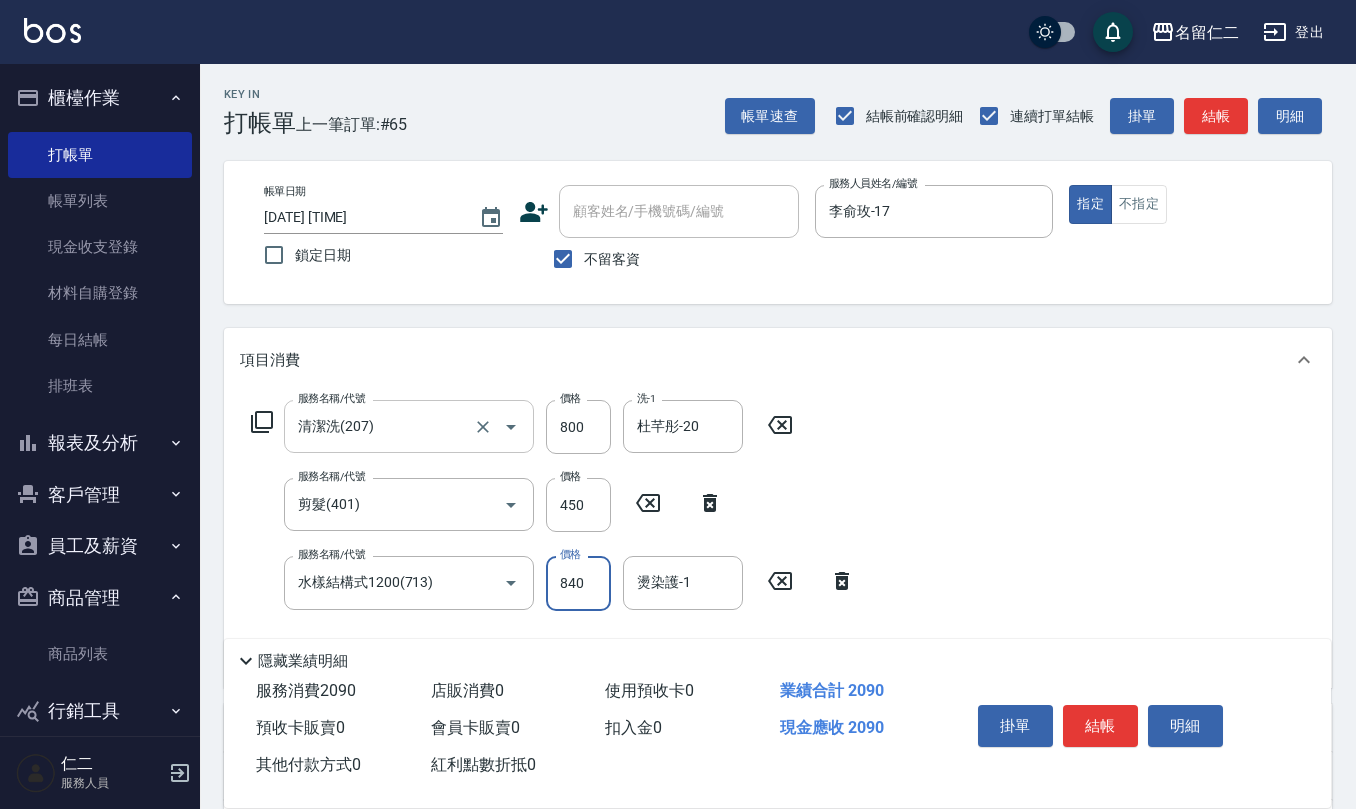 type on "840" 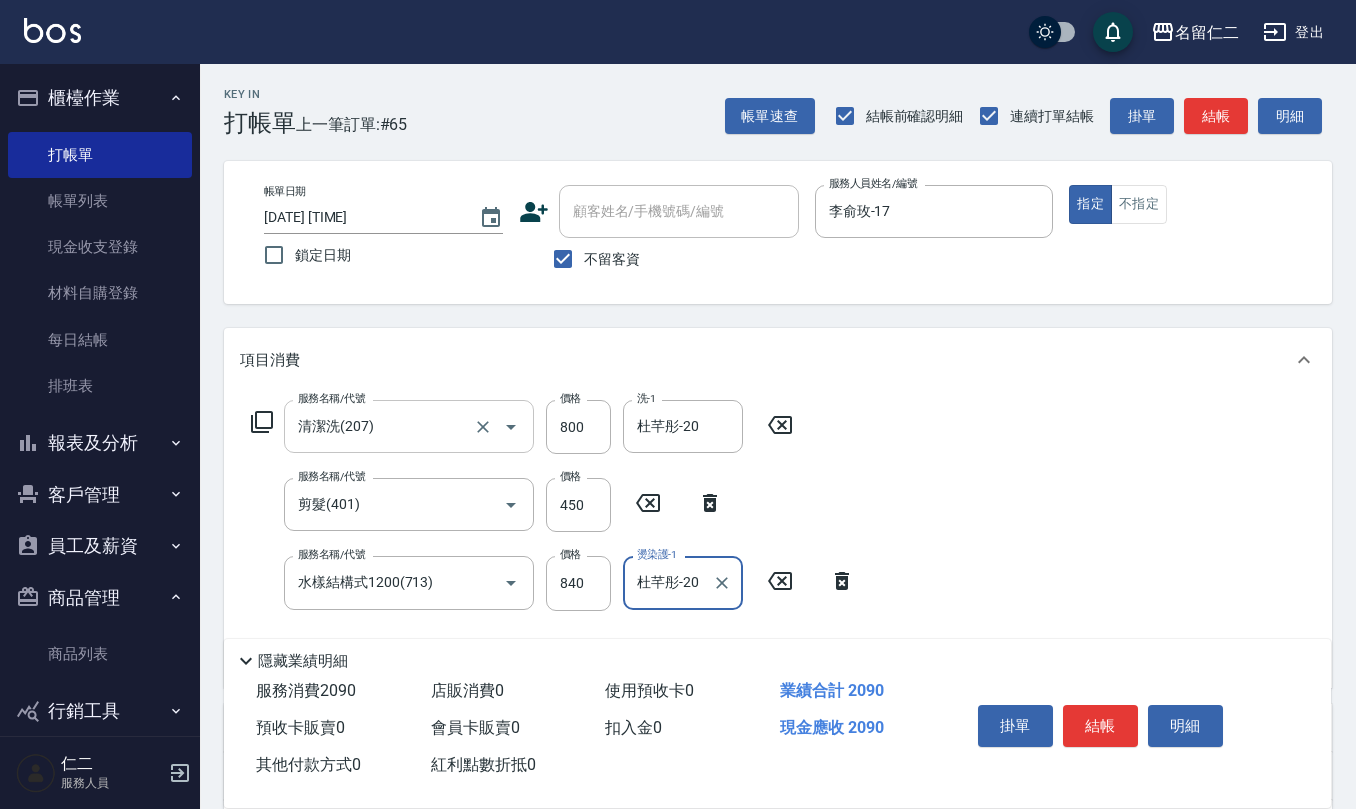 type on "杜芊彤-20" 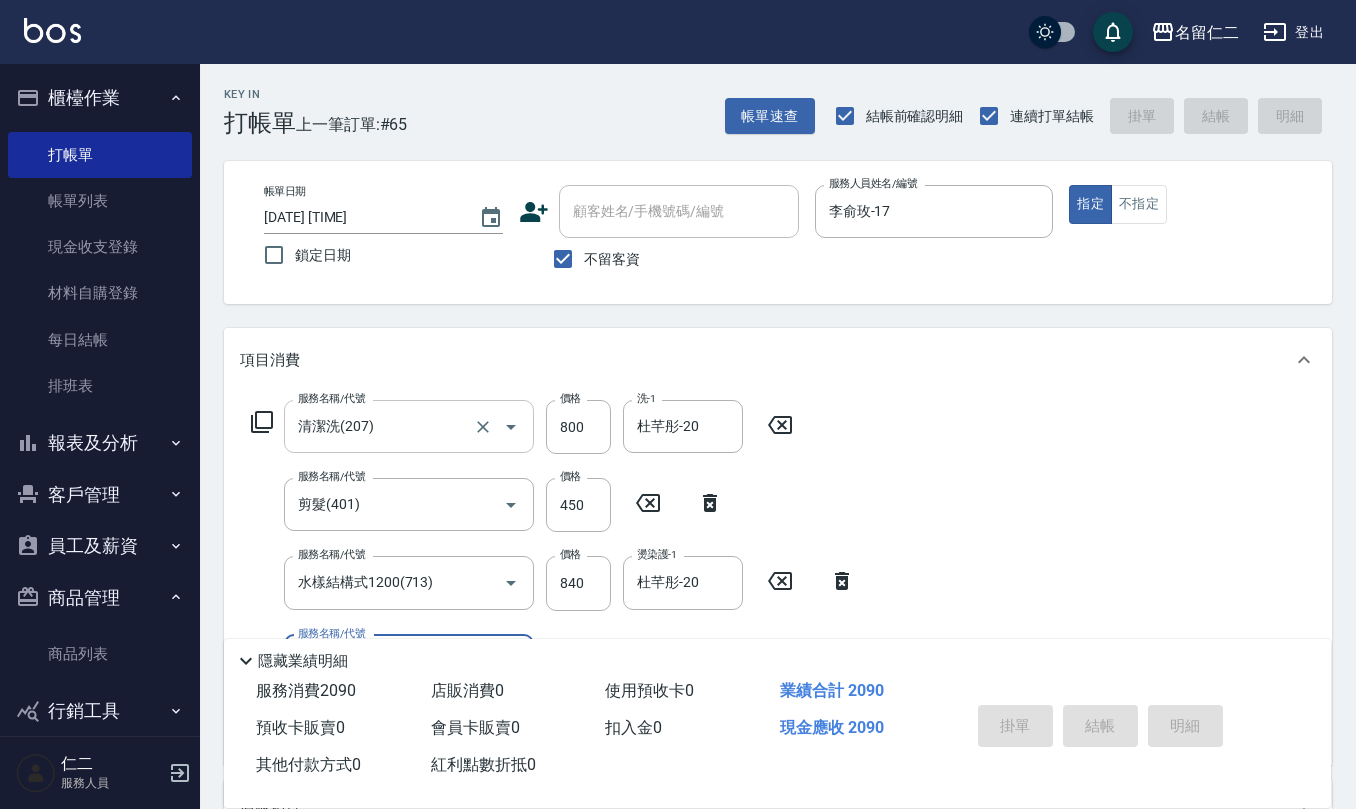 type 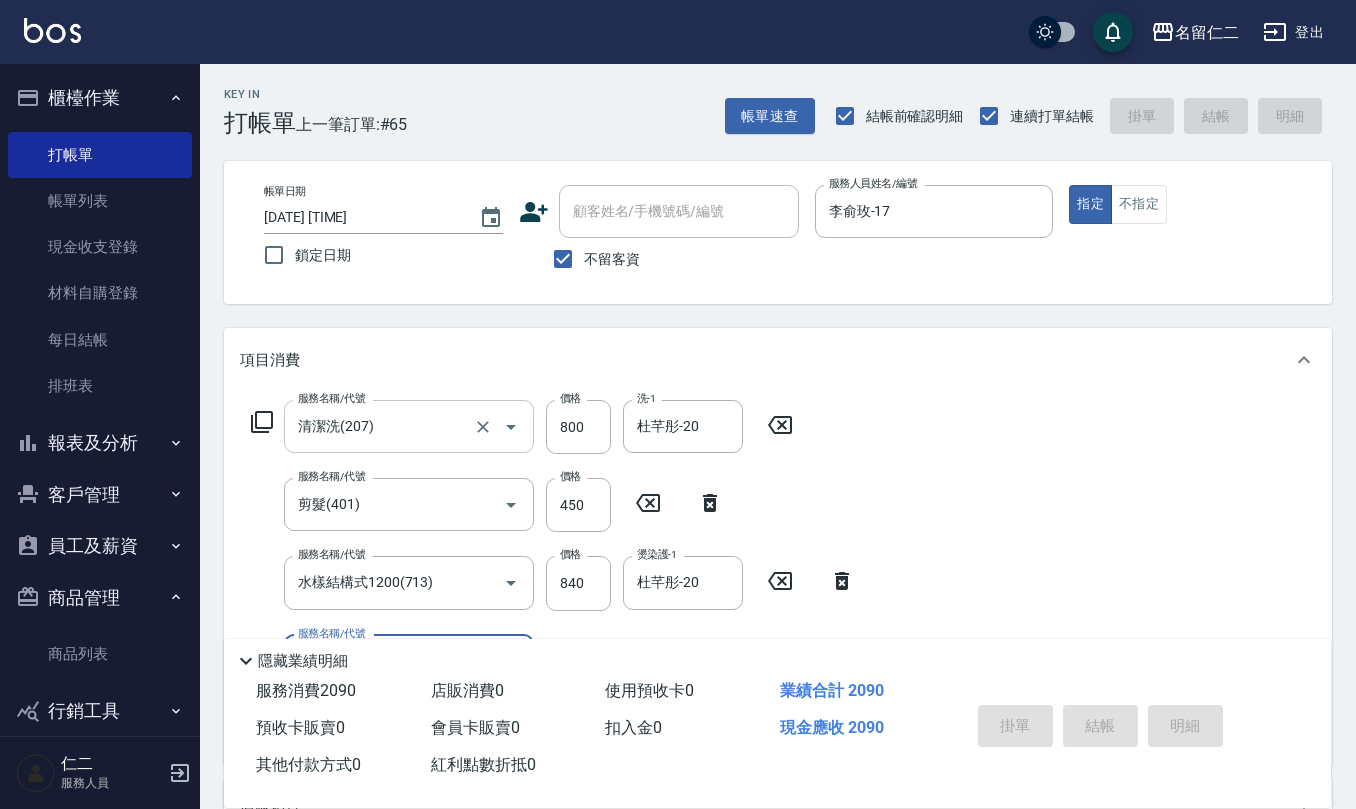 type 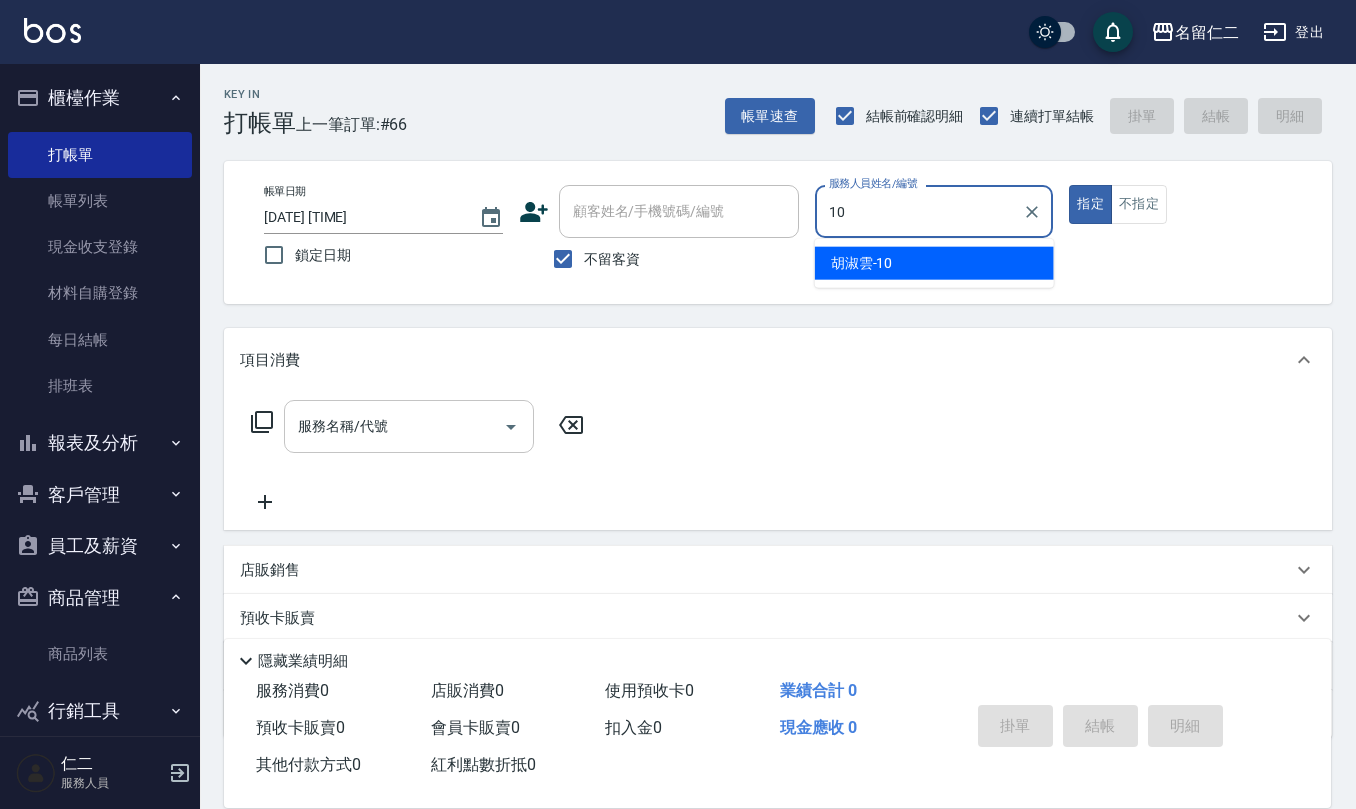 type on "胡淑雲-10" 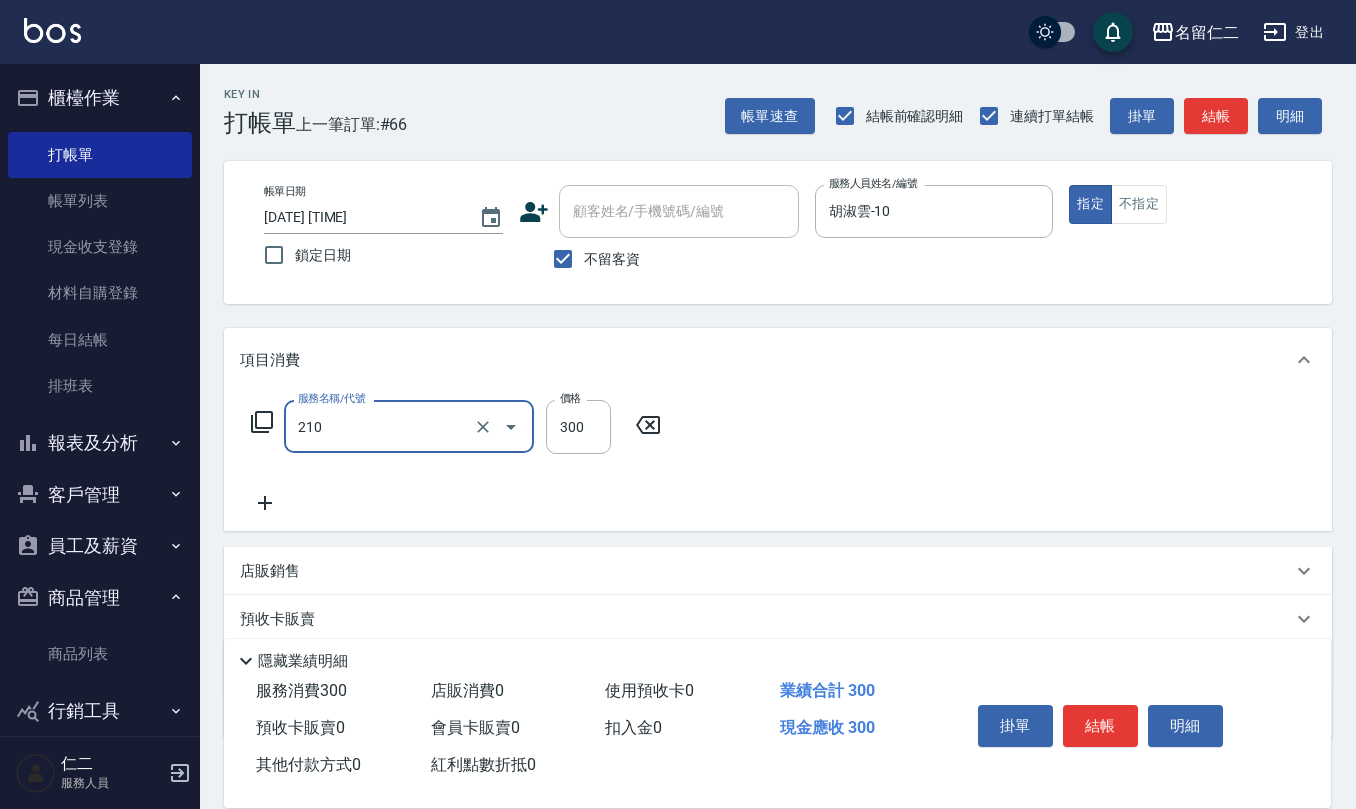type on "歐娜洗髮精(210)" 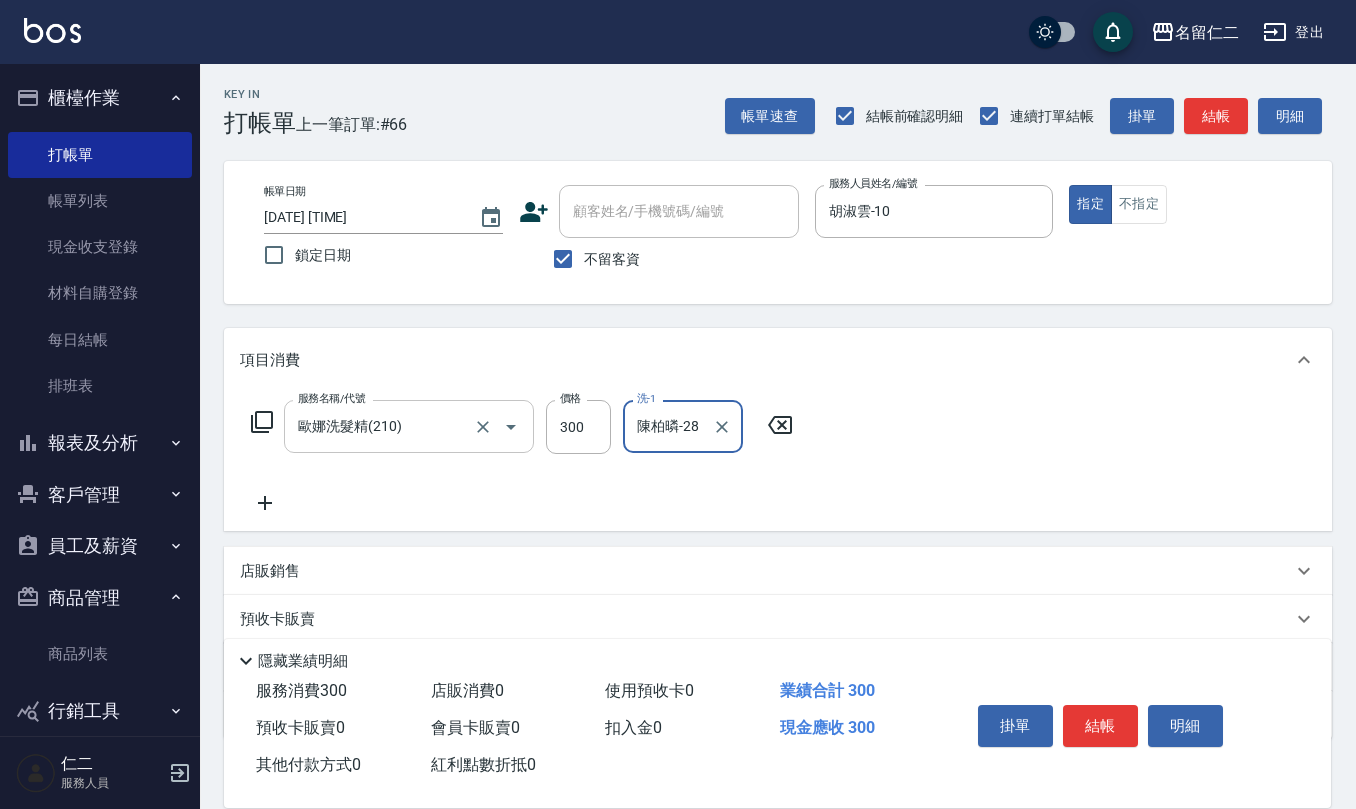 type on "陳柏暽-28" 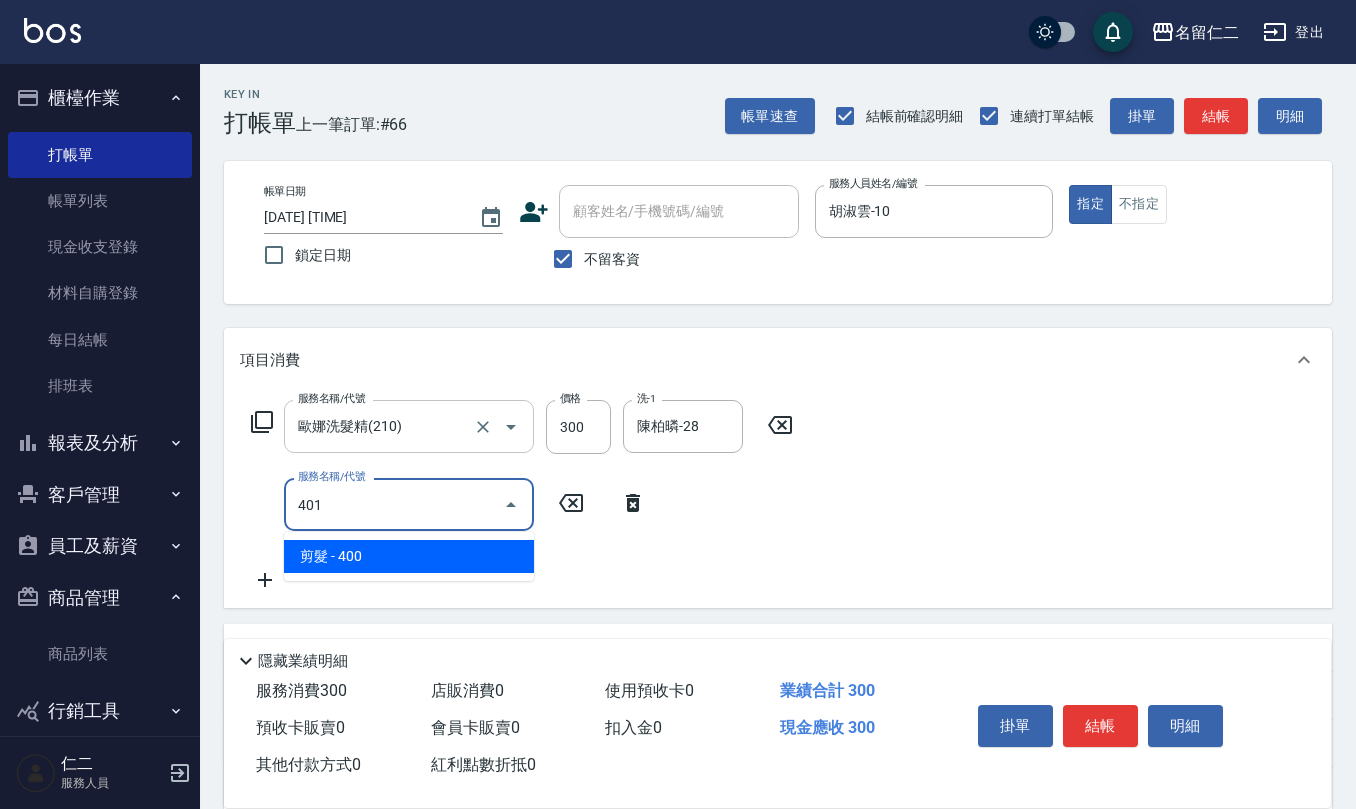 type on "剪髮(401)" 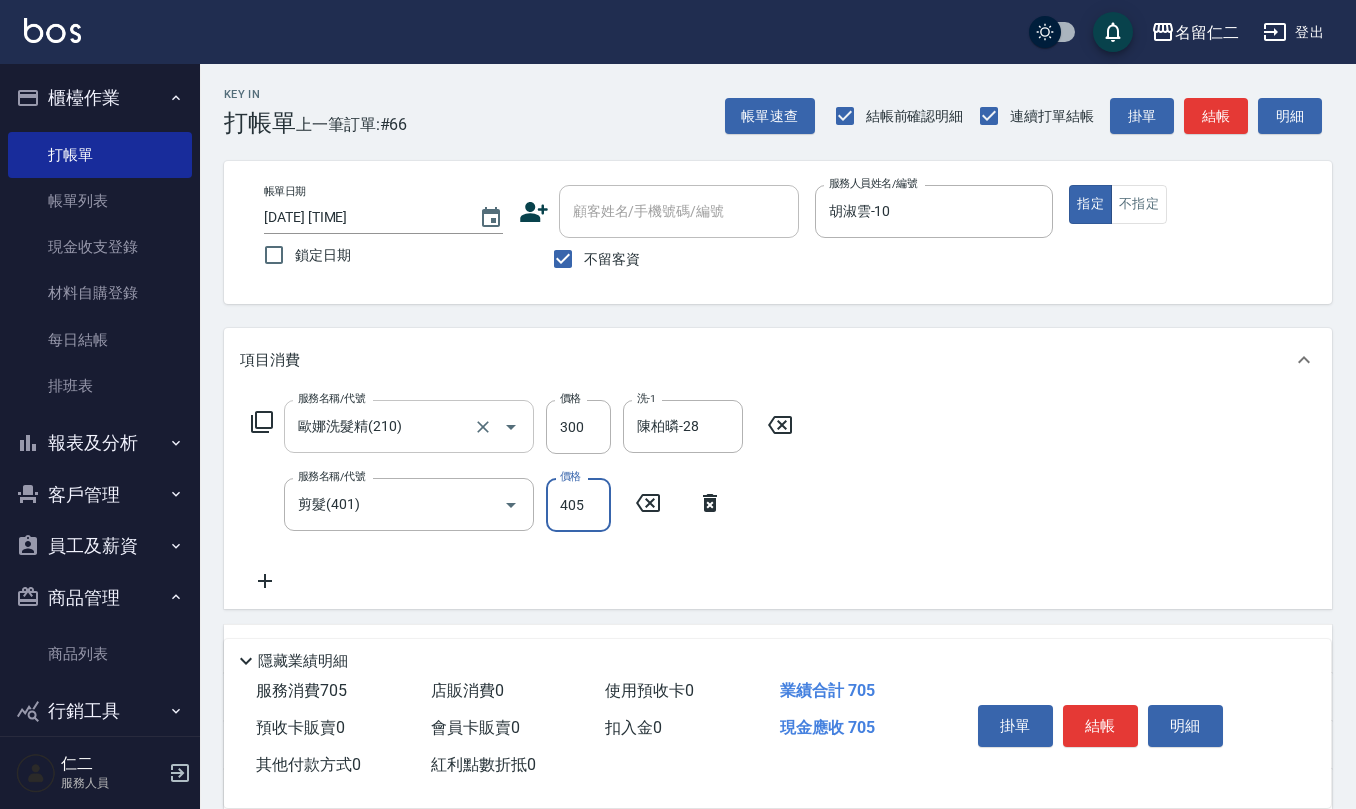type on "405" 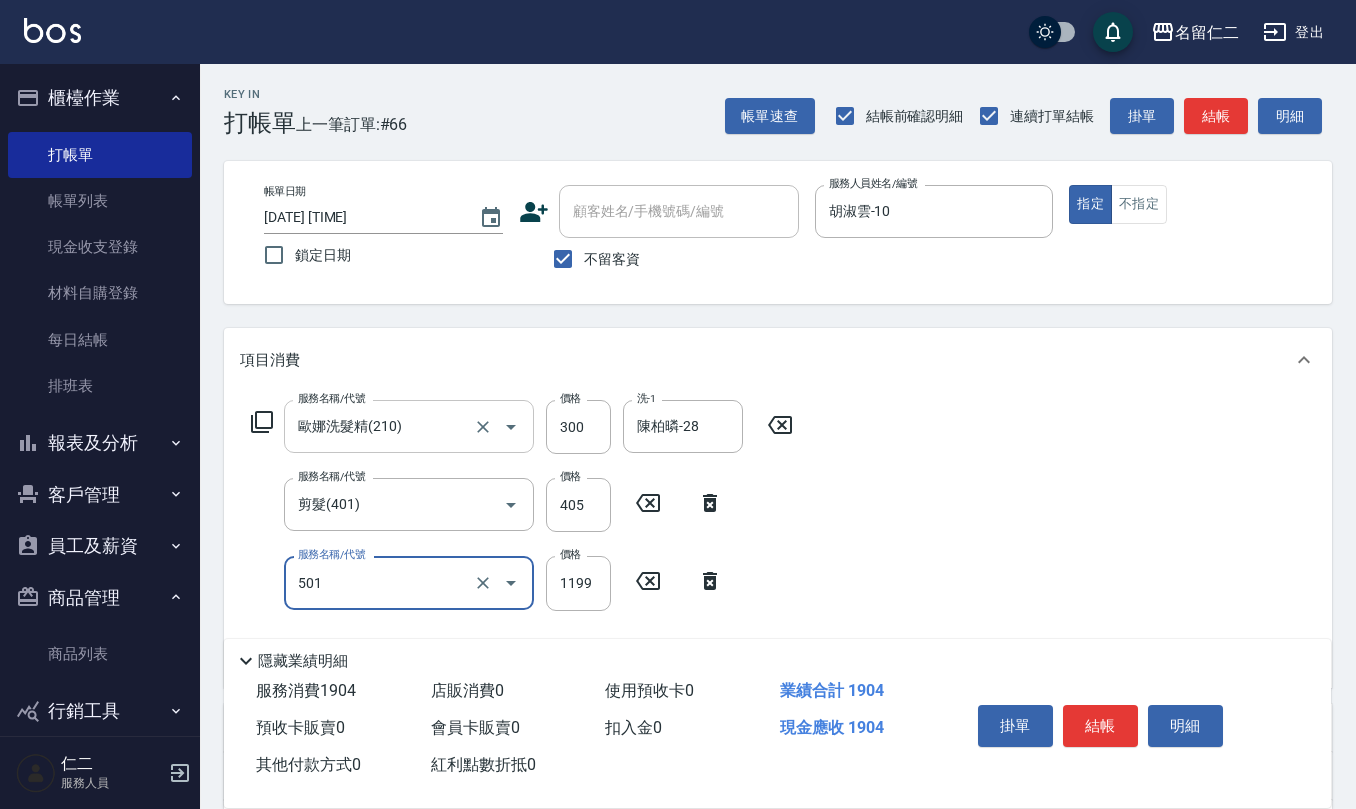 type on "染髮(501)" 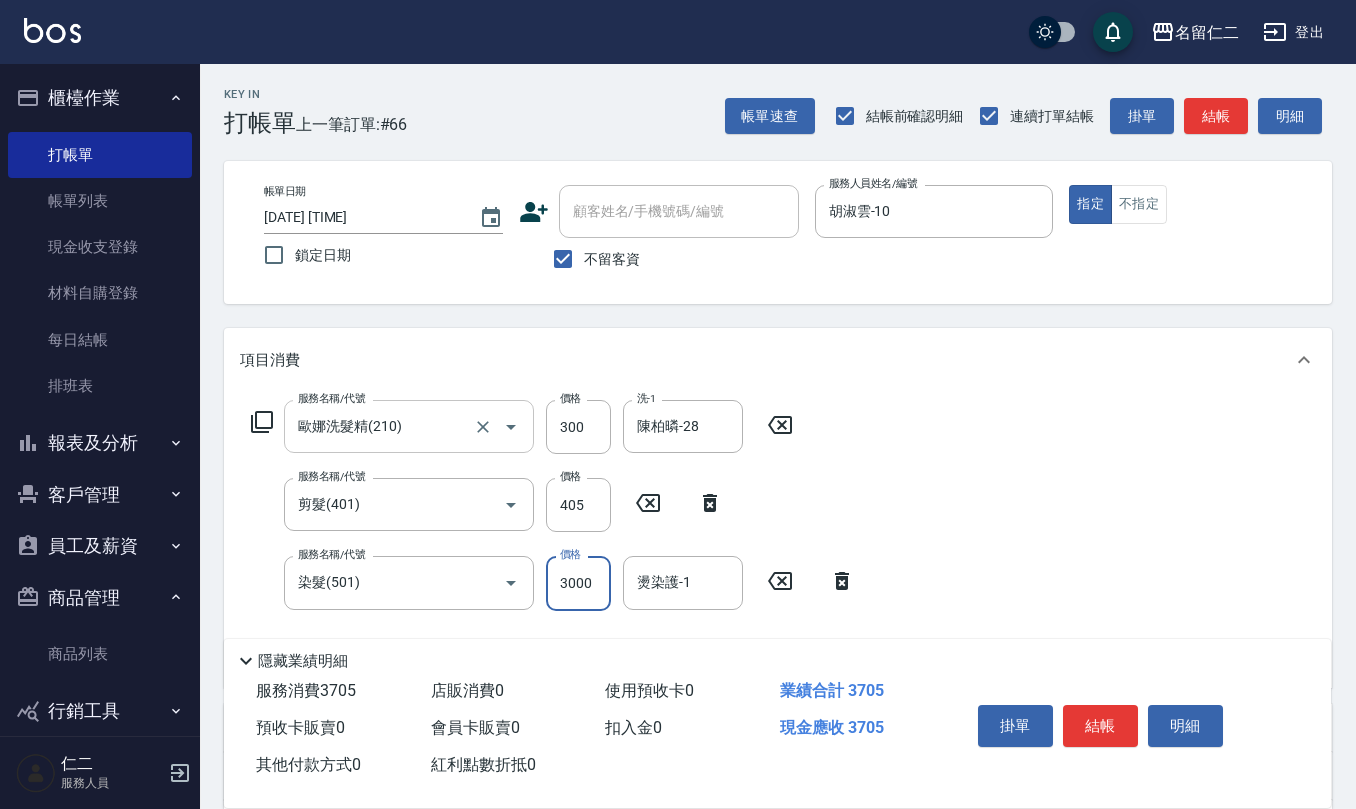 type on "3000" 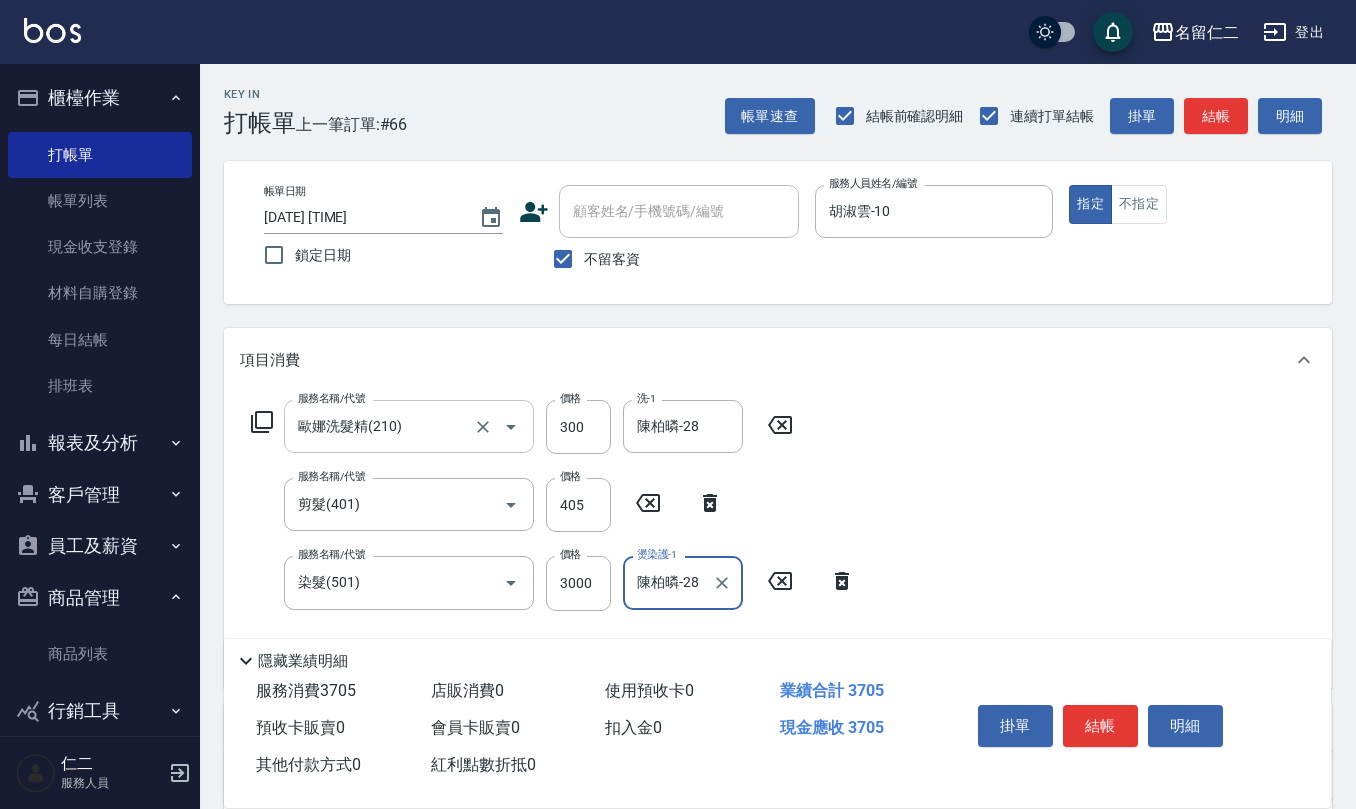 type on "陳柏暽-28" 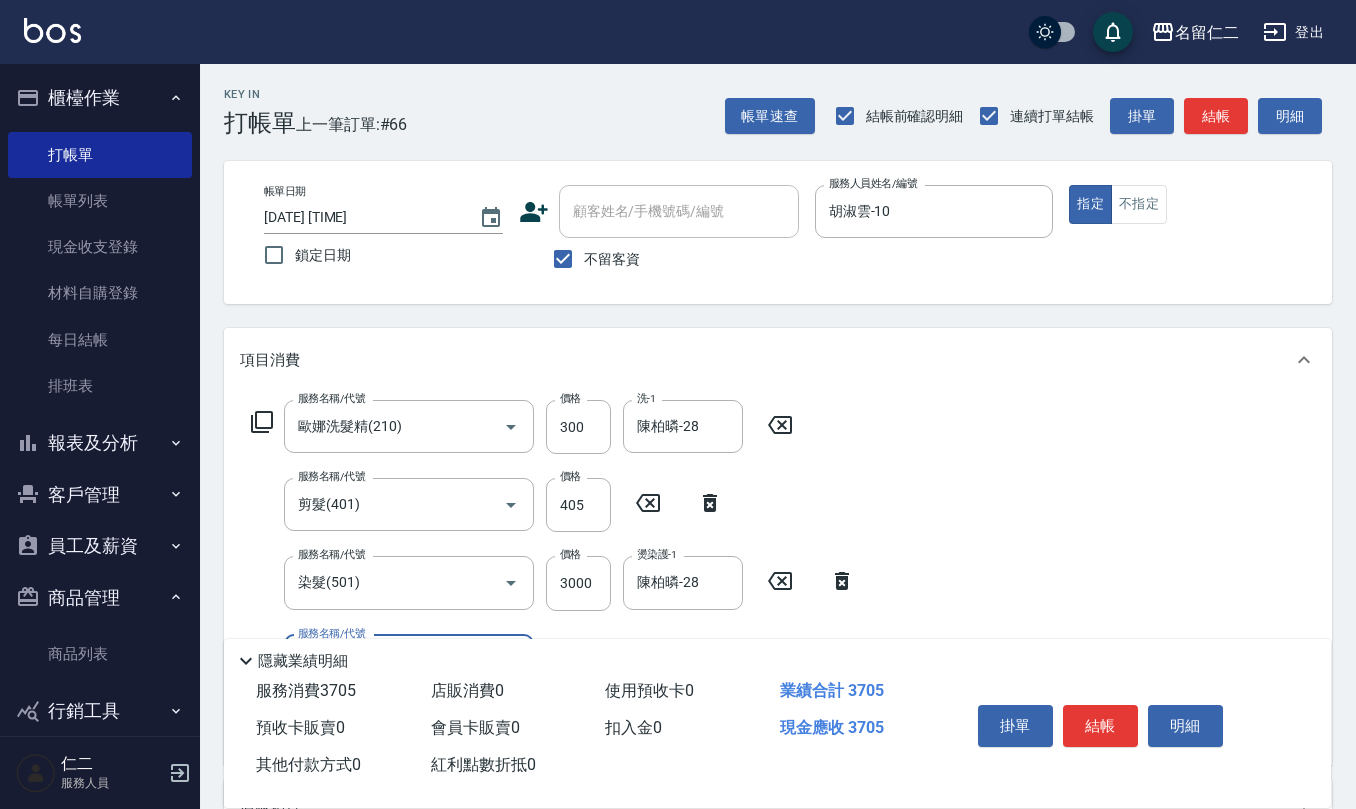 scroll, scrollTop: 133, scrollLeft: 0, axis: vertical 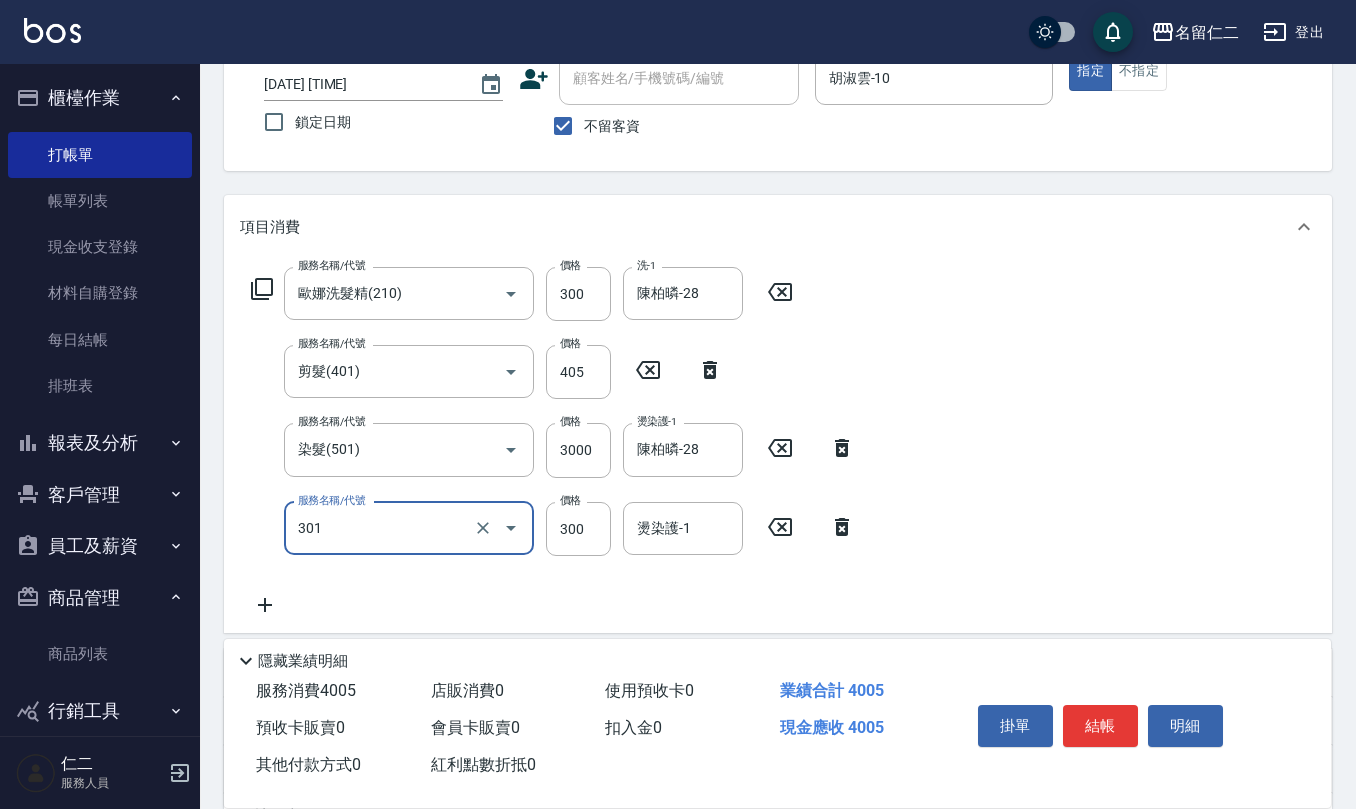 type on "補燙599以下(301)" 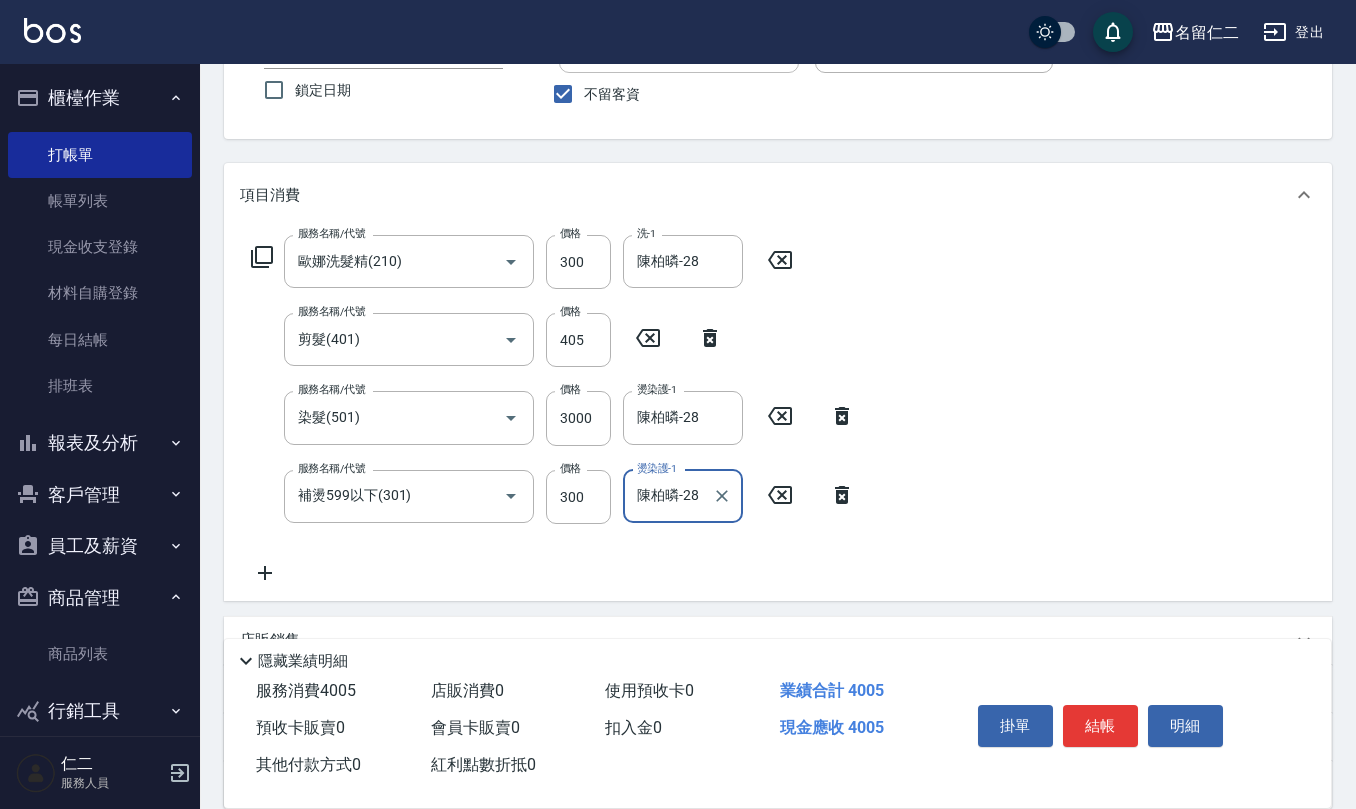 scroll, scrollTop: 352, scrollLeft: 0, axis: vertical 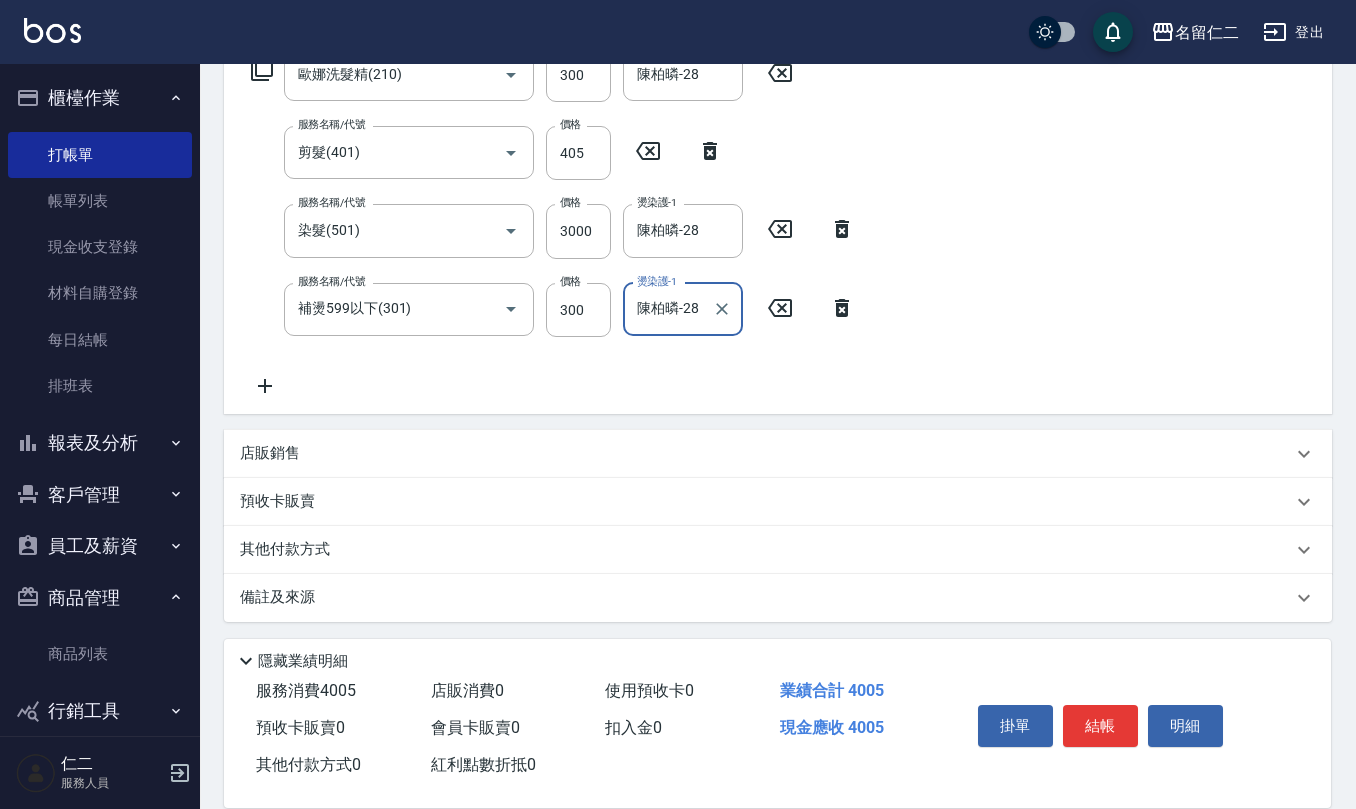type on "陳柏暽-28" 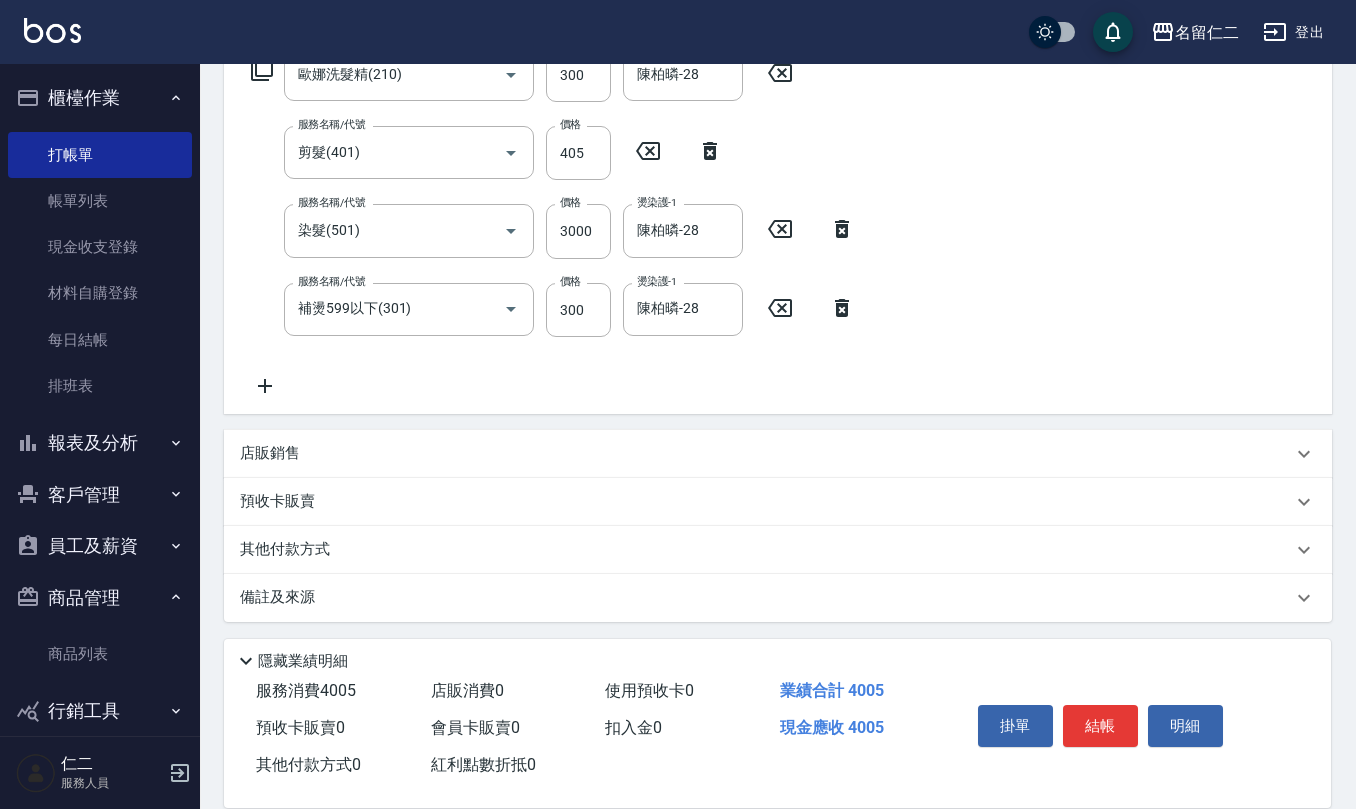 click on "店販銷售" at bounding box center [766, 453] 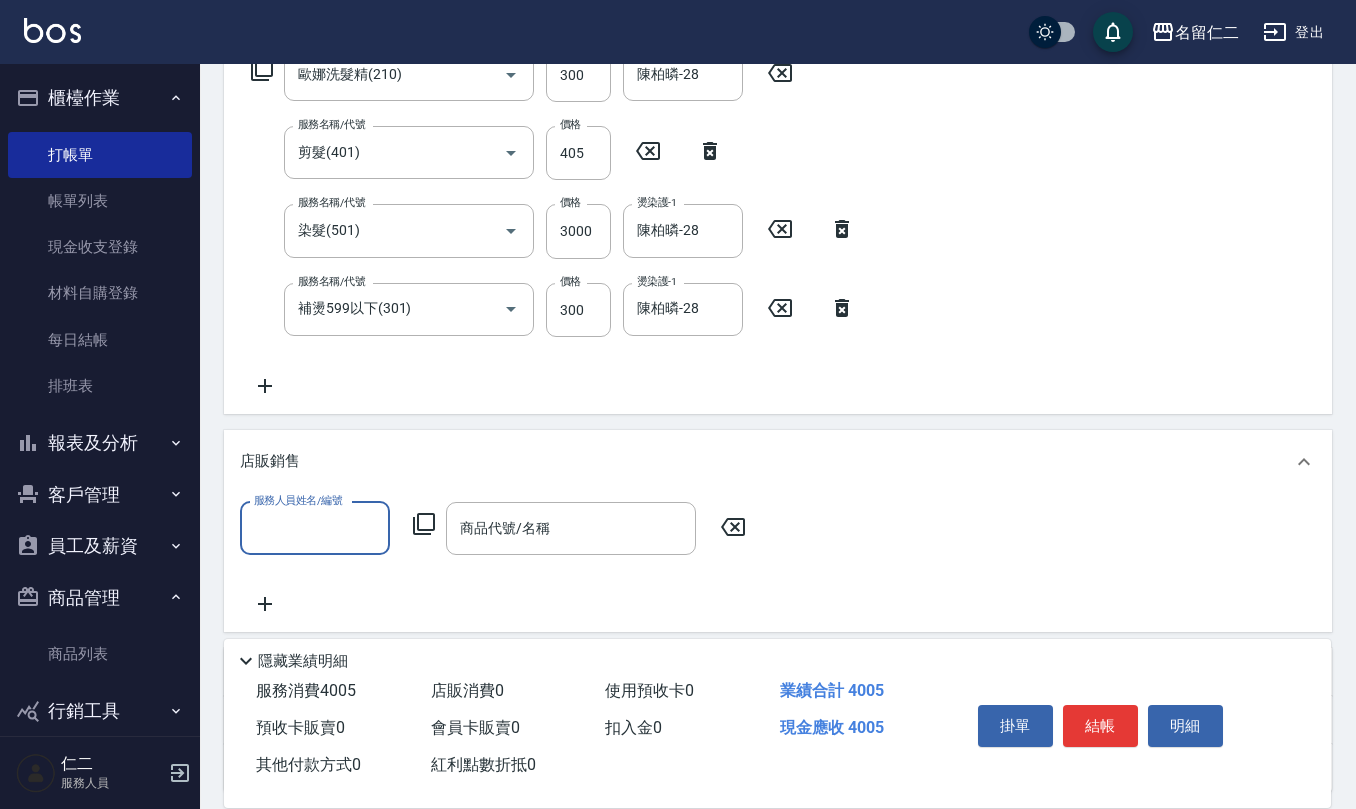 scroll, scrollTop: 0, scrollLeft: 0, axis: both 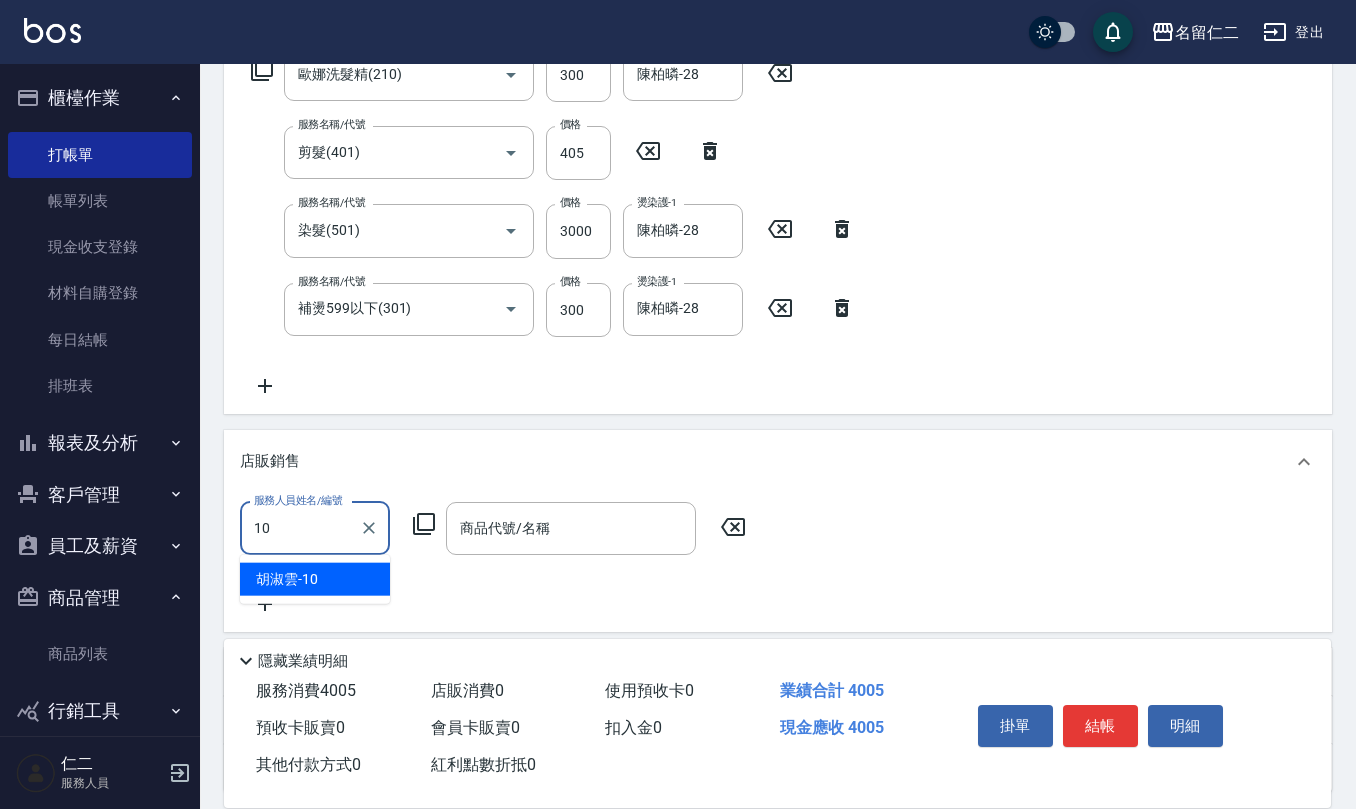 type on "胡淑雲-10" 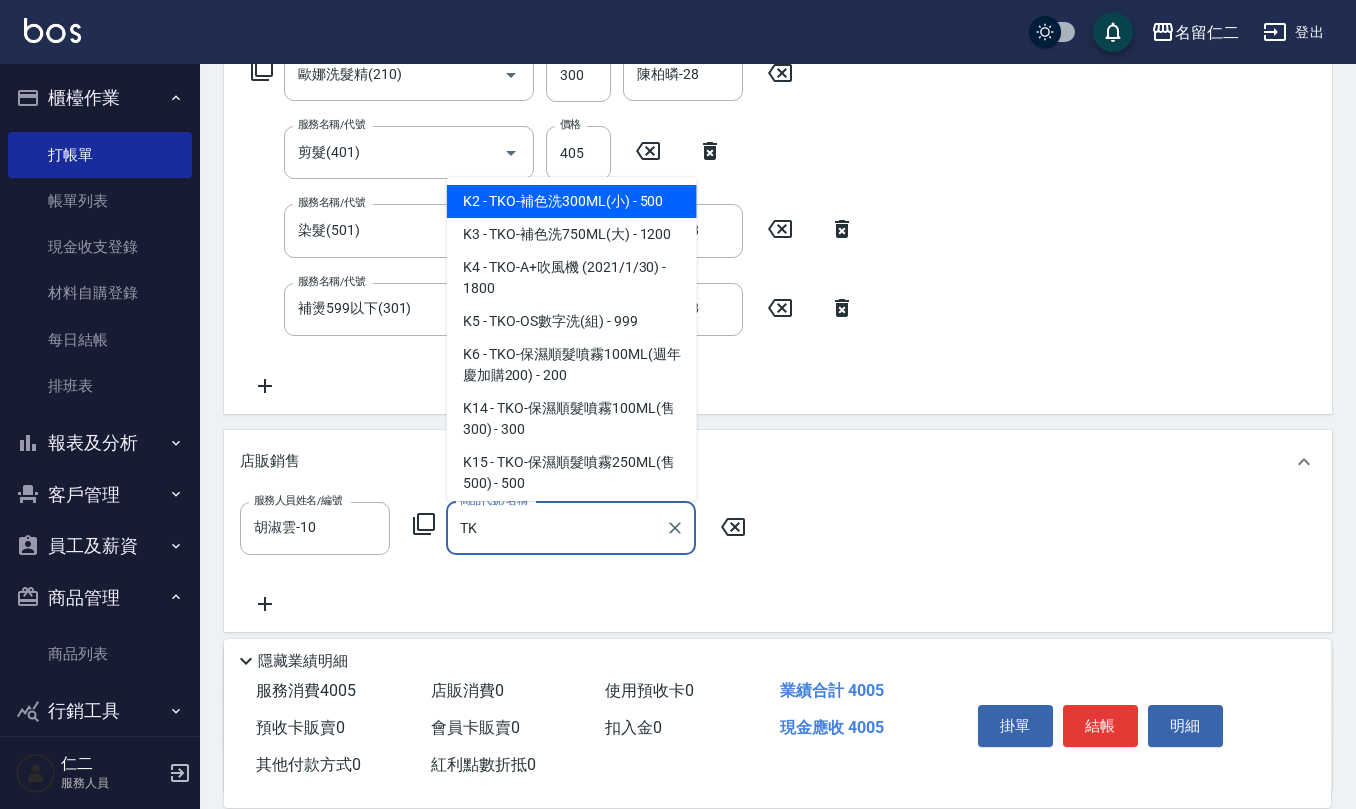 type on "T" 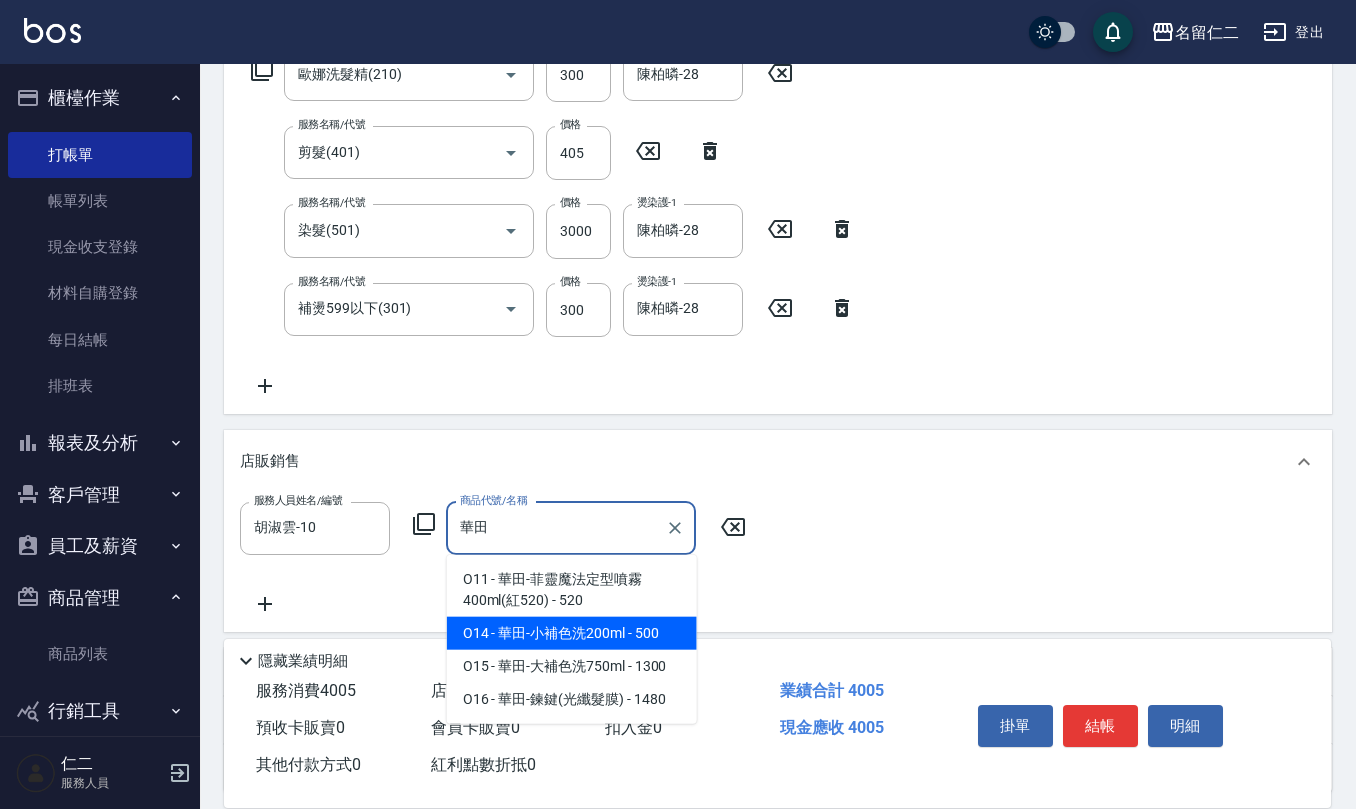 type on "[BRAND]" 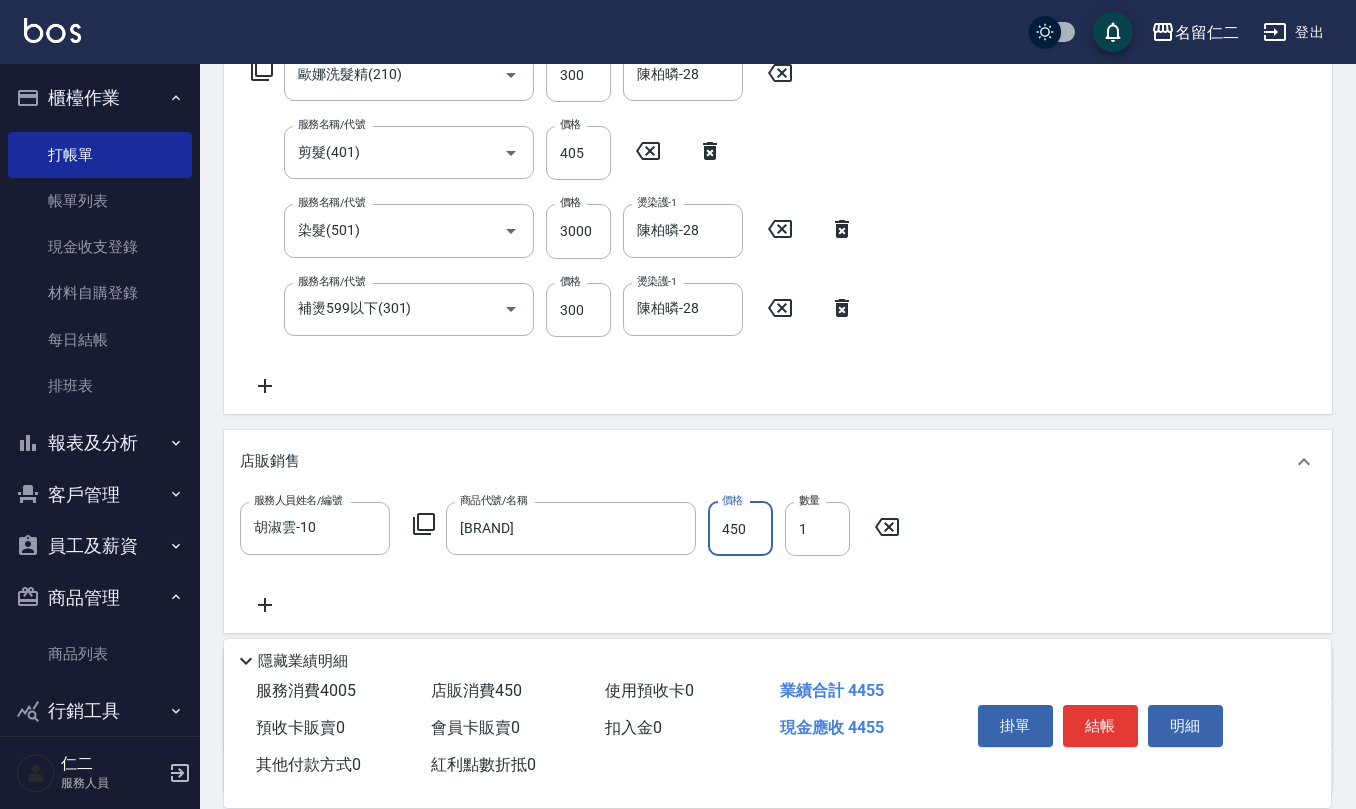 type on "450" 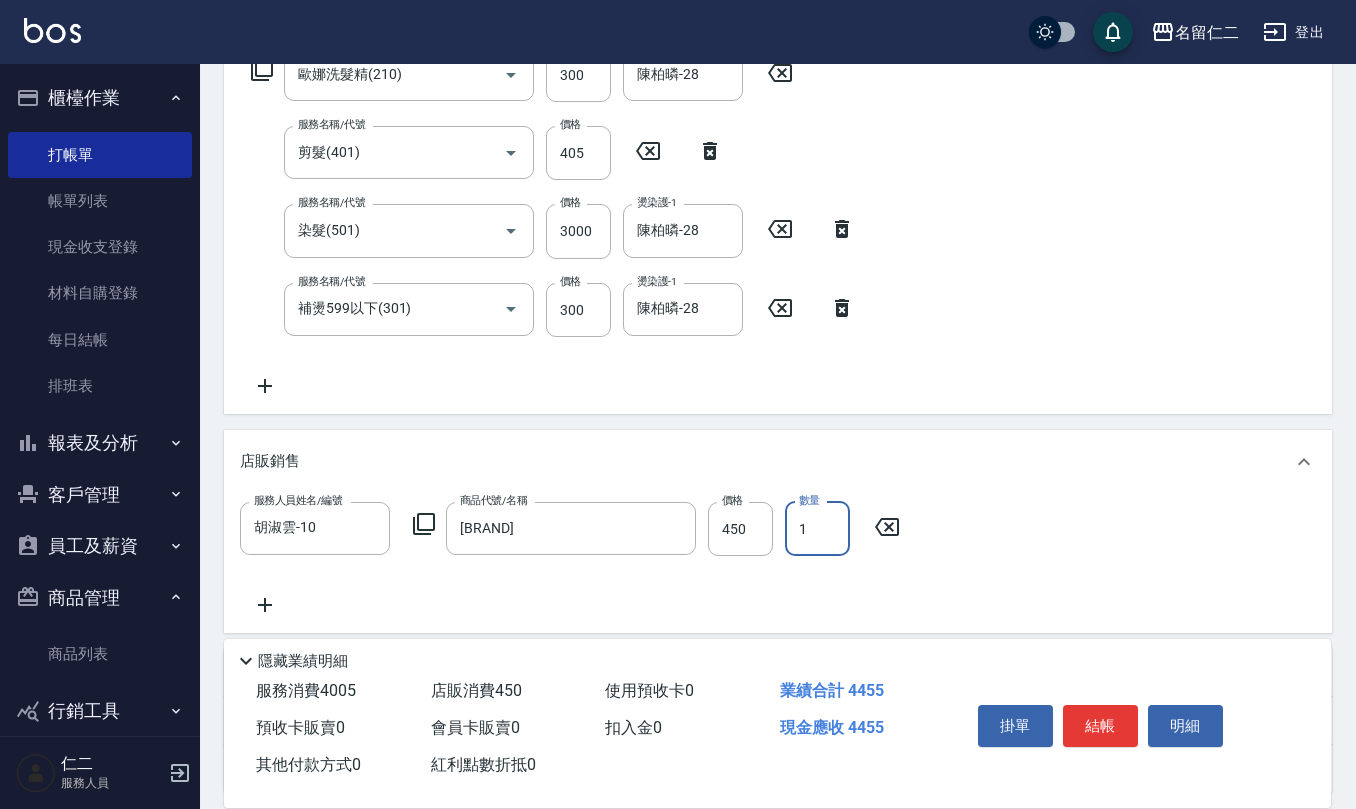 click on "服務名稱/代號 歐娜洗髮精(210) 服務名稱/代號 價格 [PRICE] 價格 洗-1 [FULL_NAME]-28 洗-1 服務名稱/代號 剪髮(401) 服務名稱/代號 價格 [PRICE] 價格 服務名稱/代號 染髮(501) 服務名稱/代號 價格 [PRICE] 價格 燙染護-1 [FULL_NAME]-28 燙染護-1 服務名稱/代號 補燙599以下(301) 服務名稱/代號 價格 [PRICE] 價格 燙染護-1 [FULL_NAME]-28 燙染護-1" at bounding box center [553, 223] 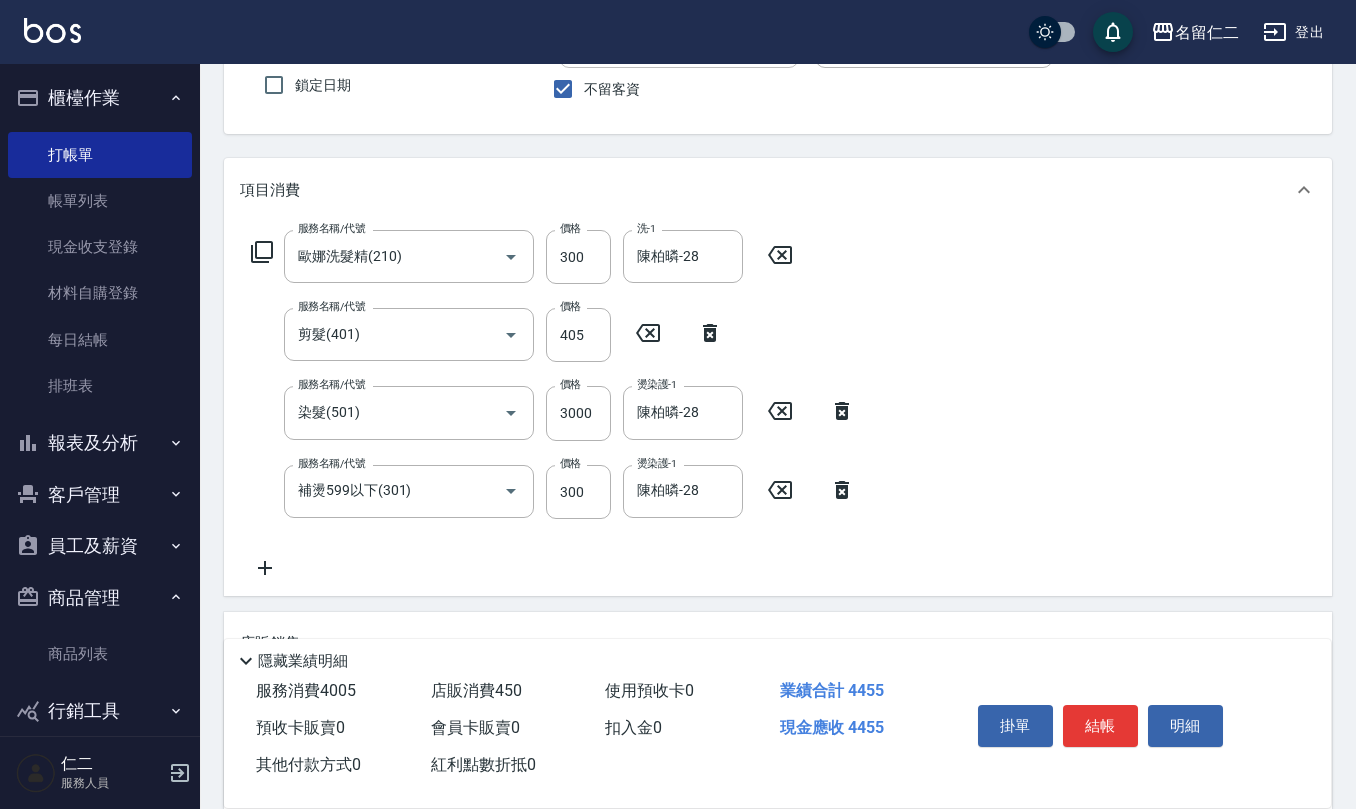 scroll, scrollTop: 218, scrollLeft: 0, axis: vertical 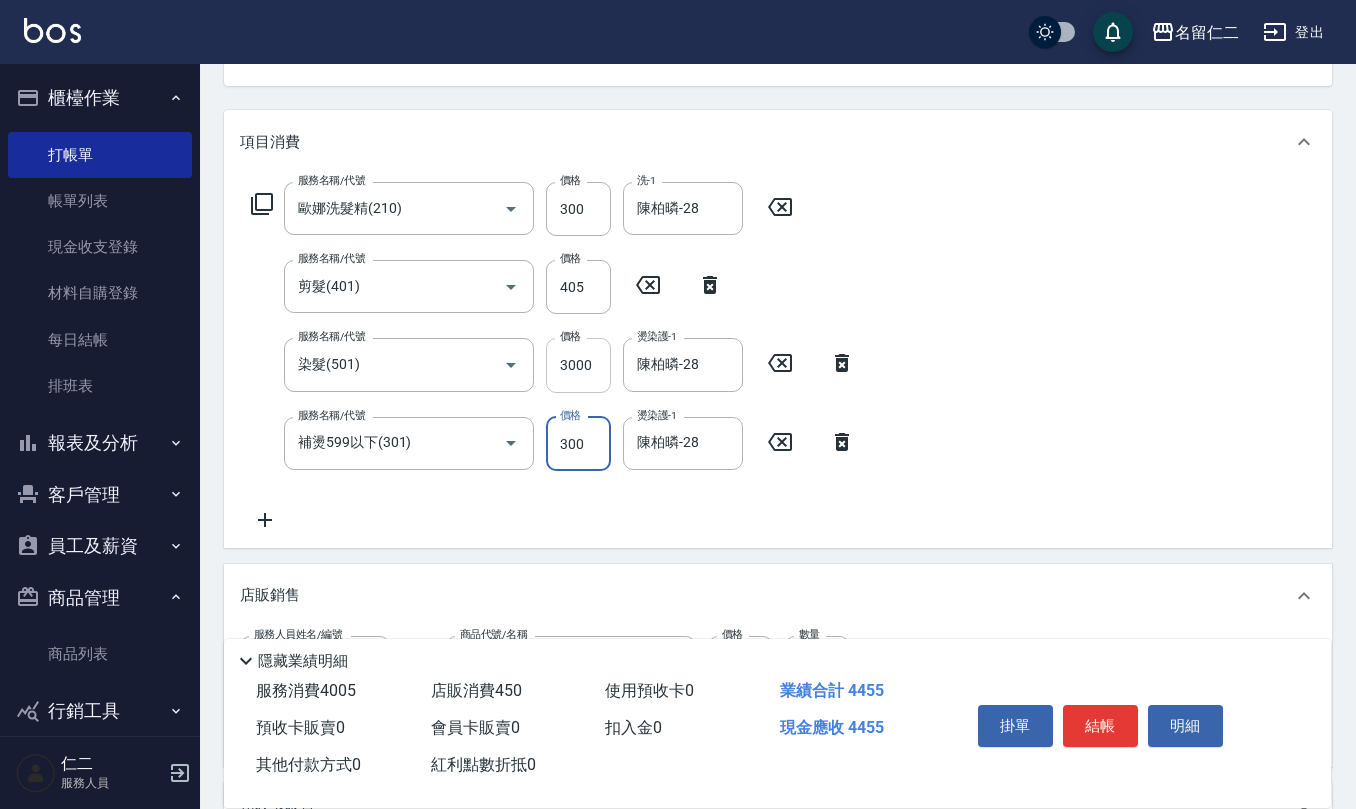 click on "3000" at bounding box center [578, 365] 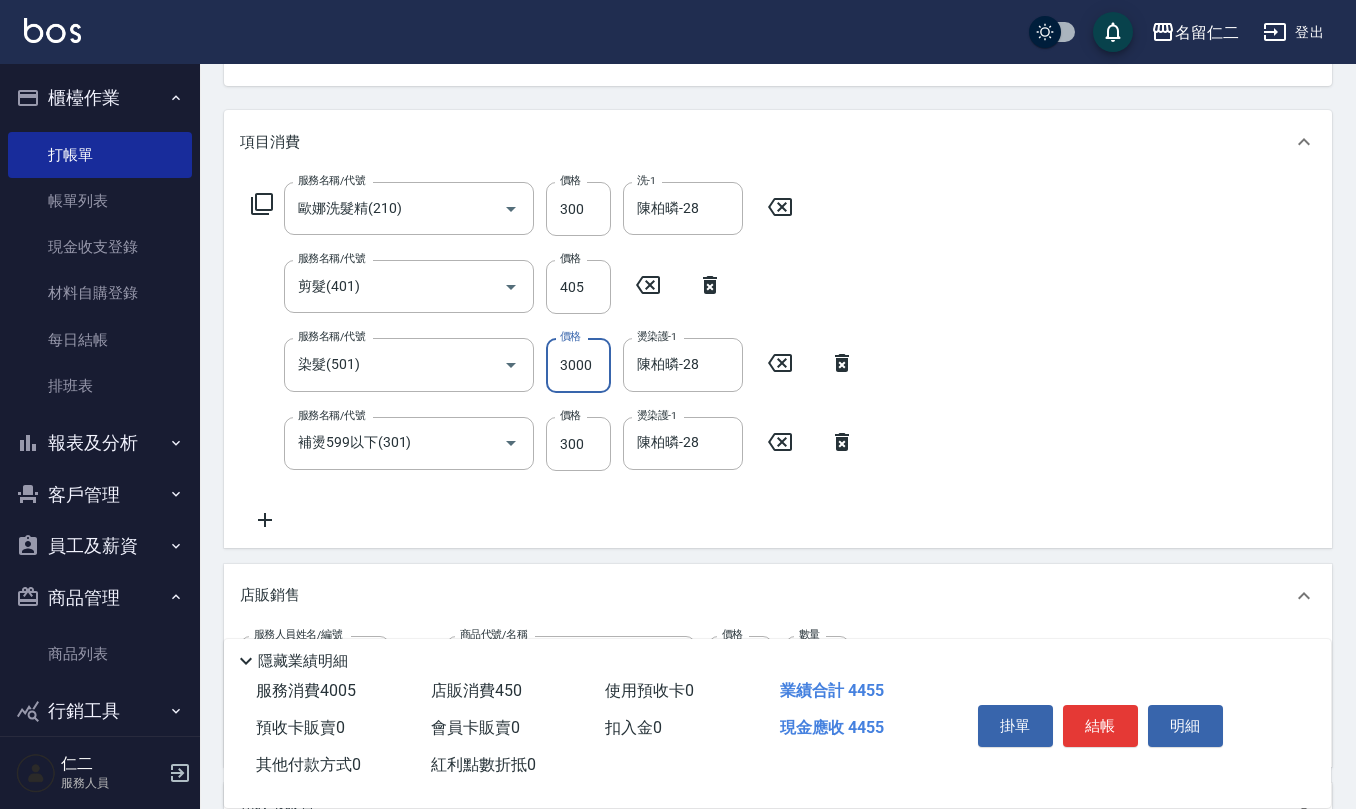 click on "3000" at bounding box center [578, 365] 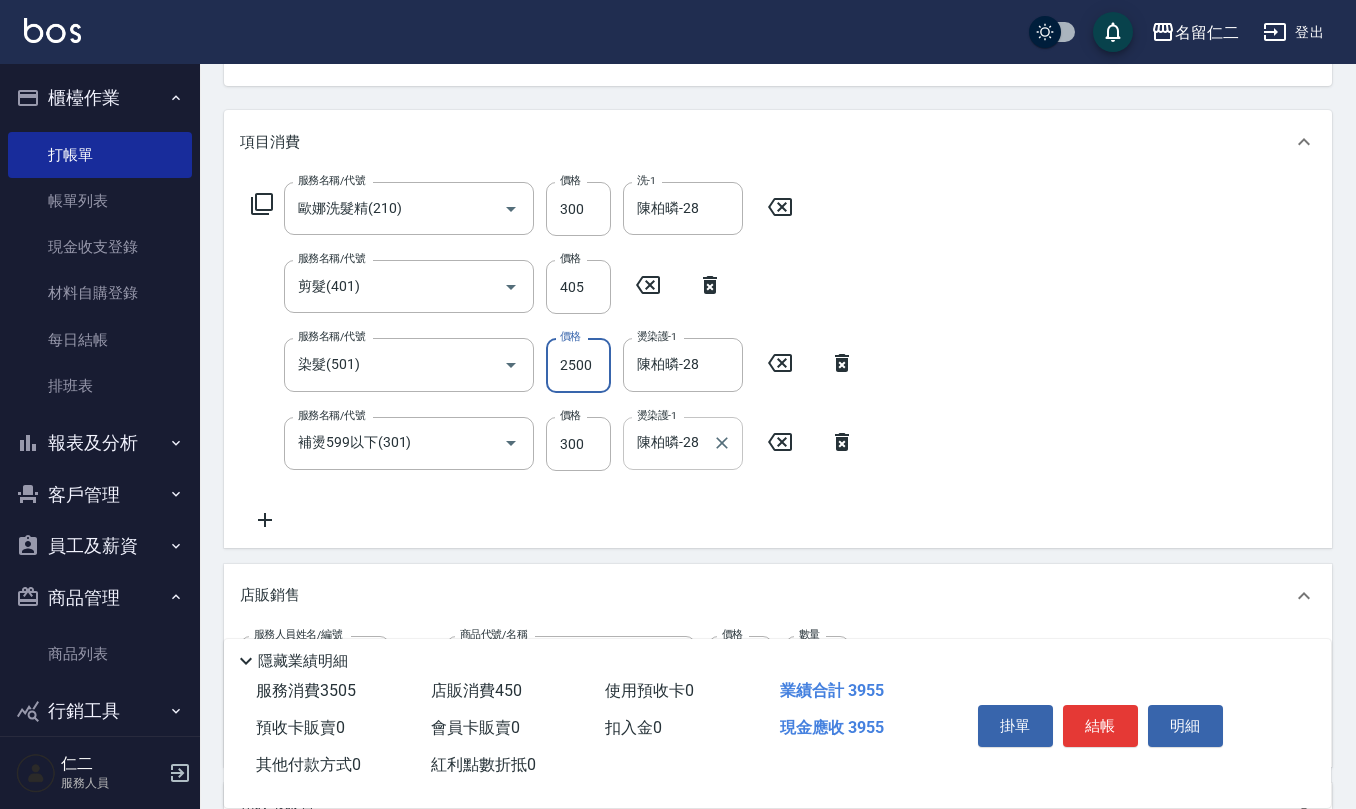 type on "2500" 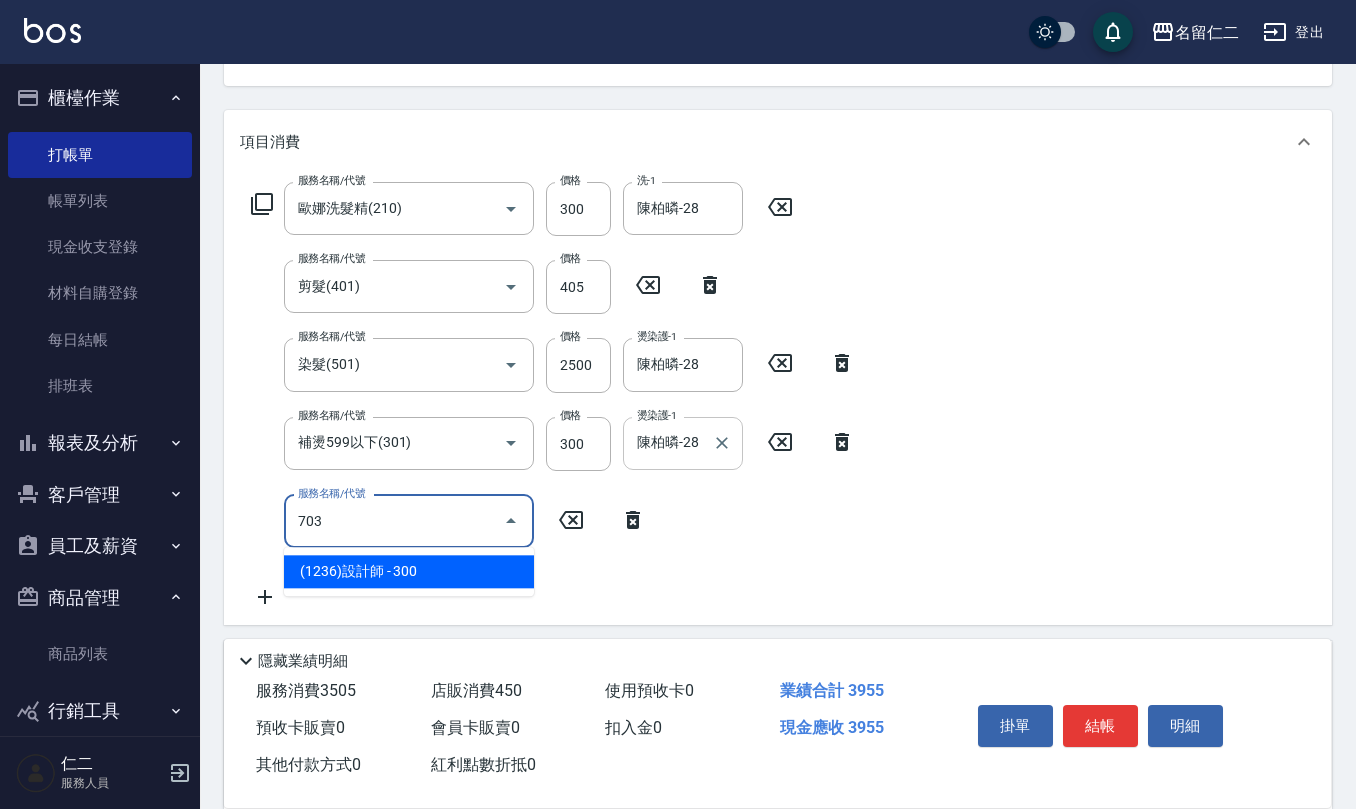 type on "(1236)設計師(703)" 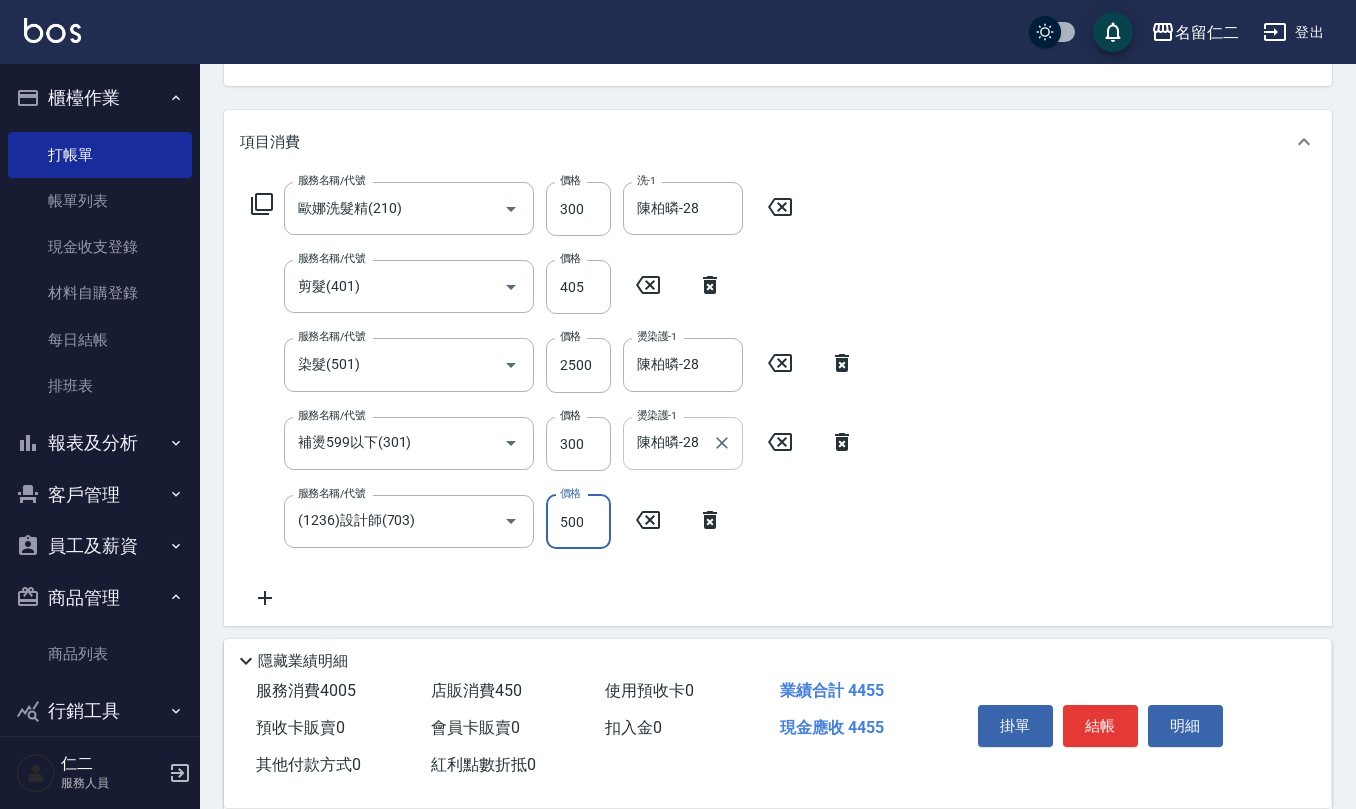 type on "500" 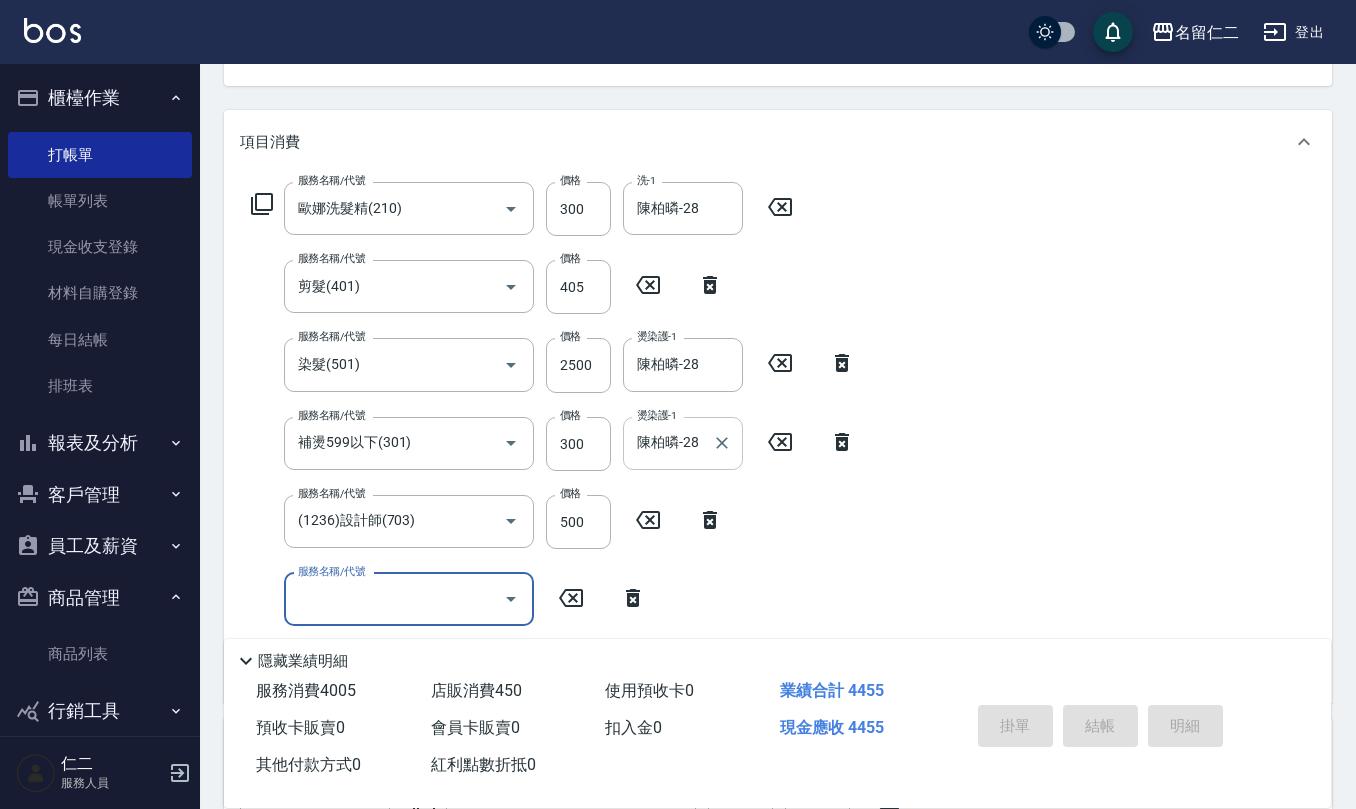 type on "[DATE] [TIME]" 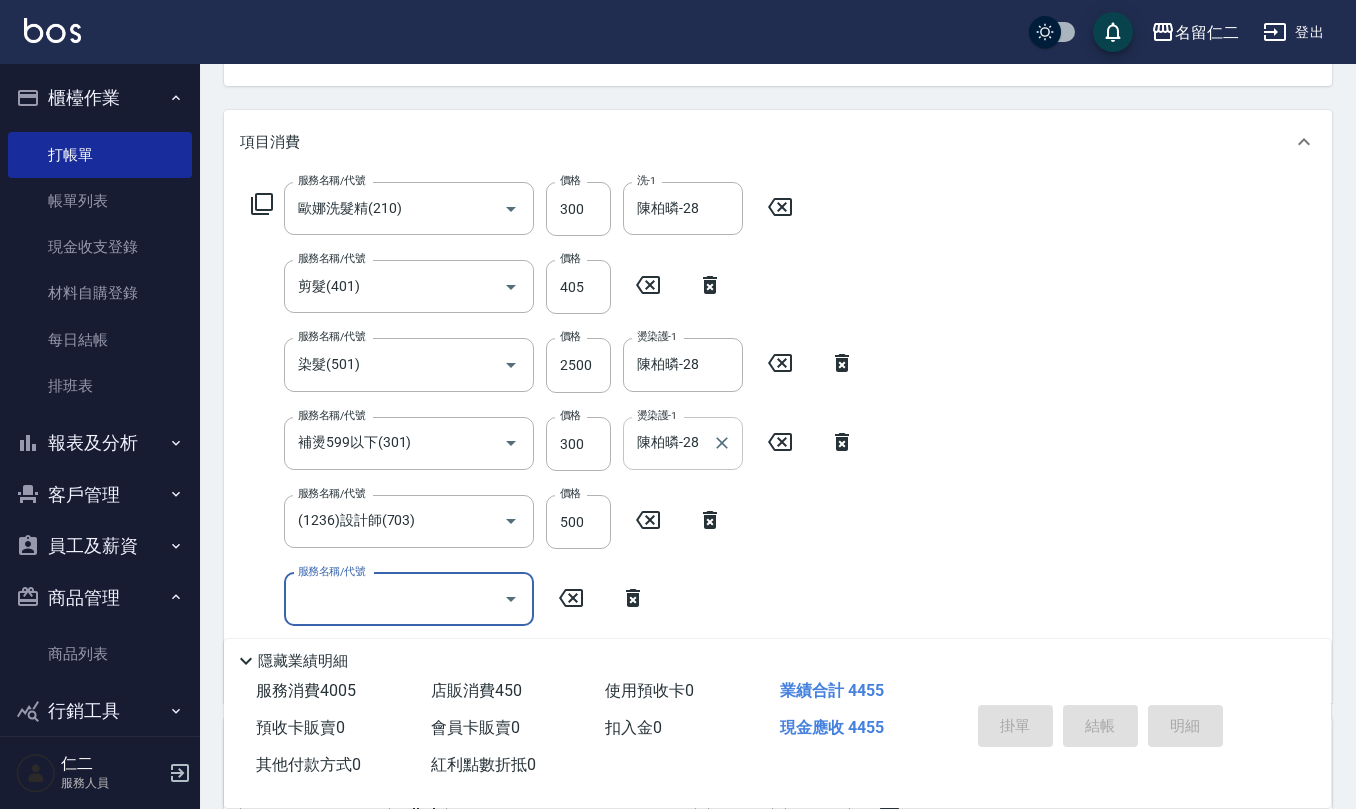 type 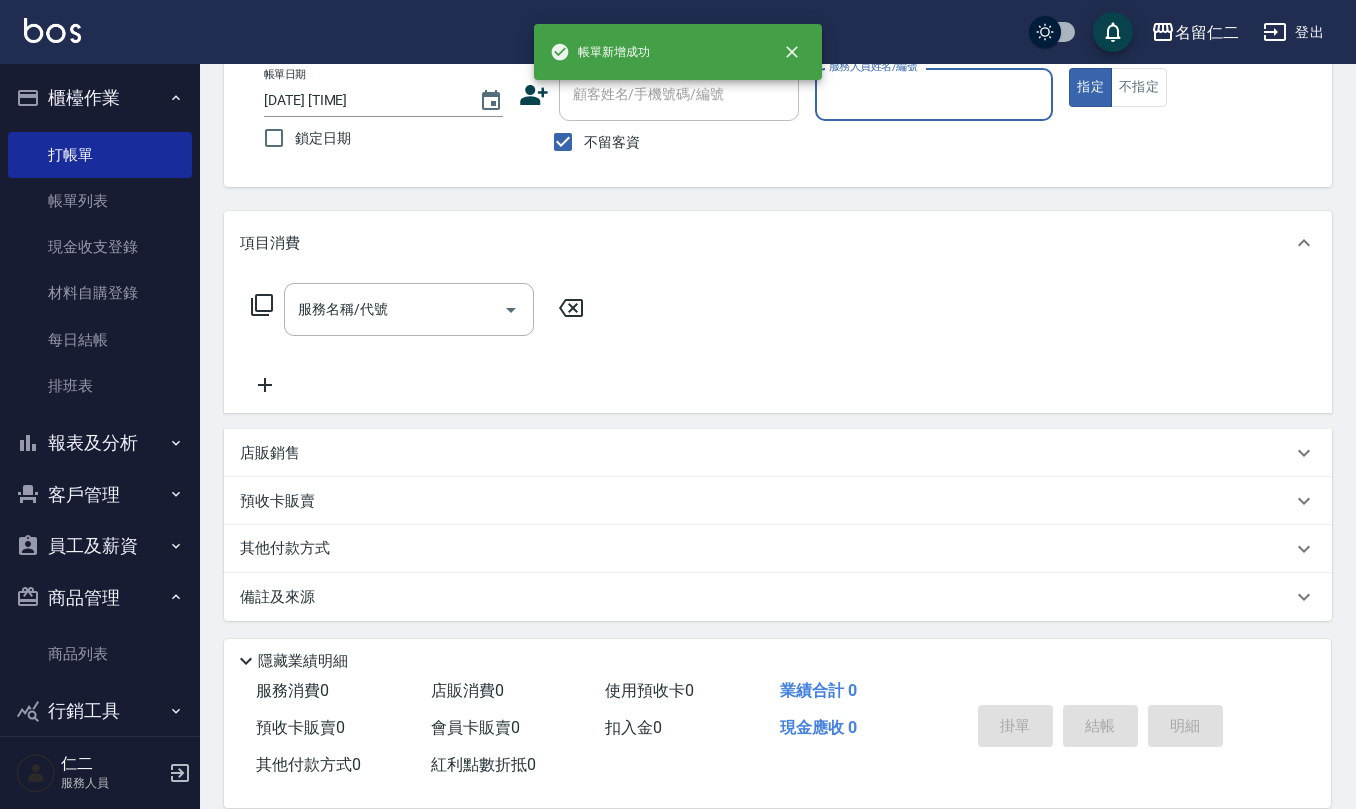 scroll, scrollTop: 117, scrollLeft: 0, axis: vertical 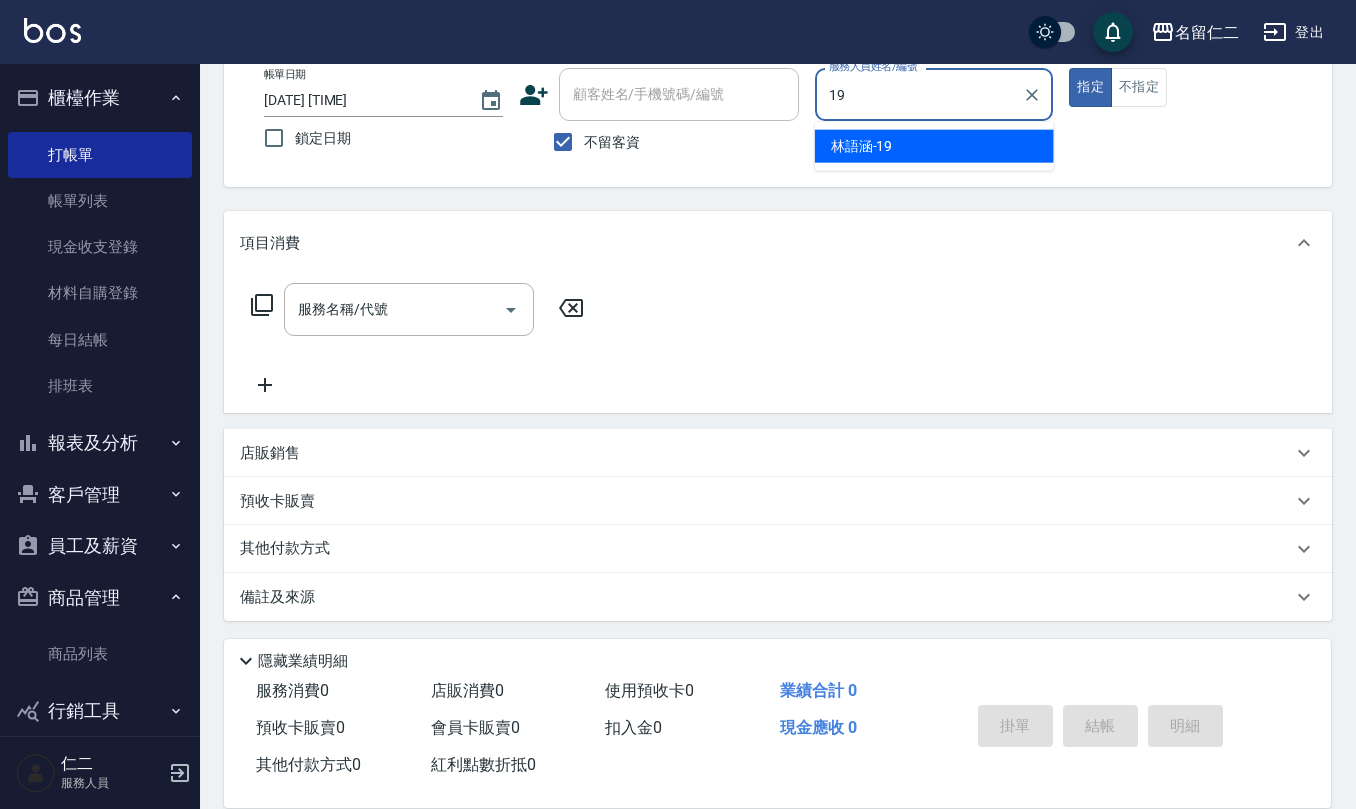 type on "林語涵-19" 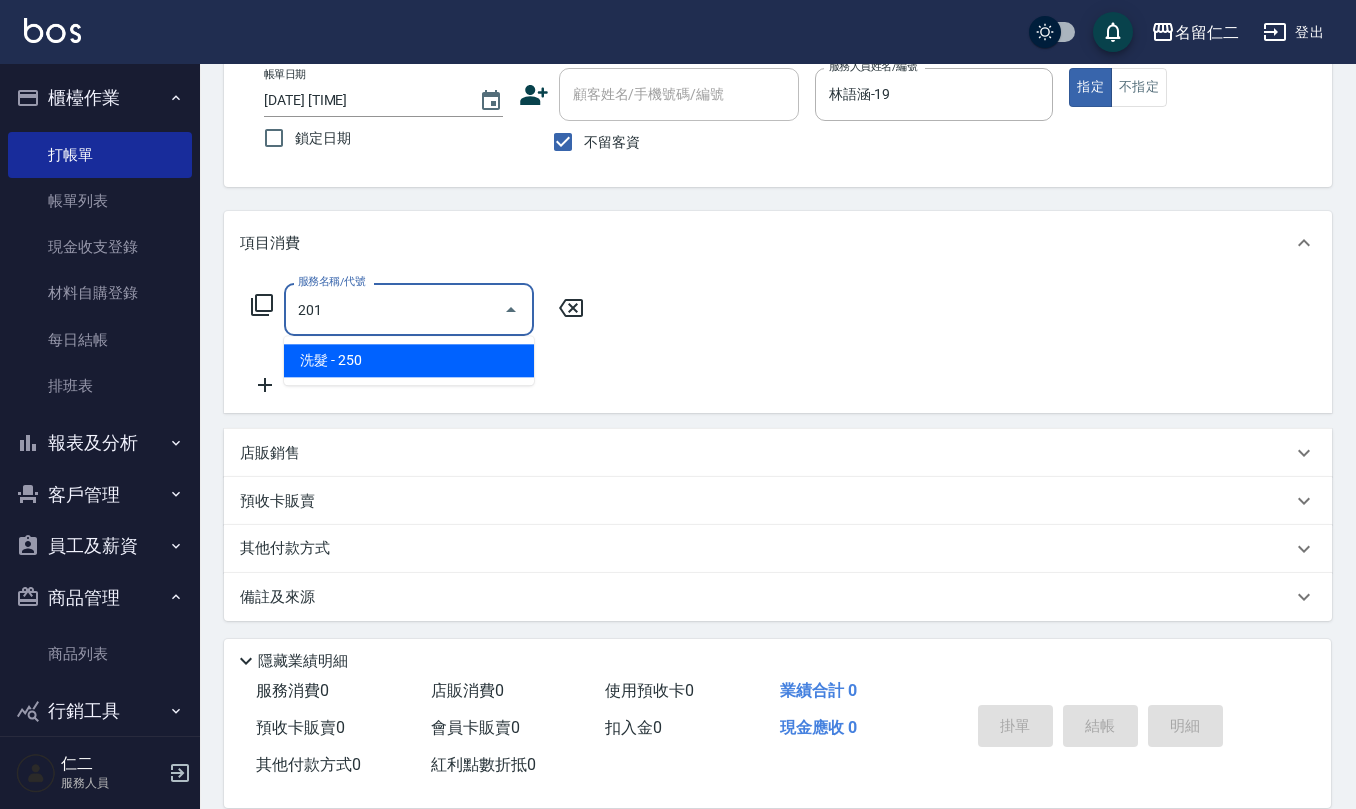 type on "洗髮(201)" 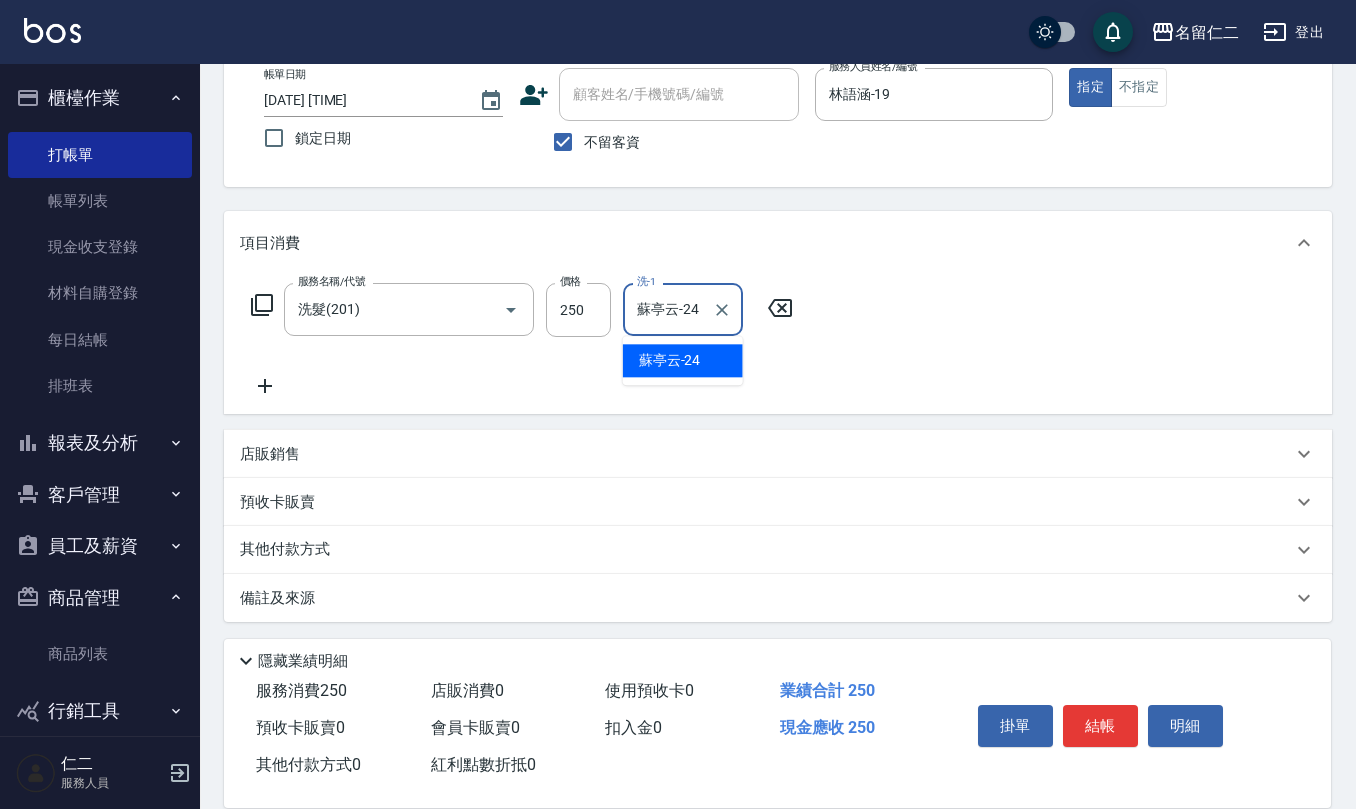 type on "蘇亭云-24" 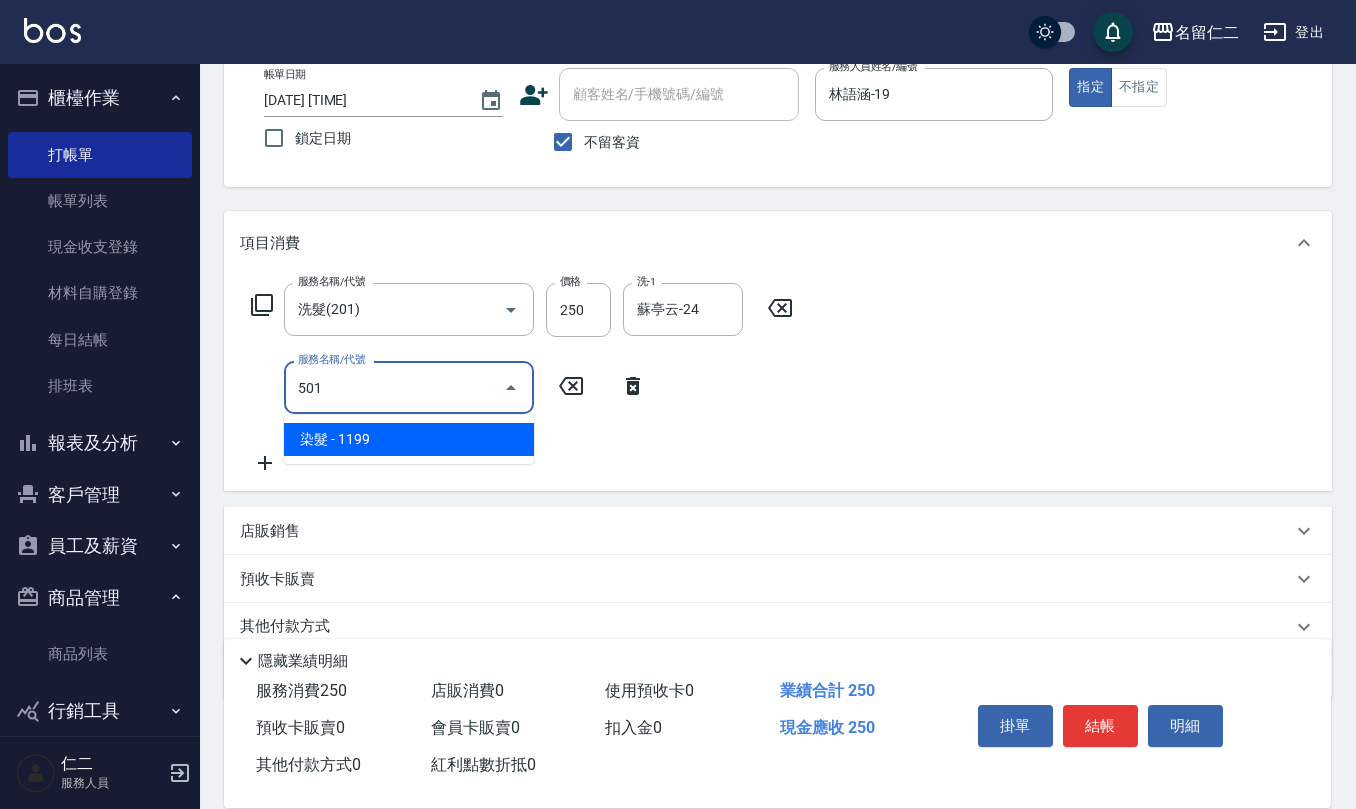 type on "染髮(501)" 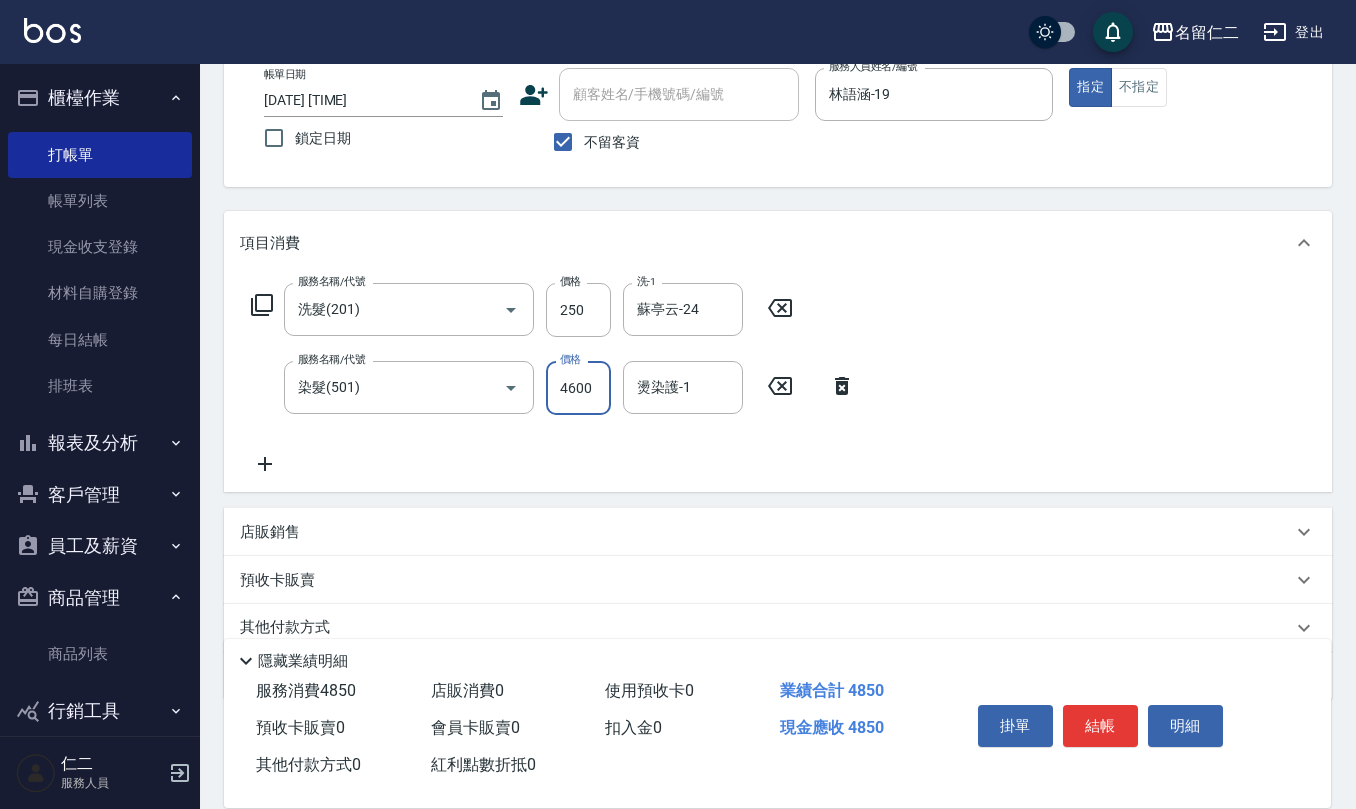 type on "4600" 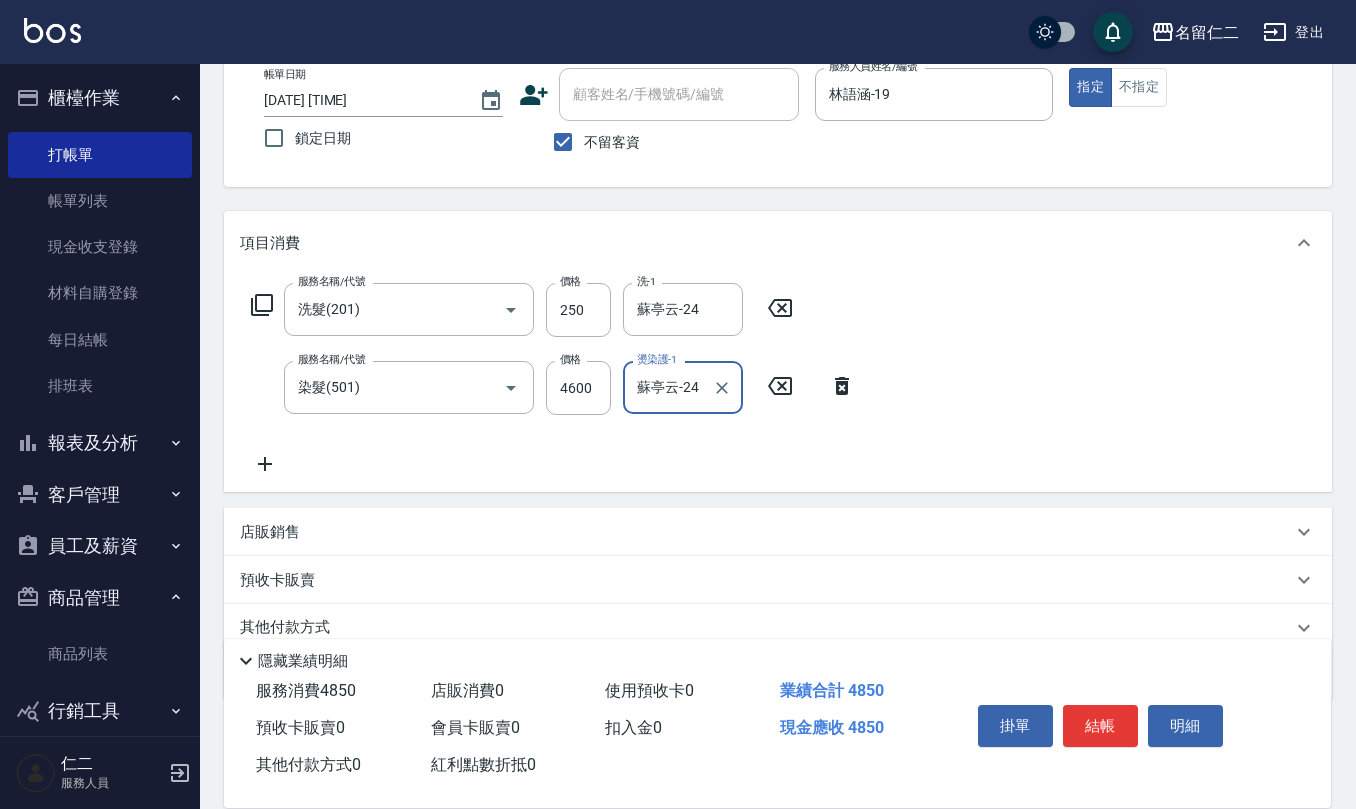 type on "蘇亭云-24" 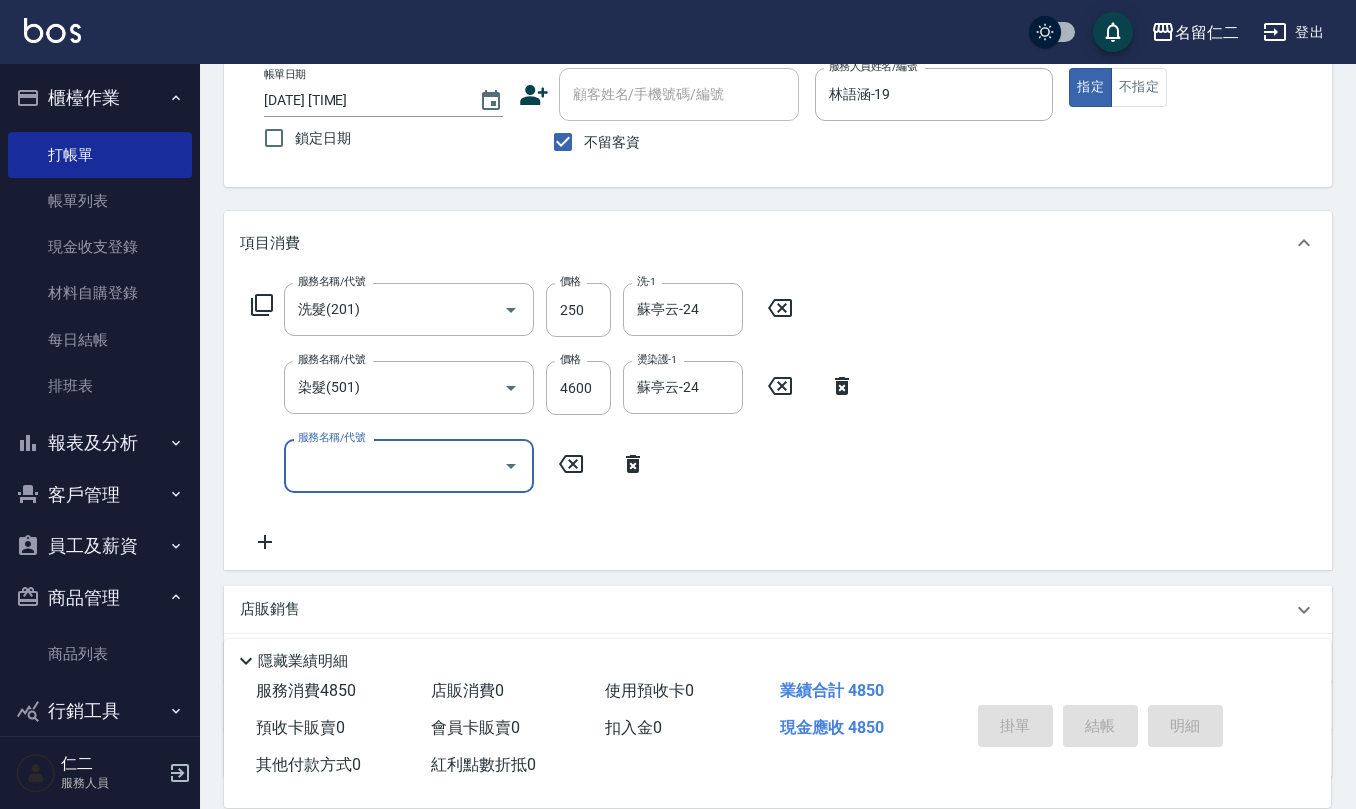 type on "[DATE] [TIME]" 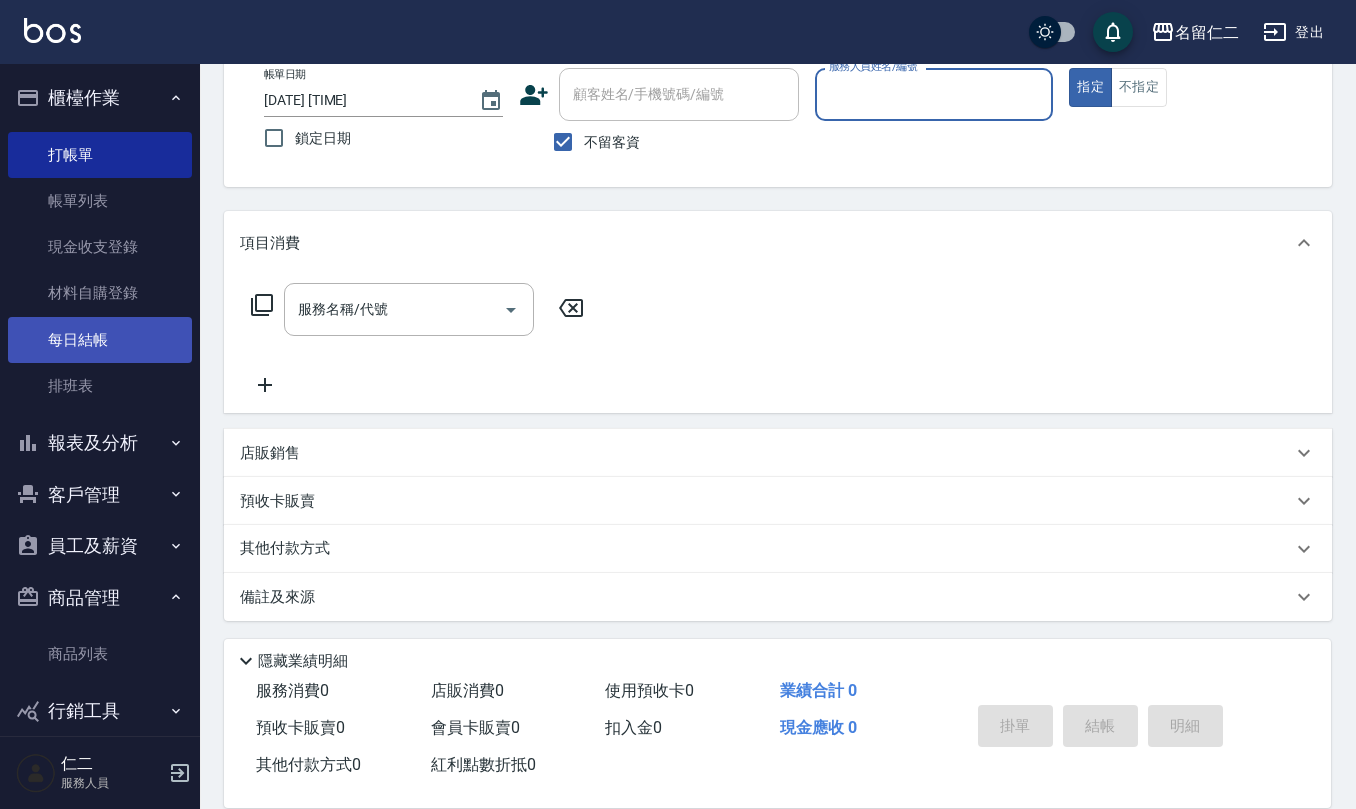 click on "每日結帳" at bounding box center [100, 340] 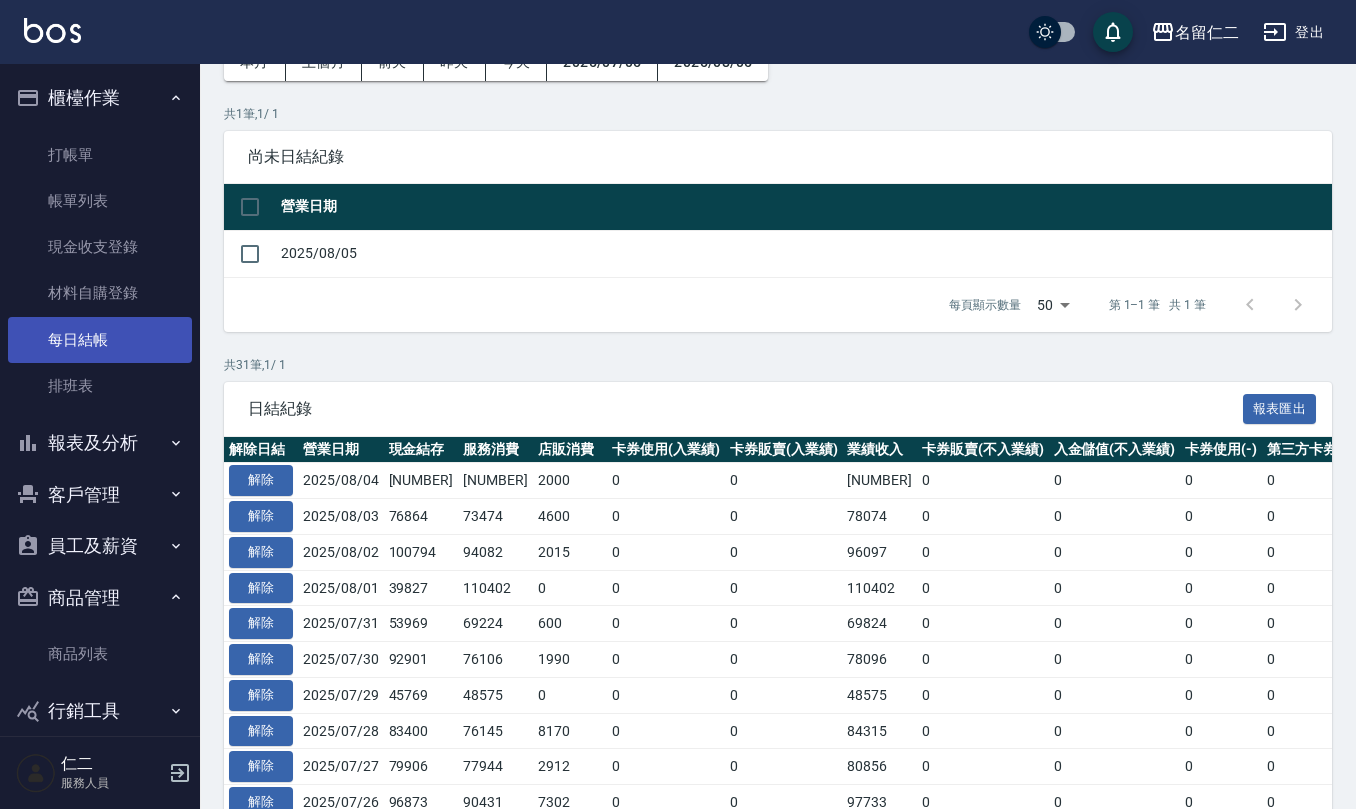 scroll, scrollTop: 0, scrollLeft: 0, axis: both 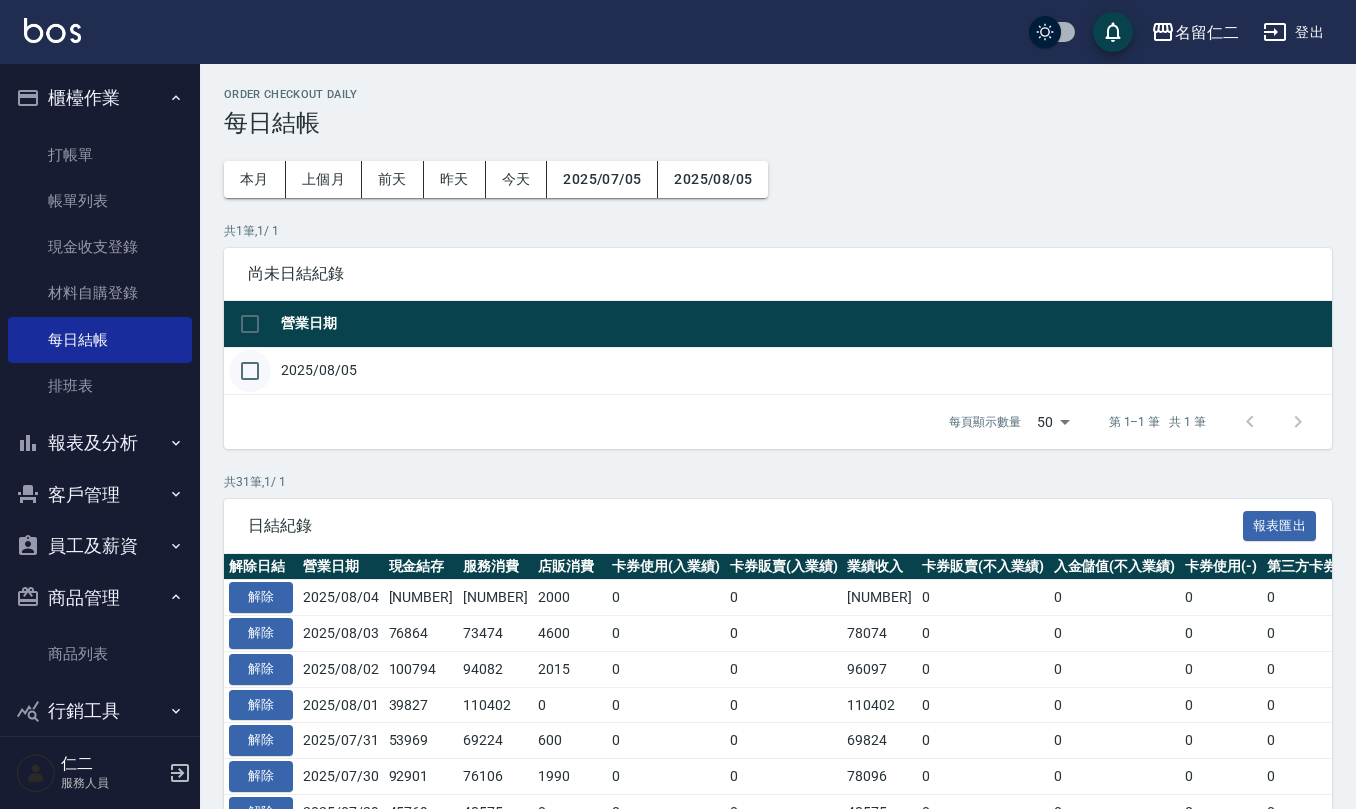 click at bounding box center (250, 371) 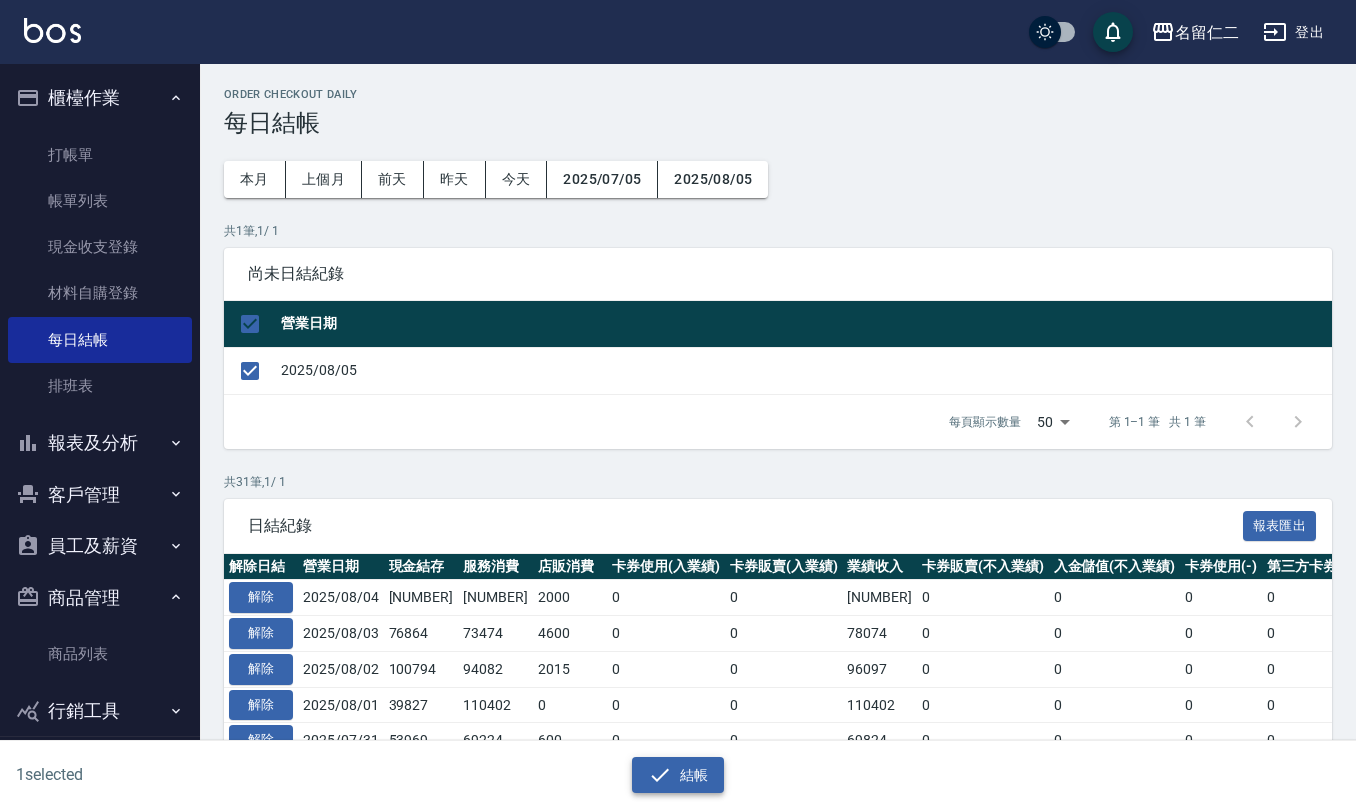click on "結帳" at bounding box center [678, 775] 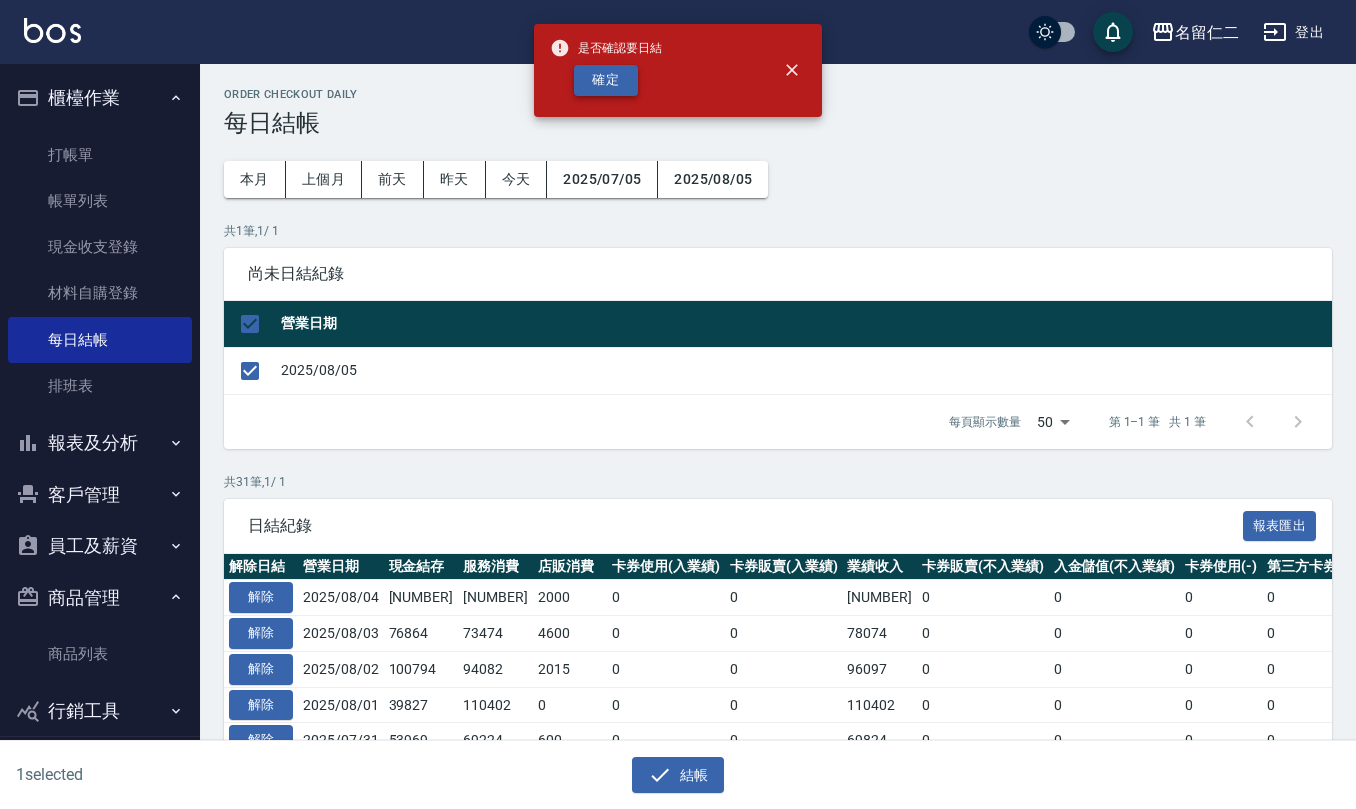 click on "確定" at bounding box center (606, 80) 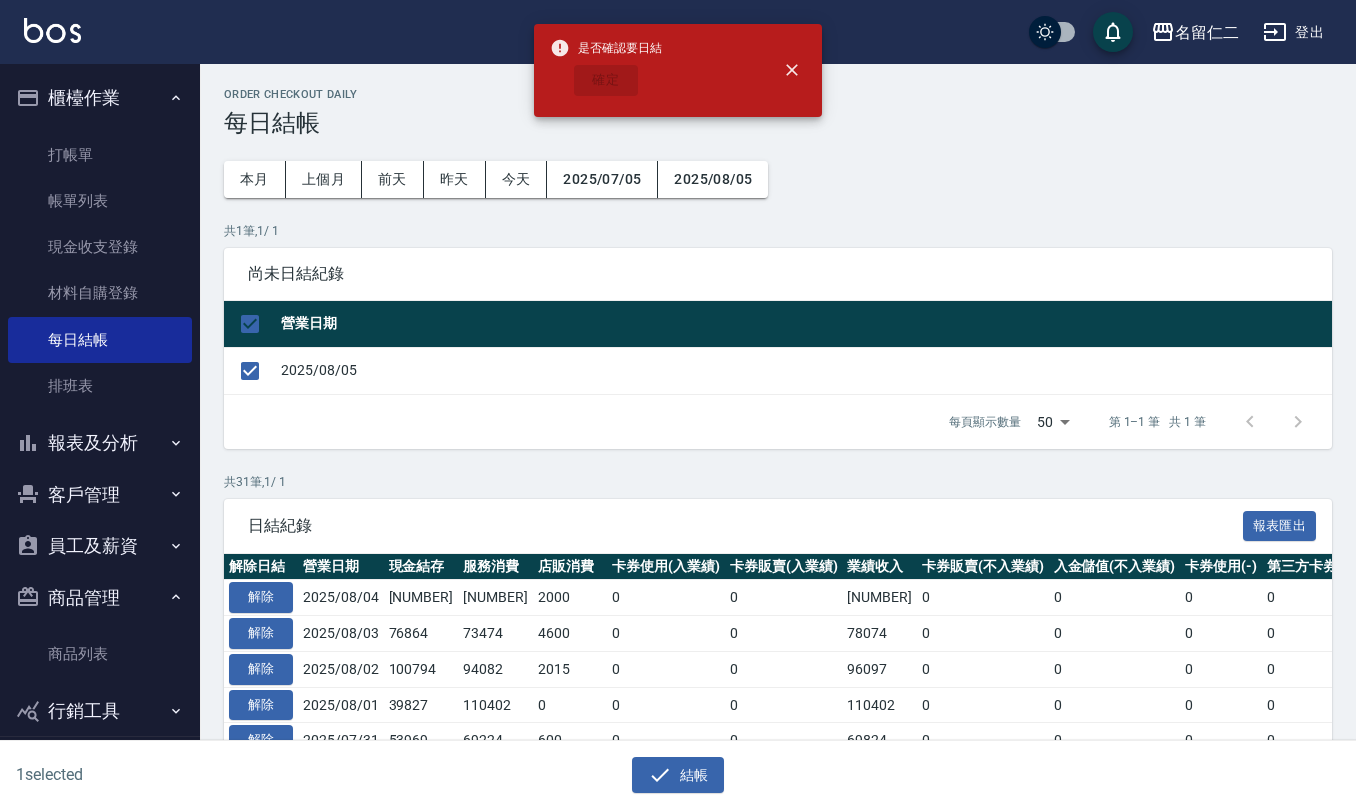 checkbox on "false" 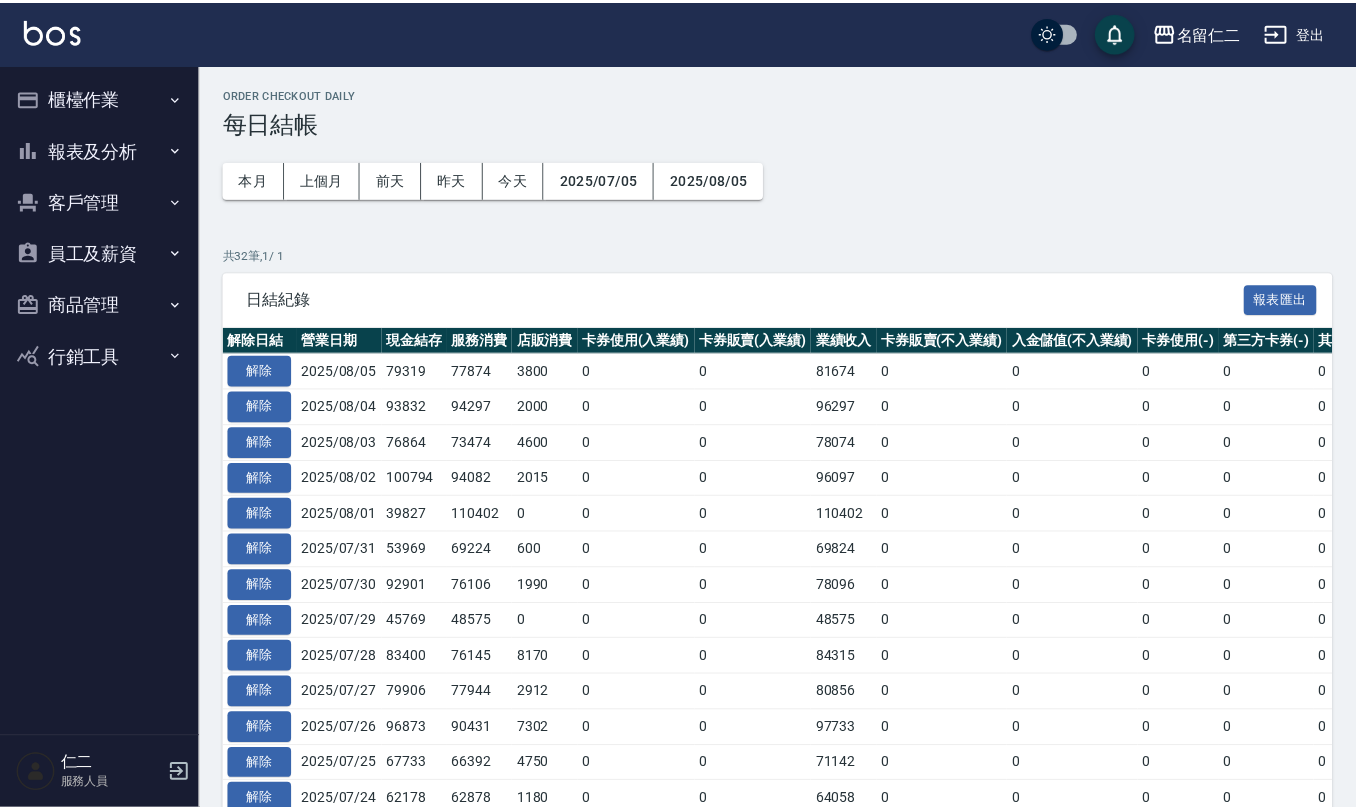scroll, scrollTop: 0, scrollLeft: 0, axis: both 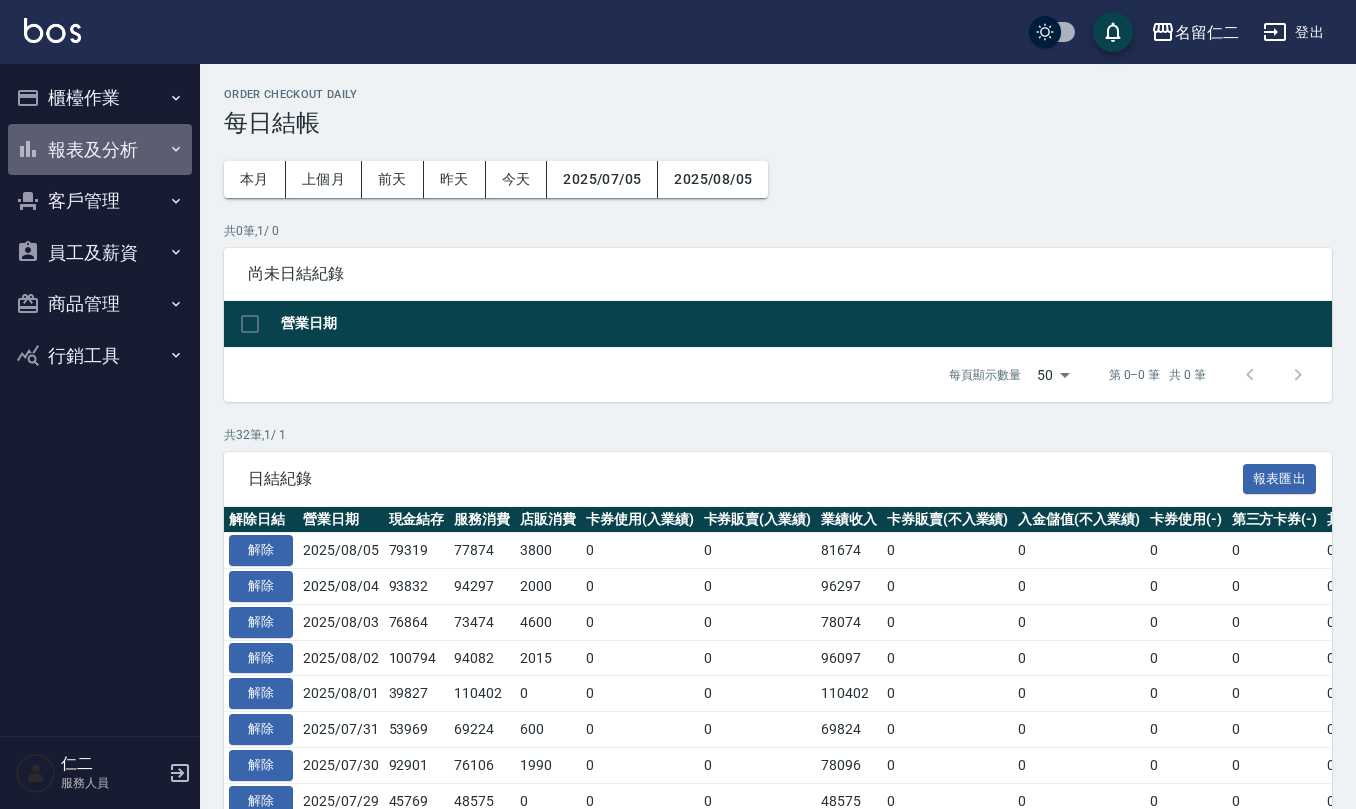 click on "報表及分析" at bounding box center (100, 150) 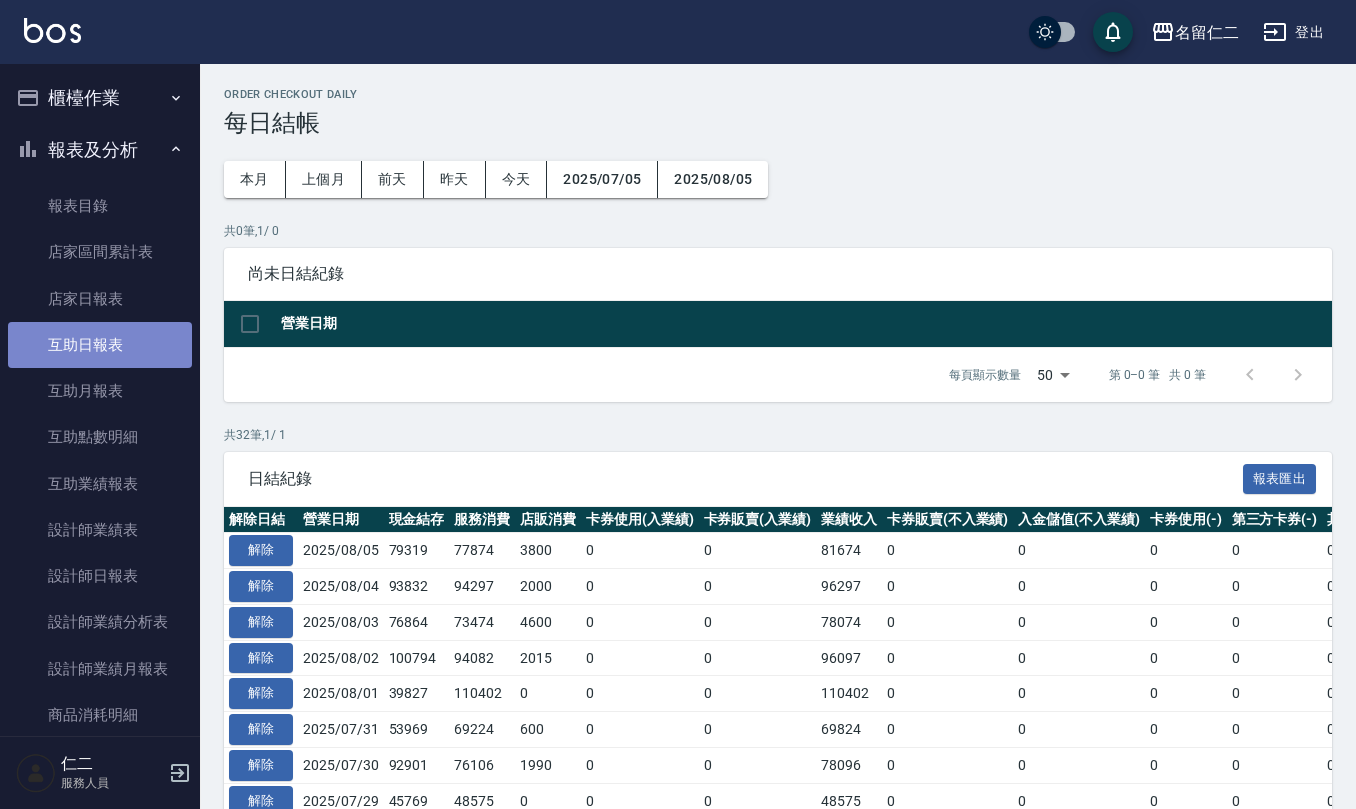 click on "互助日報表" at bounding box center [100, 345] 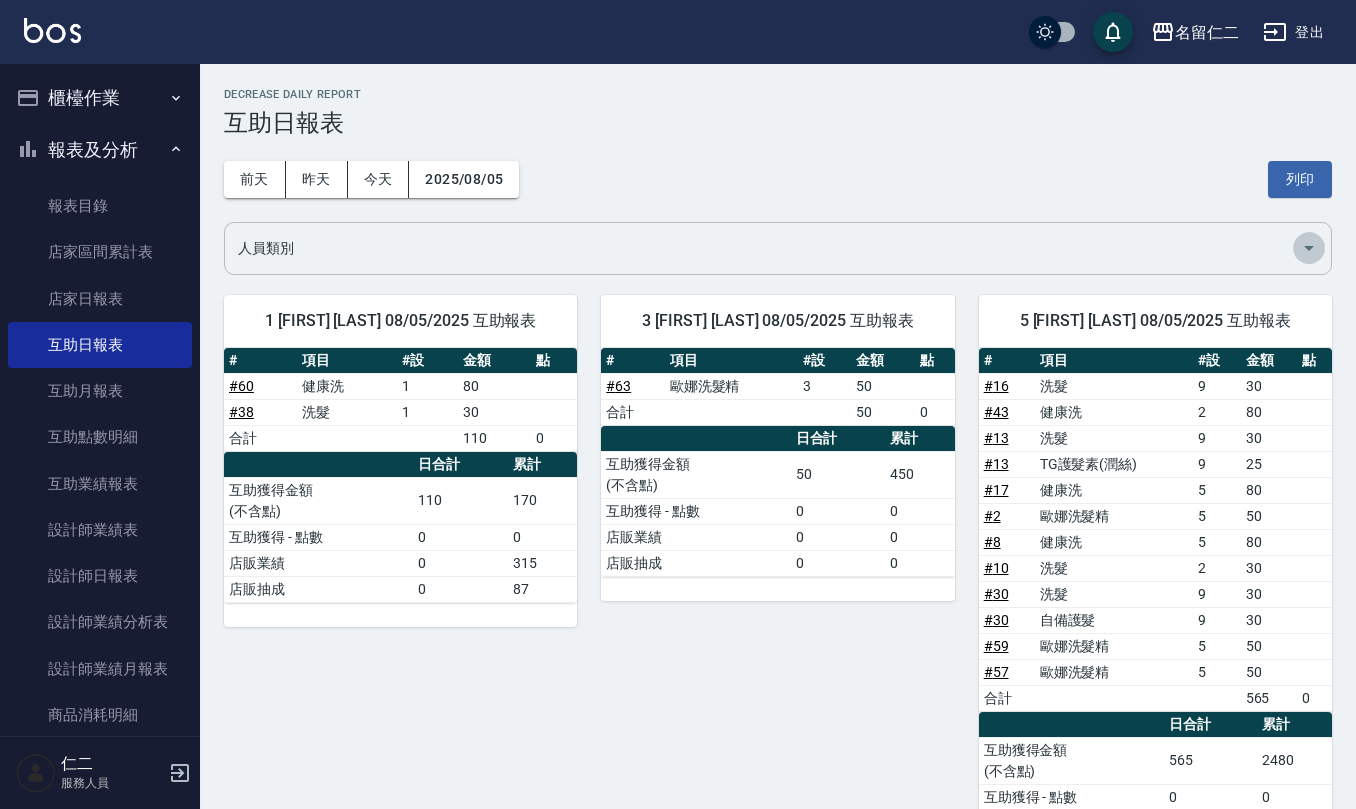 click 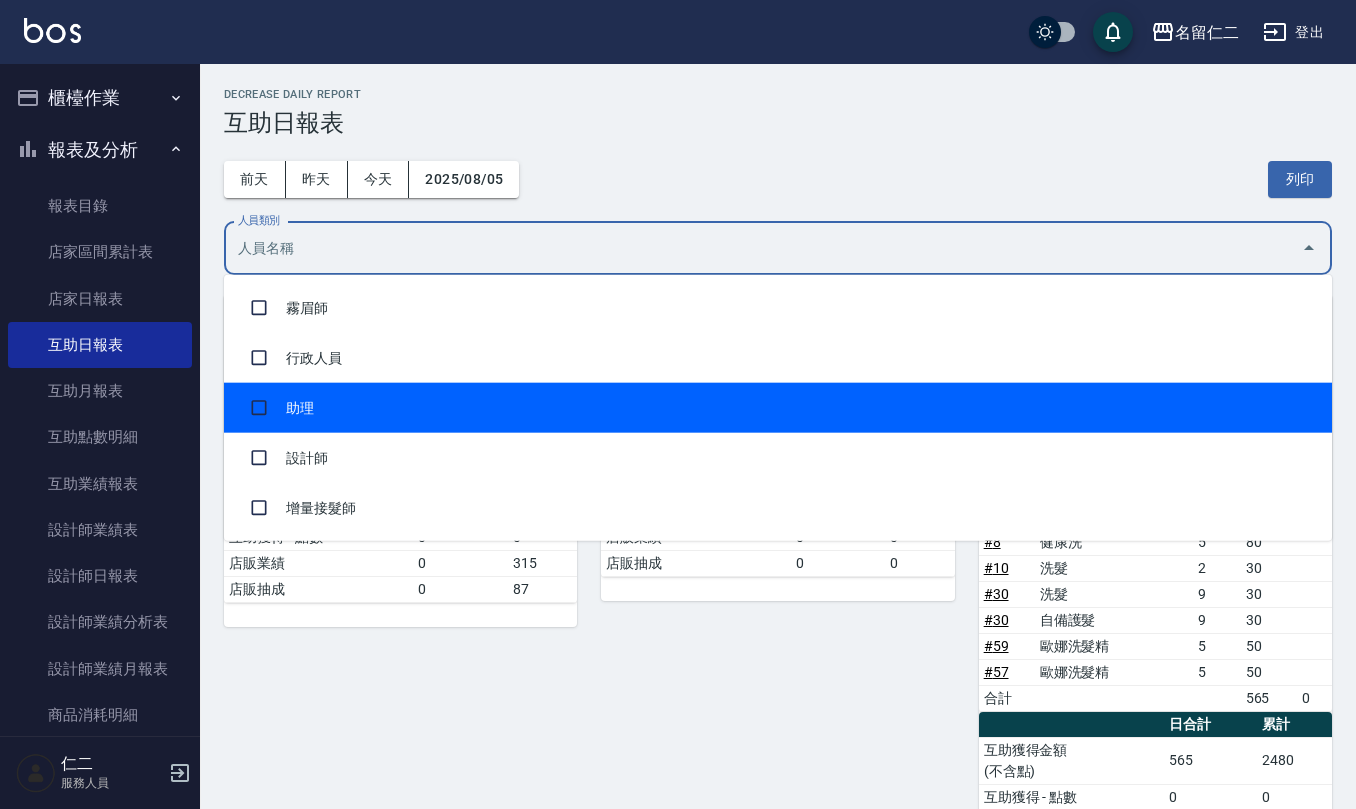 click on "助理" at bounding box center [778, 408] 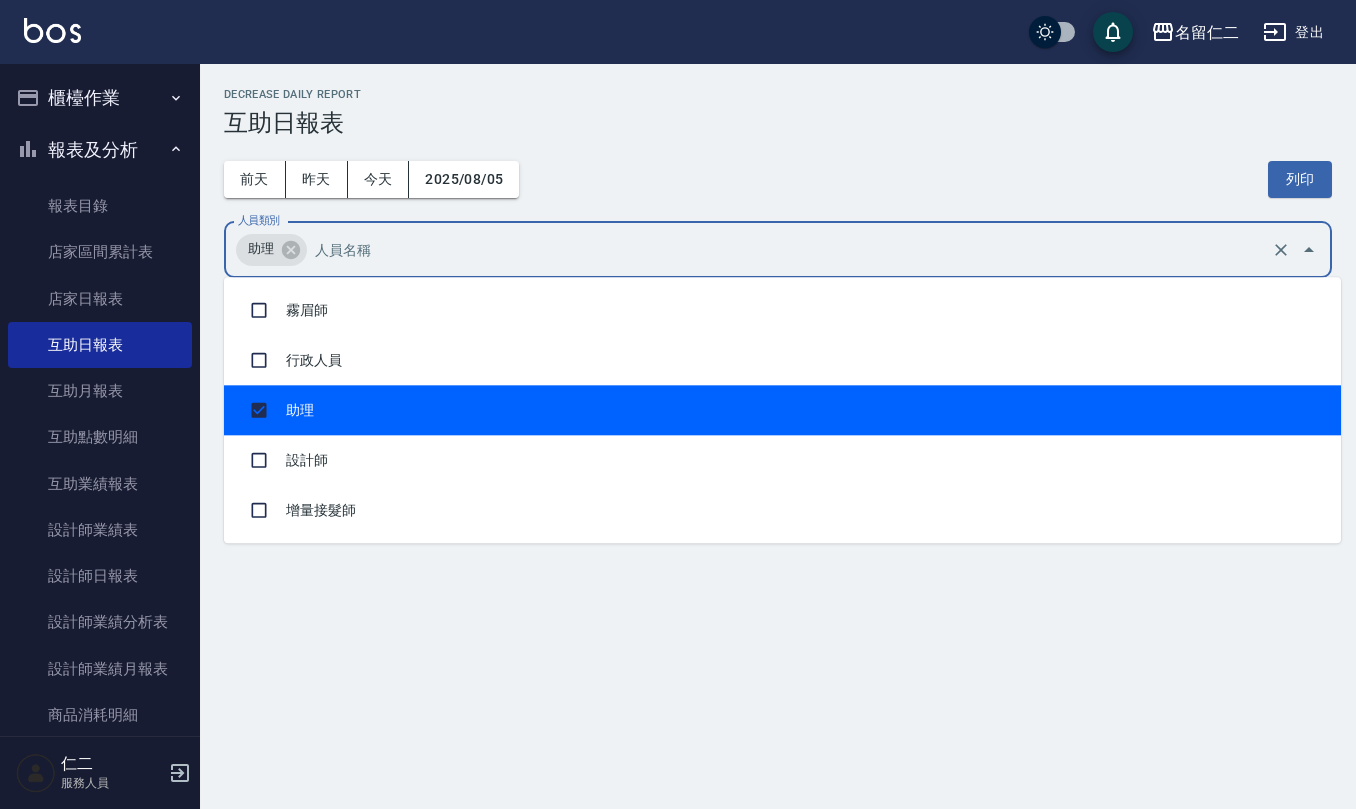 checkbox on "true" 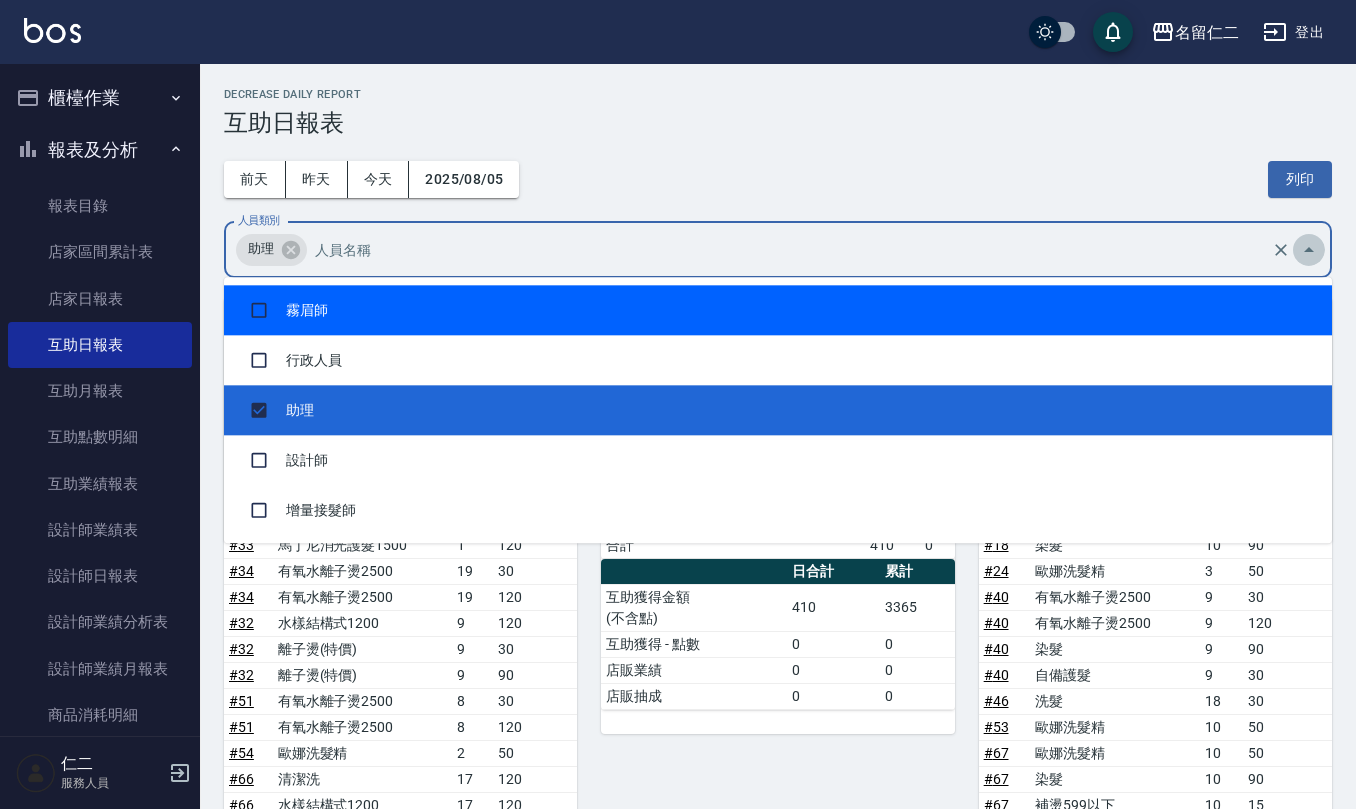 click 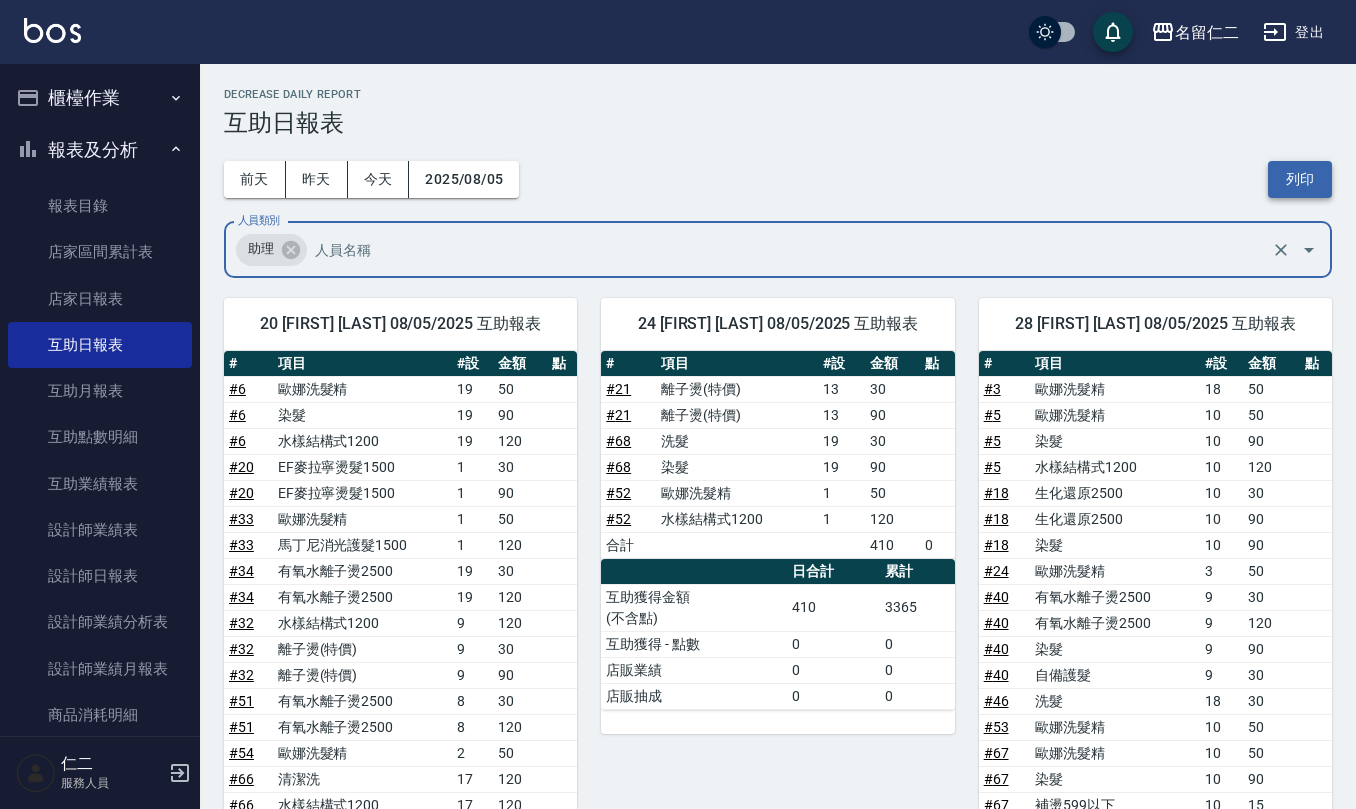 click on "列印" at bounding box center (1300, 179) 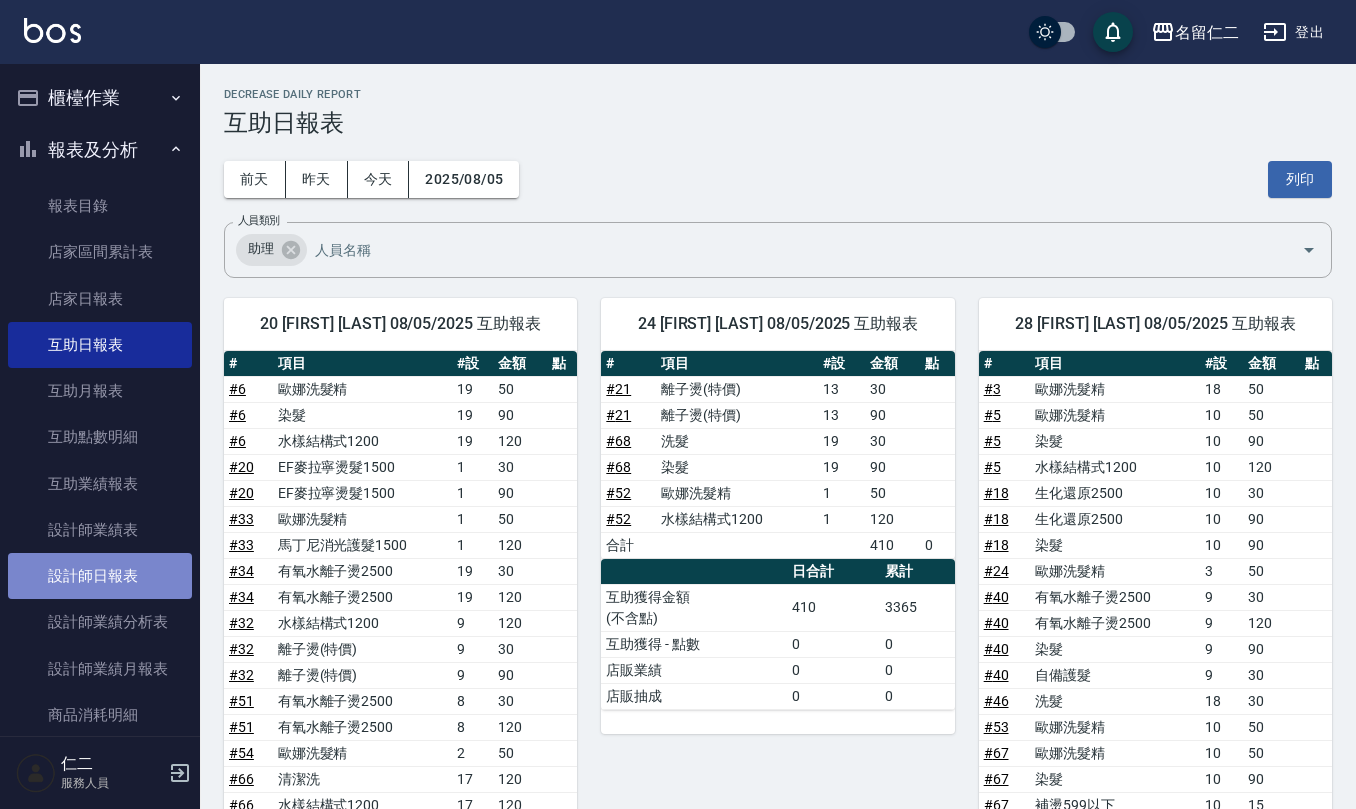 click on "設計師日報表" at bounding box center [100, 576] 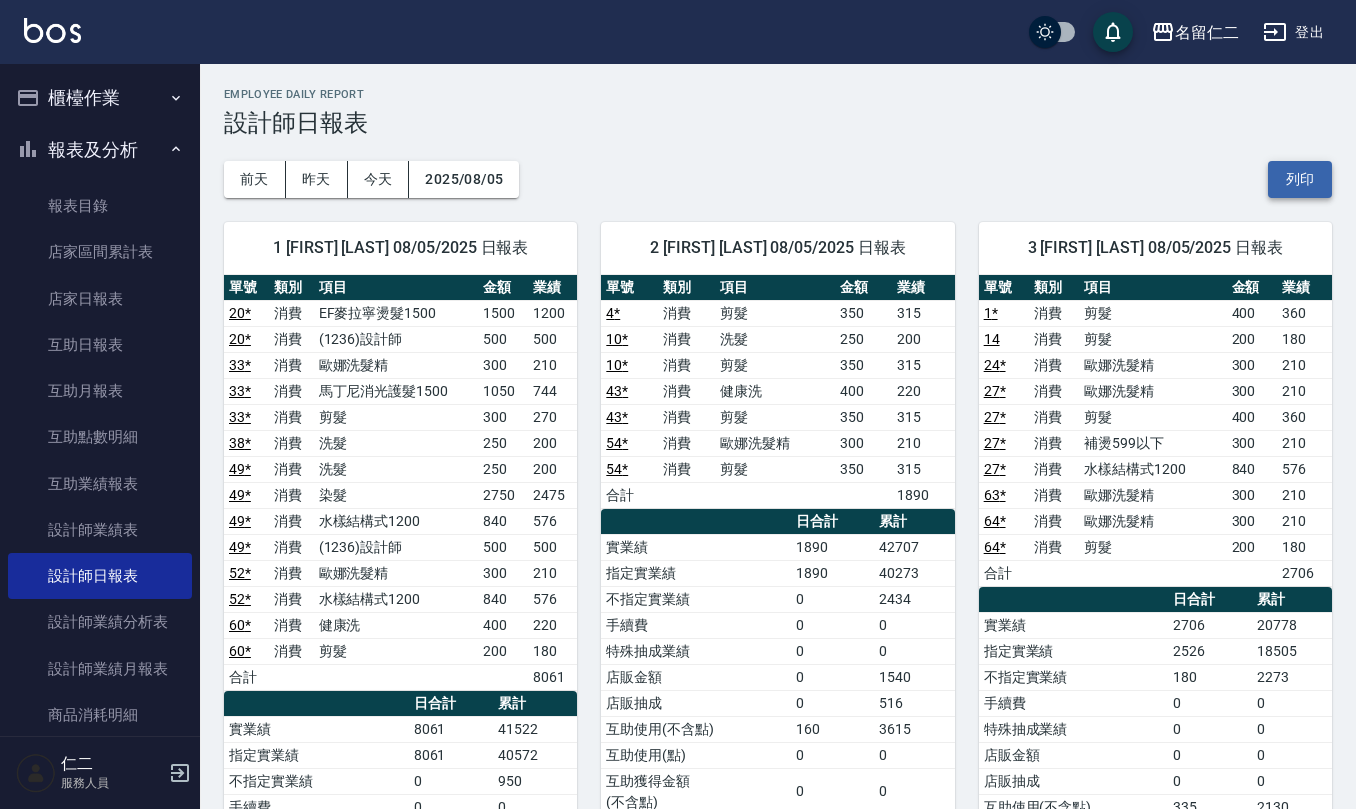 click on "列印" at bounding box center [1300, 179] 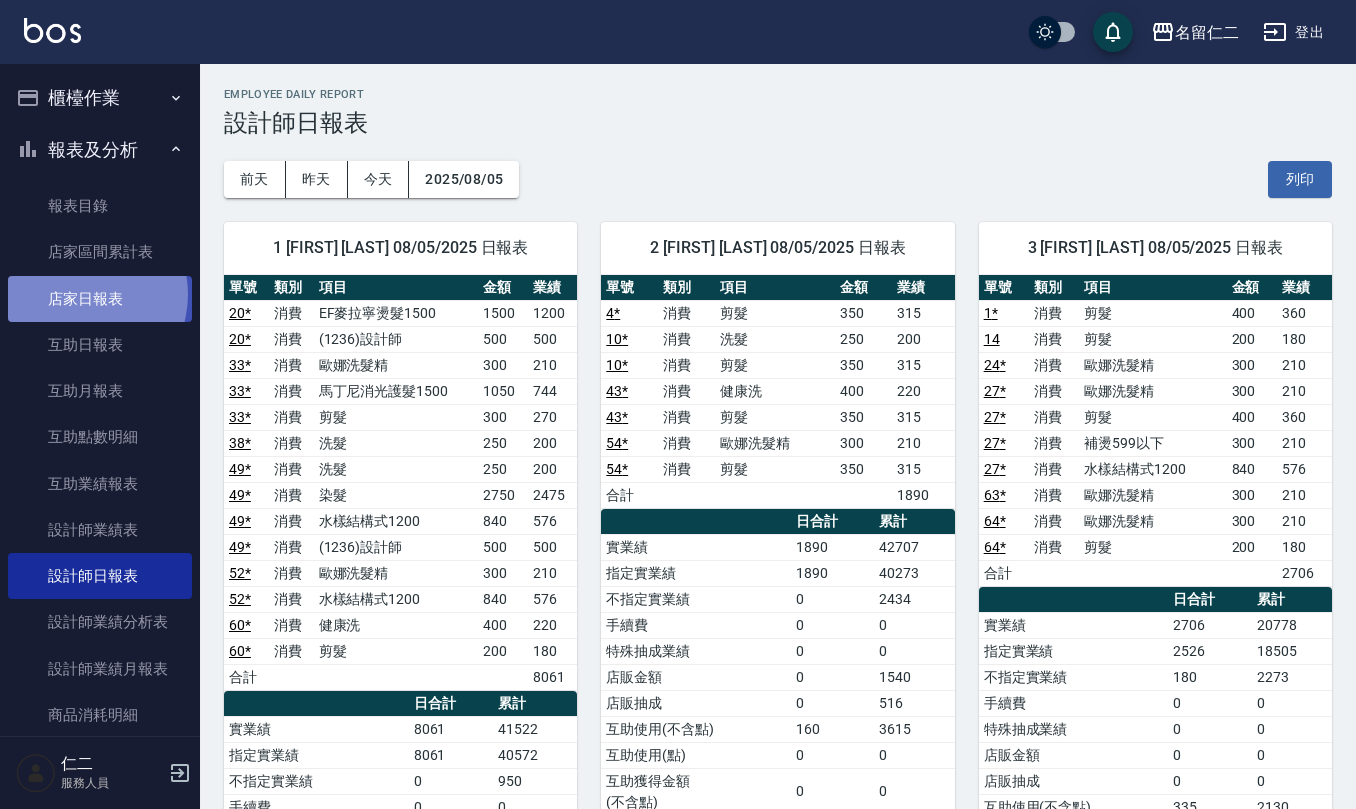 click on "店家日報表" at bounding box center [100, 299] 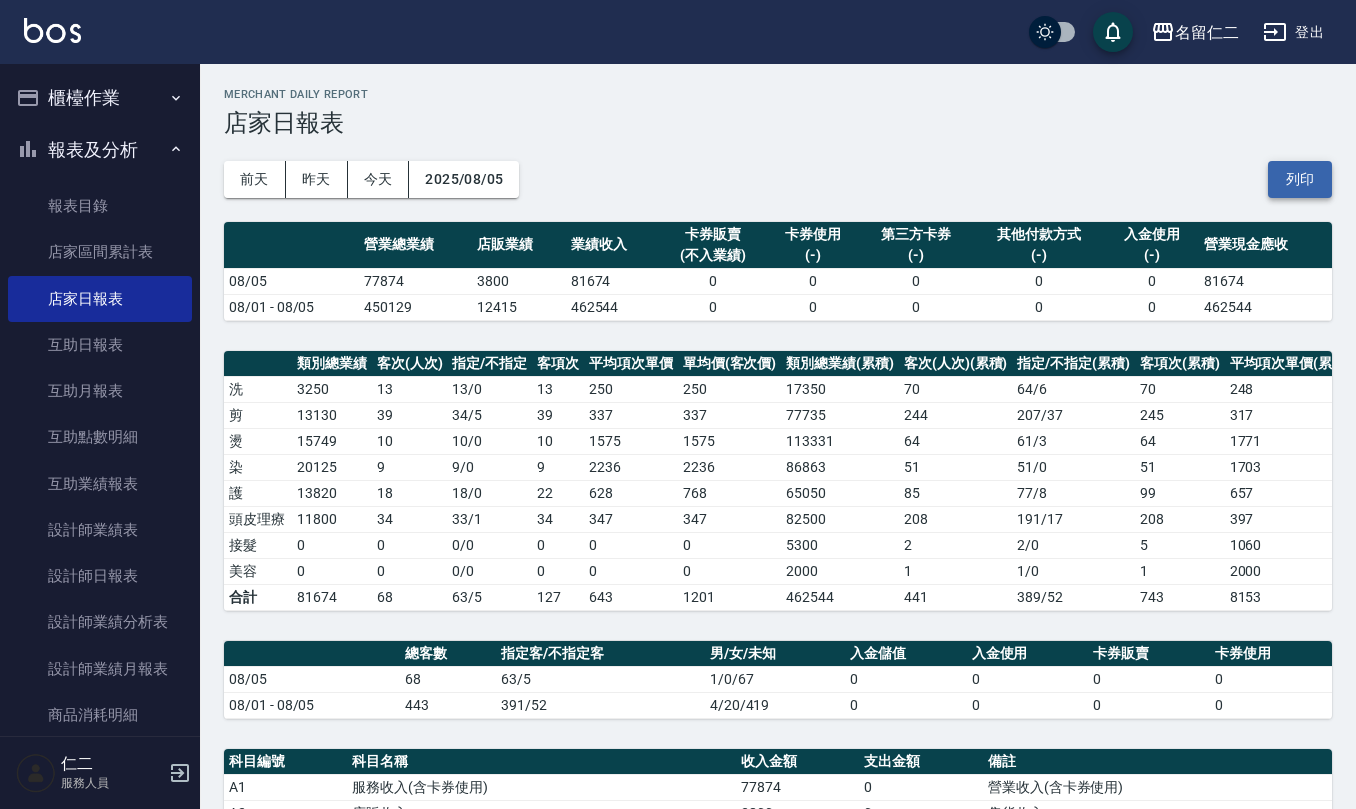 click on "列印" at bounding box center (1300, 179) 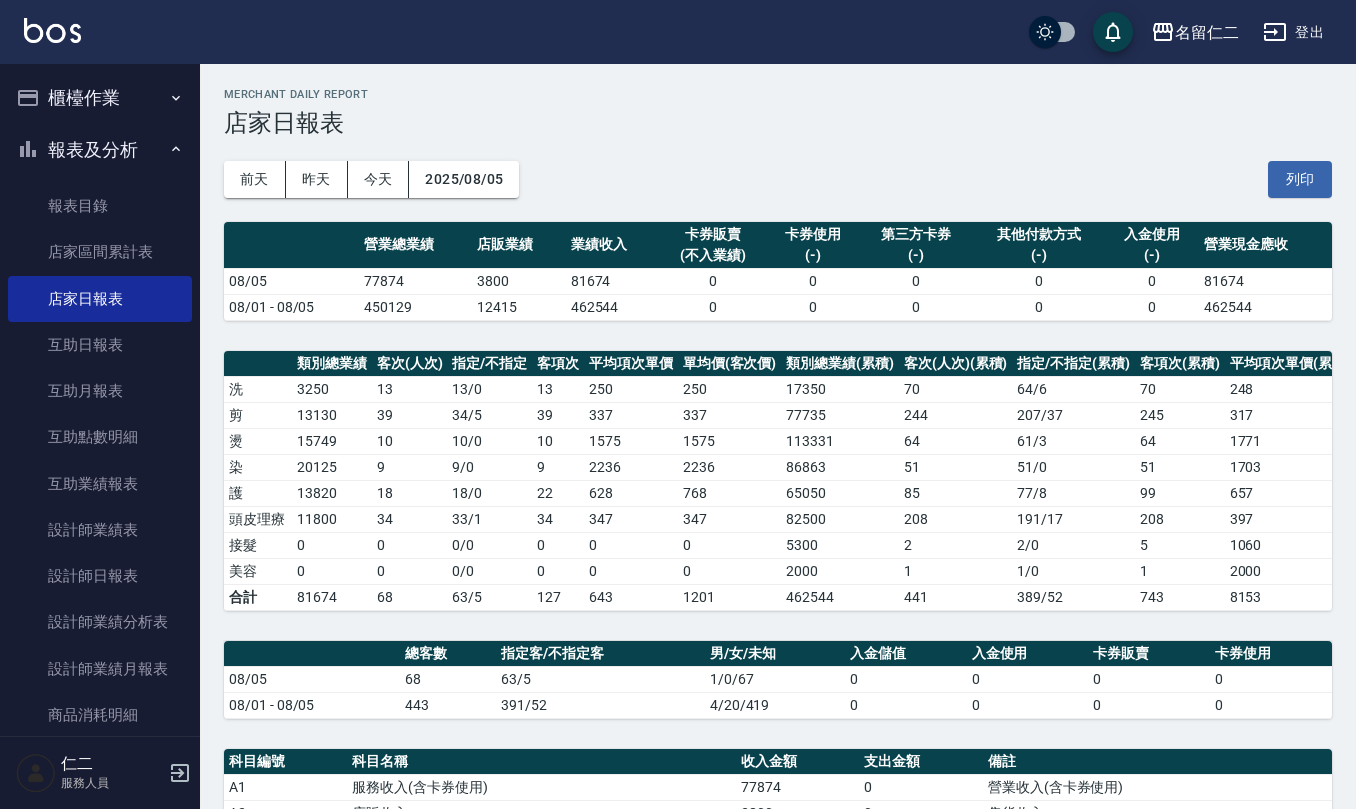 drag, startPoint x: 1289, startPoint y: 180, endPoint x: 1172, endPoint y: 721, distance: 553.507 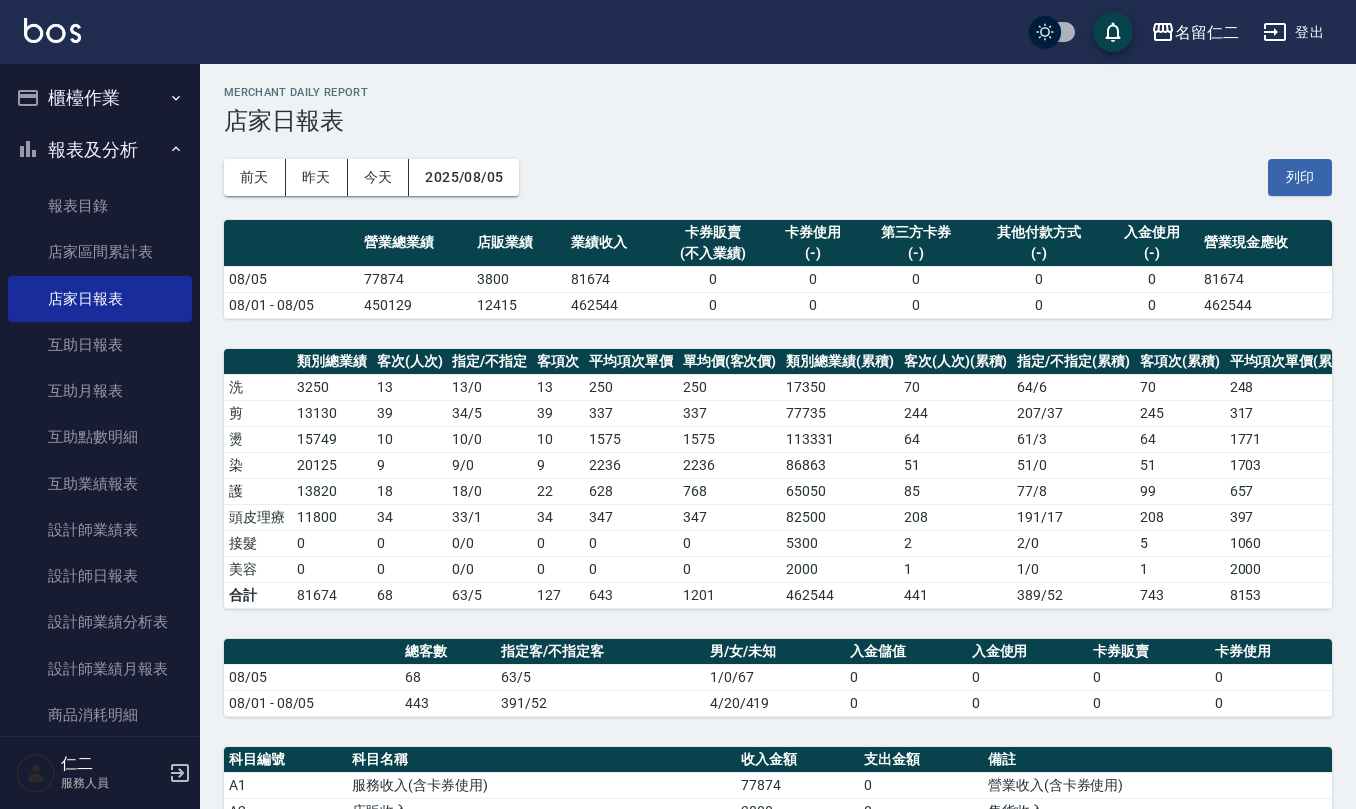 scroll, scrollTop: 0, scrollLeft: 0, axis: both 